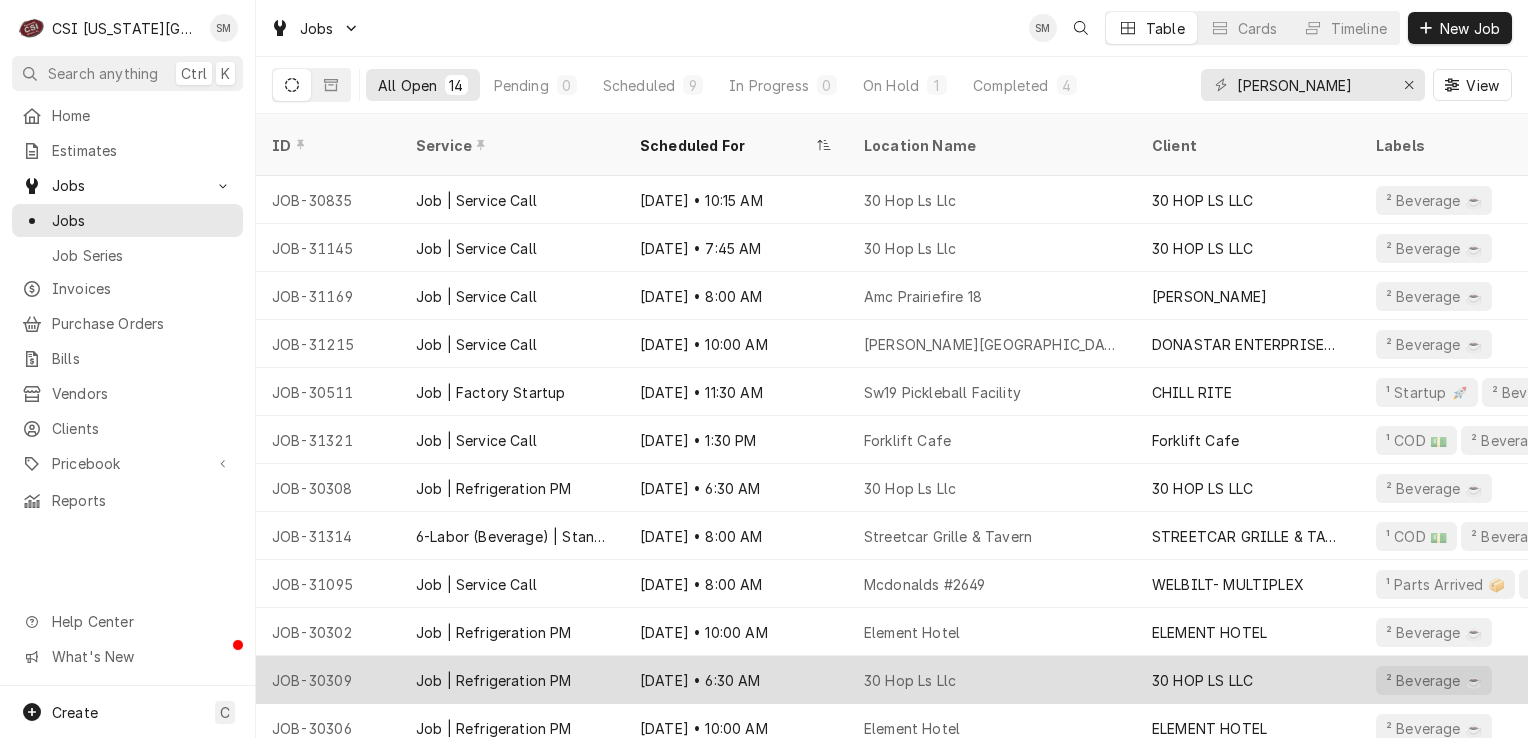 scroll, scrollTop: 0, scrollLeft: 0, axis: both 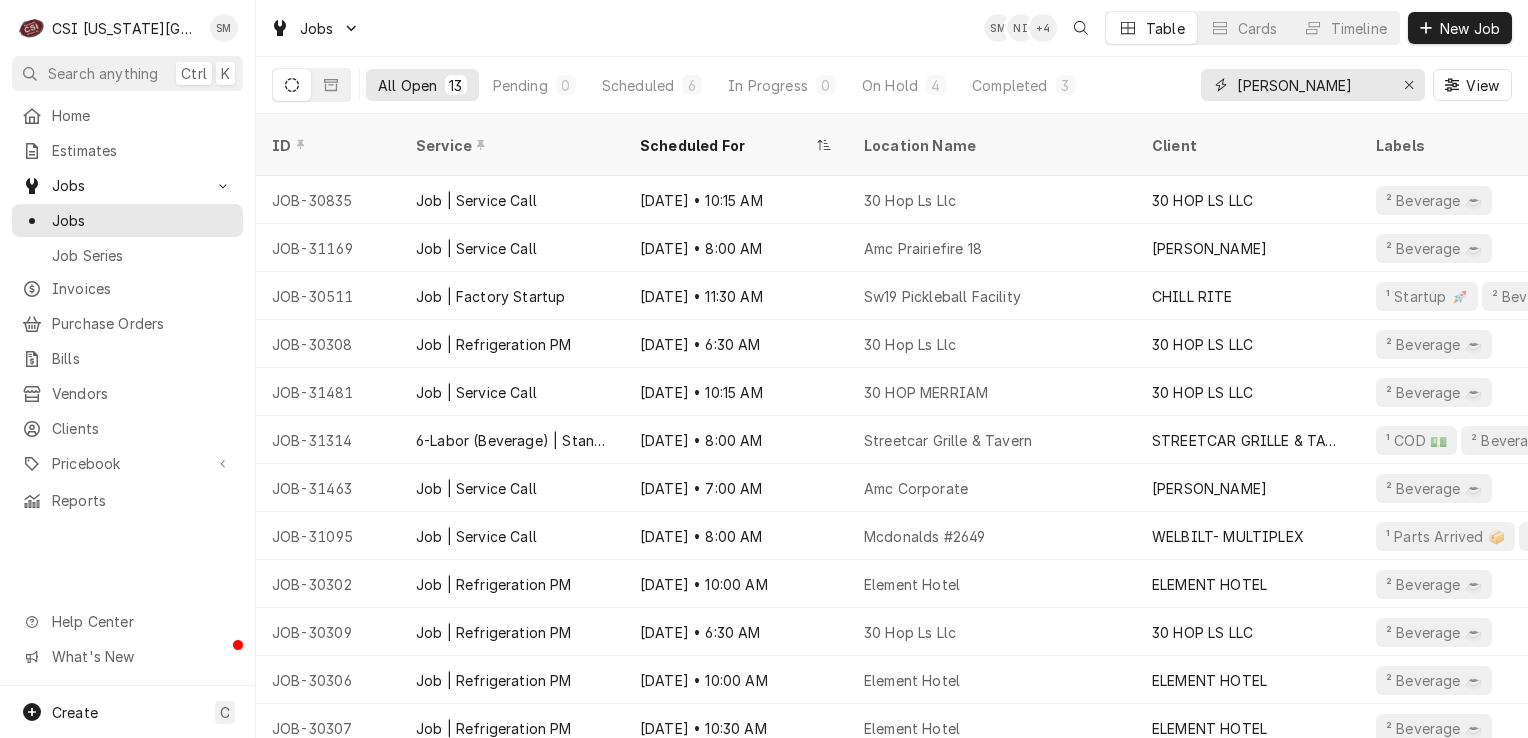 click on "sean" at bounding box center (1312, 85) 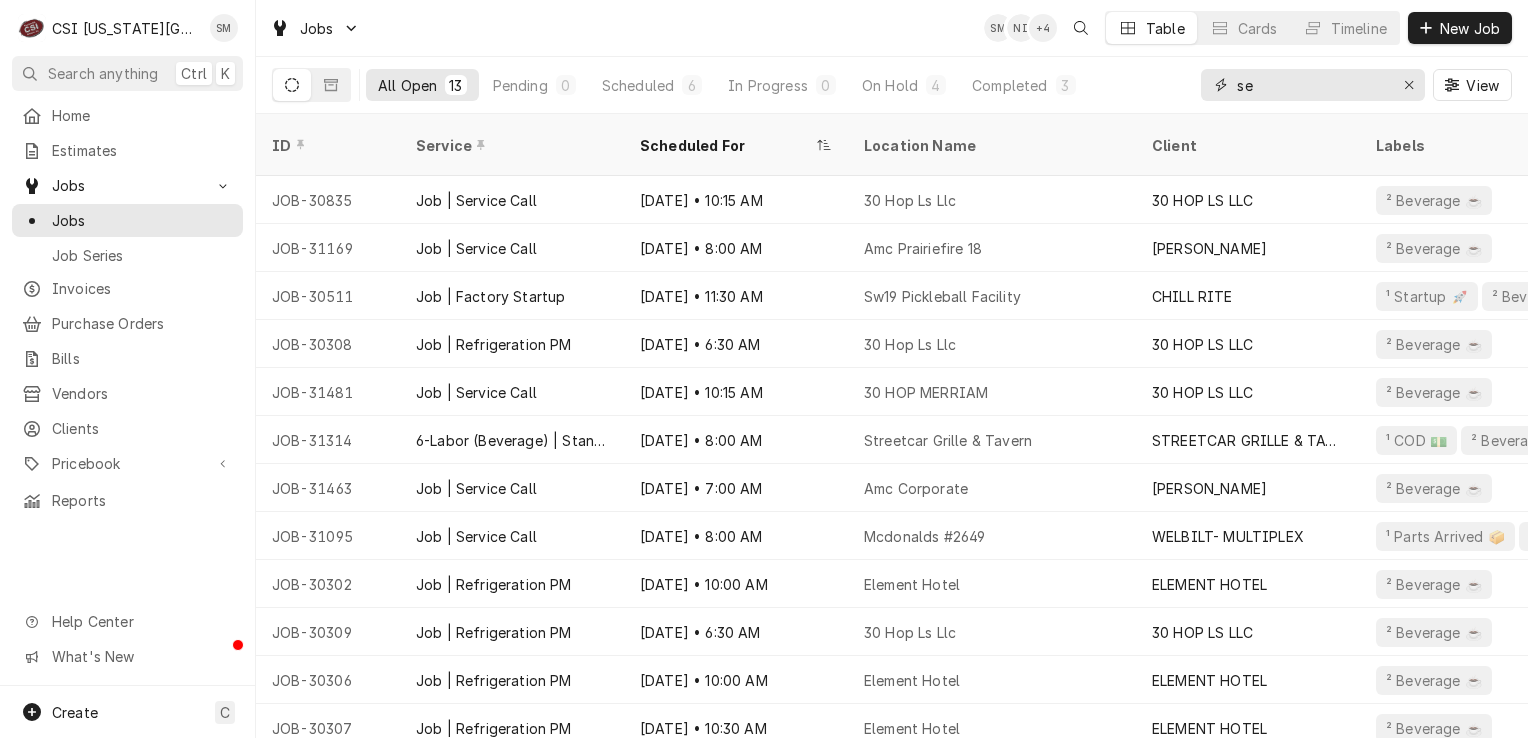 type on "s" 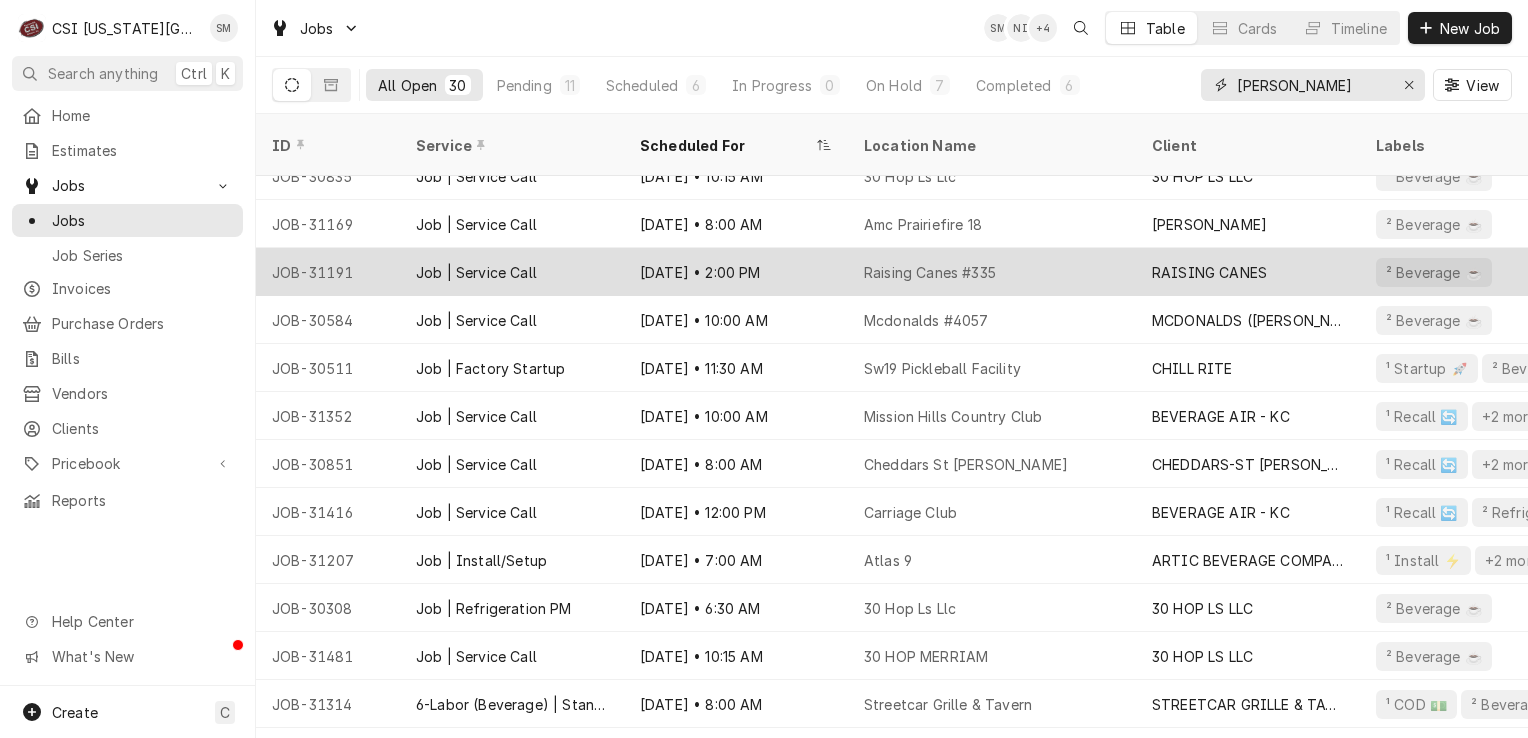 scroll, scrollTop: 0, scrollLeft: 0, axis: both 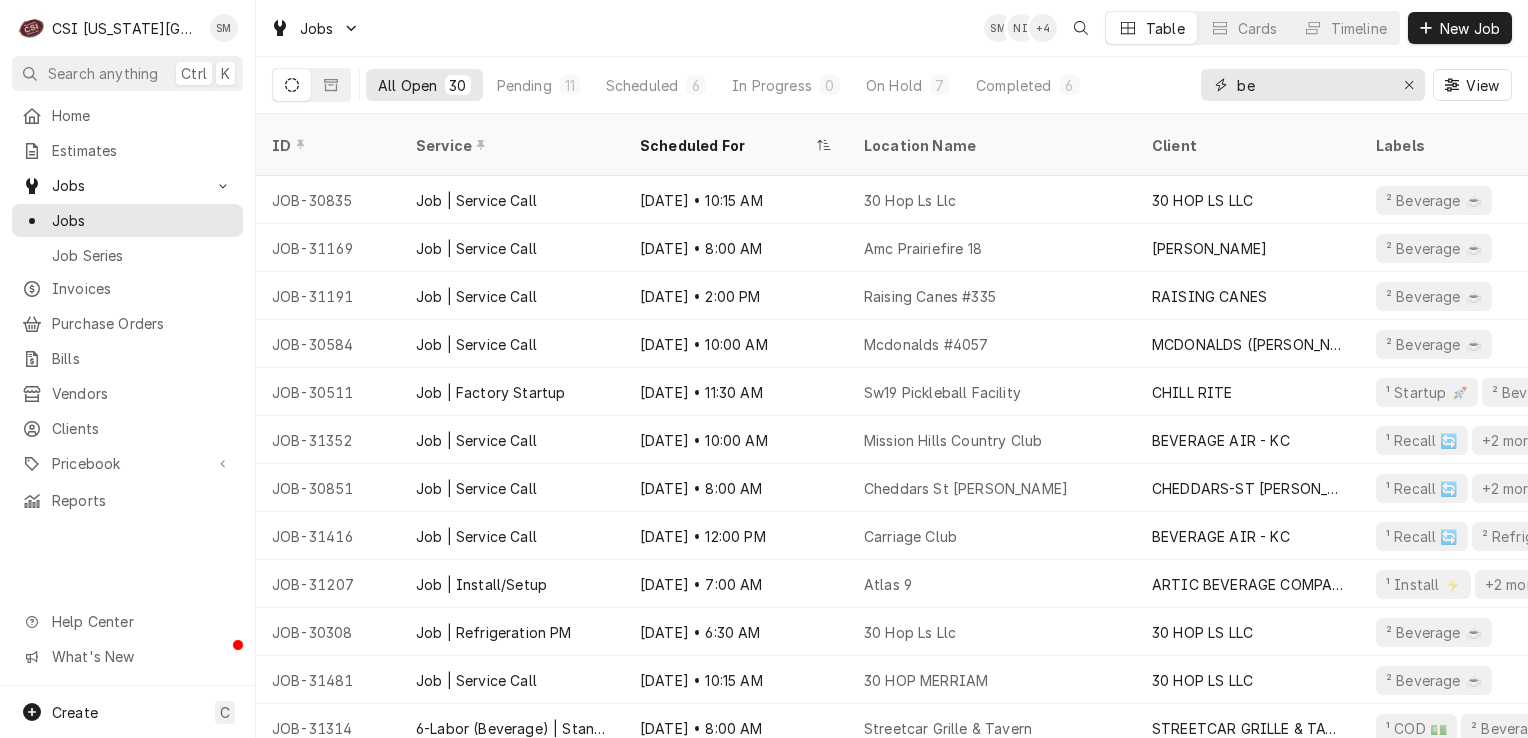 type on "b" 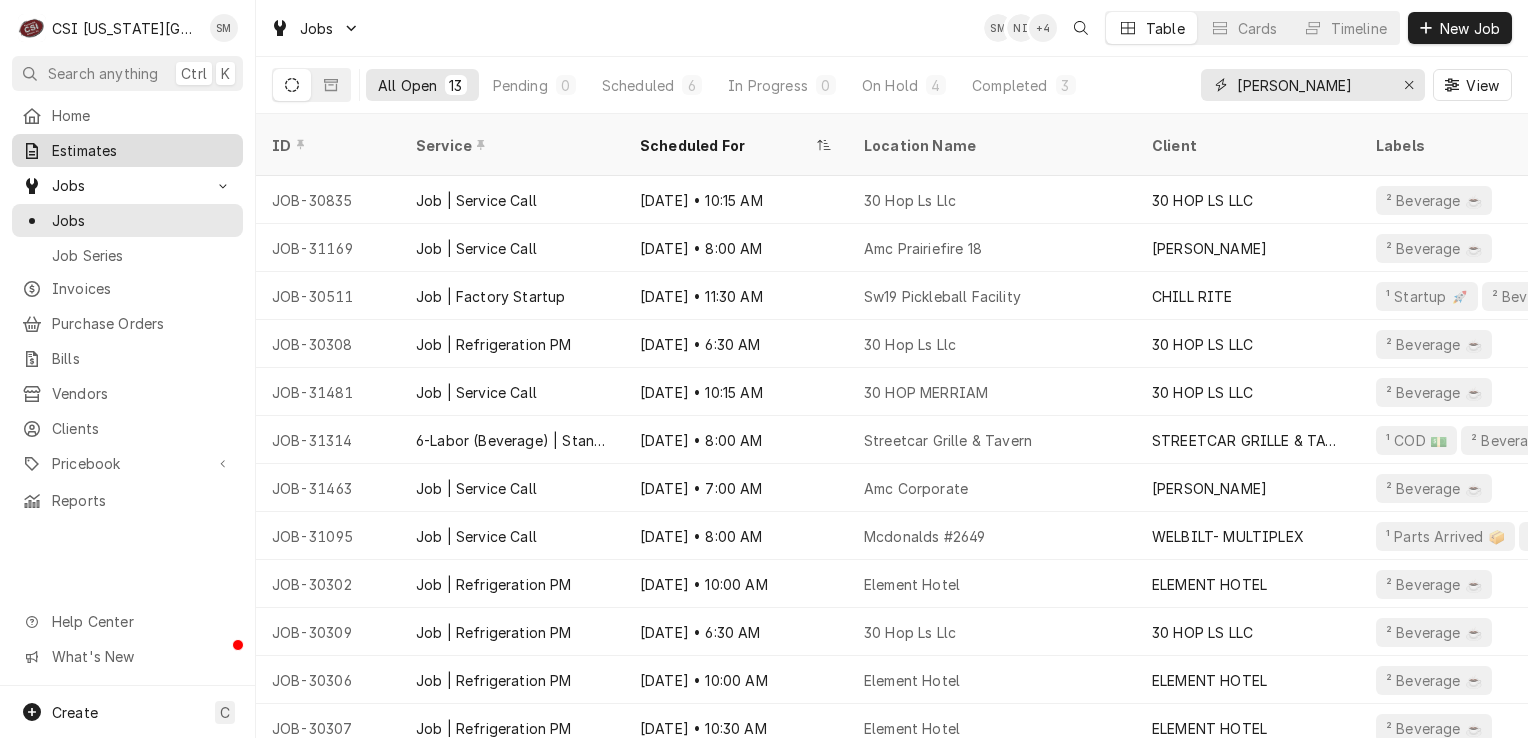 type on "sean" 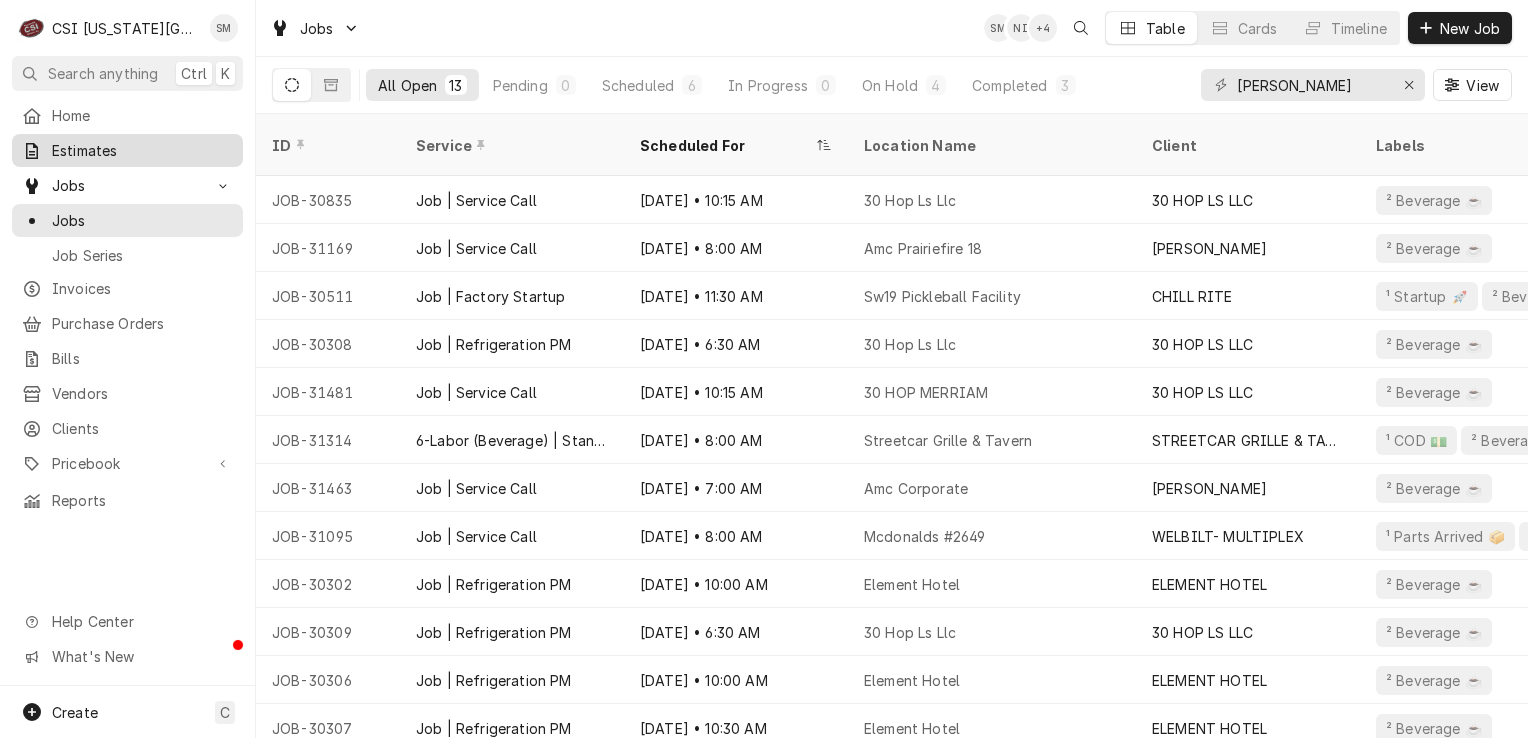 click on "Estimates" at bounding box center (142, 150) 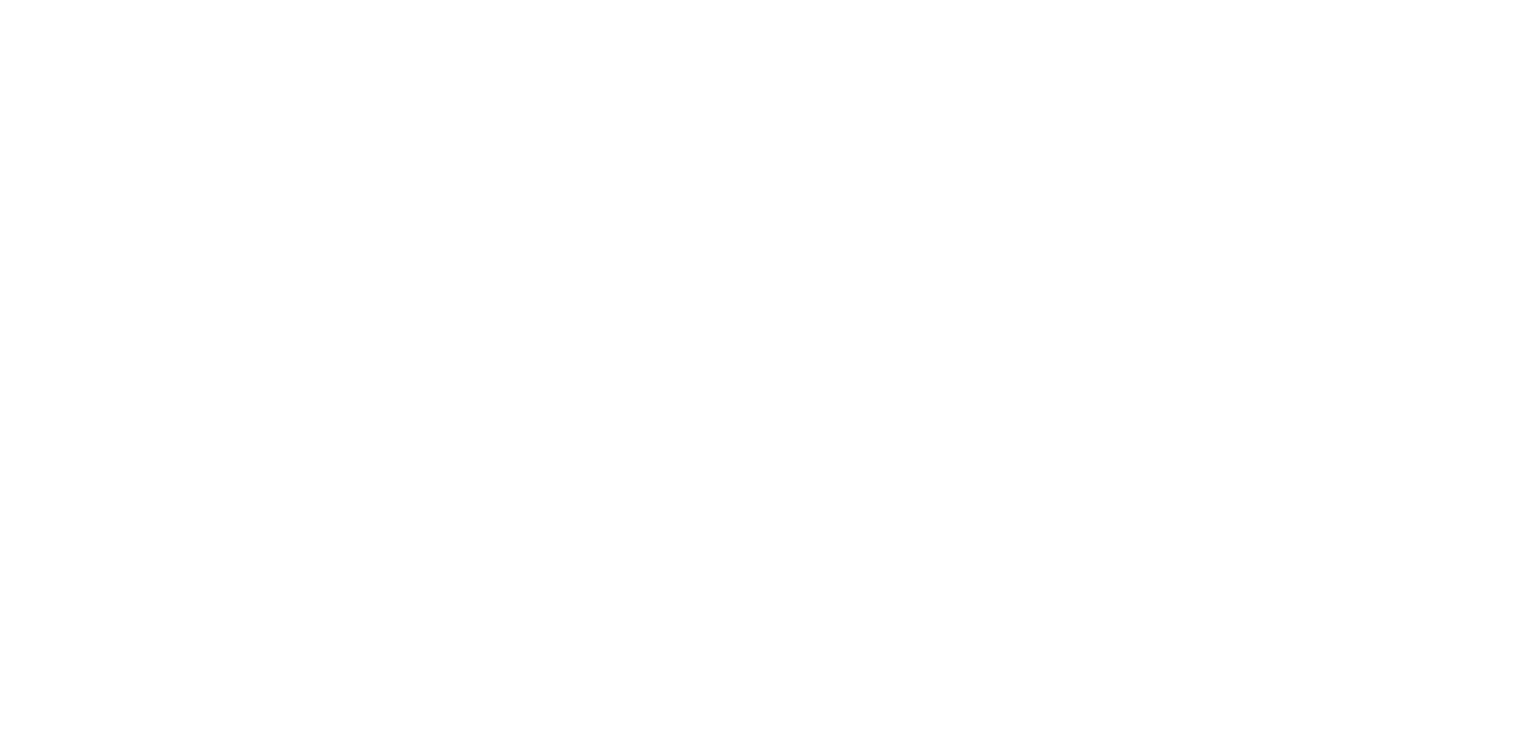 scroll, scrollTop: 0, scrollLeft: 0, axis: both 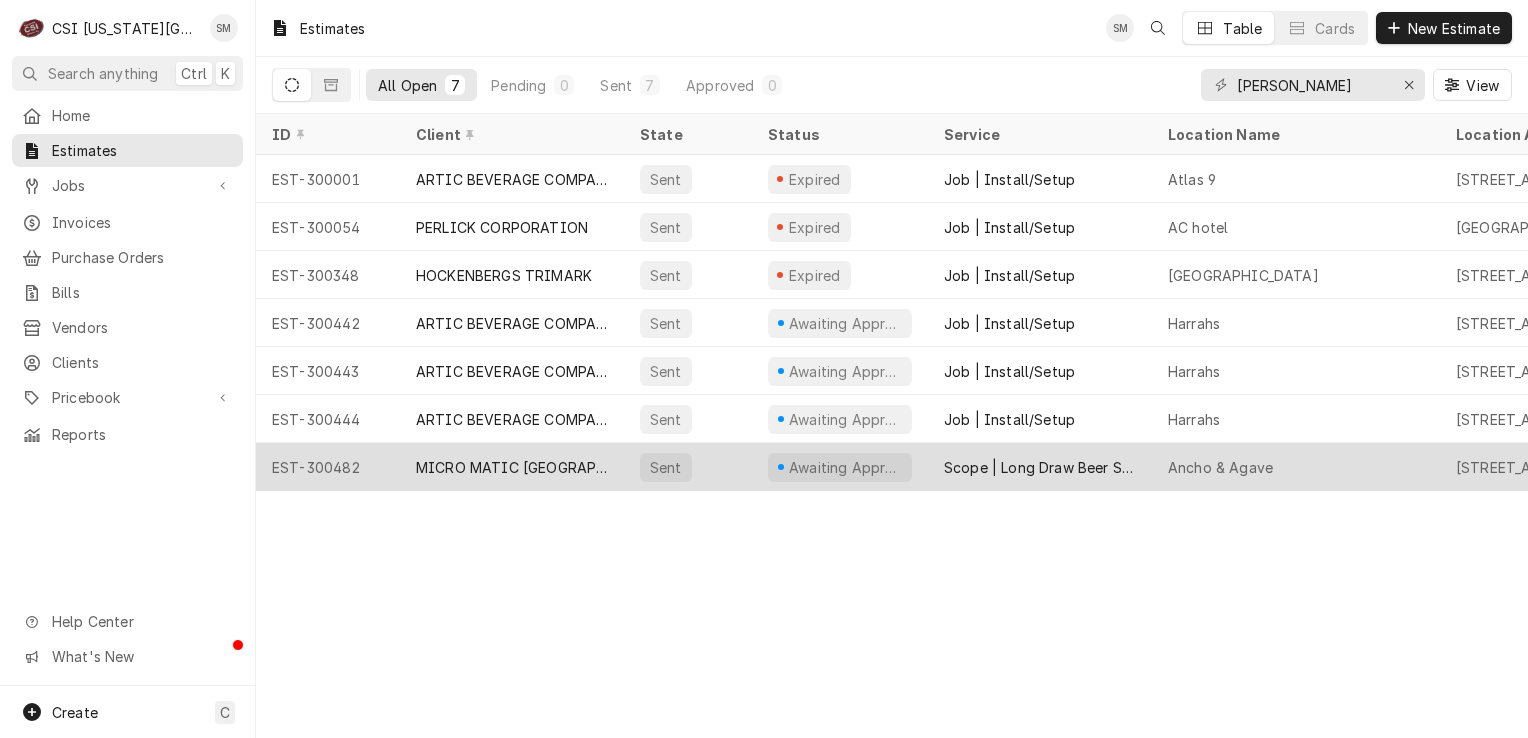 click on "Scope | Long Draw Beer System Install" at bounding box center (1040, 467) 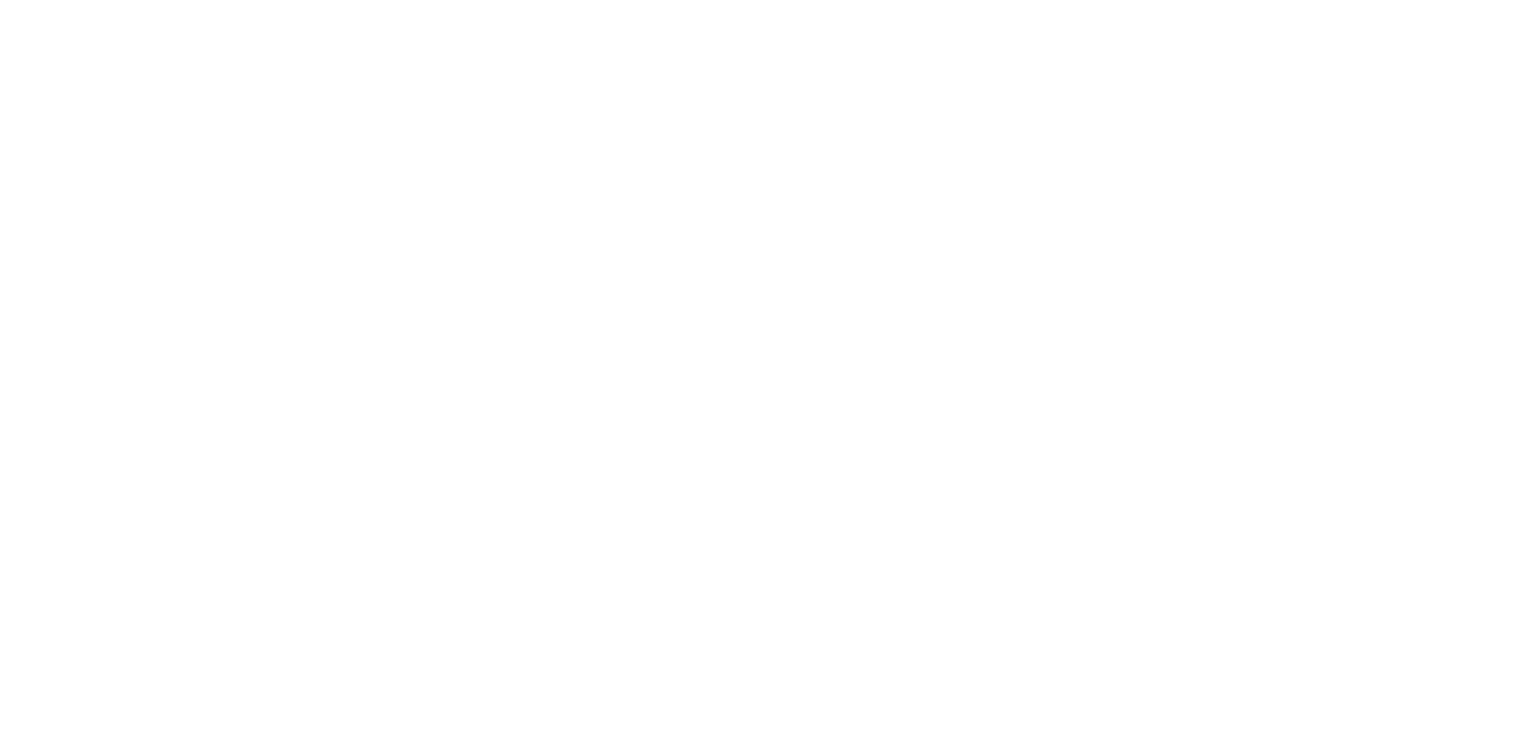scroll, scrollTop: 0, scrollLeft: 0, axis: both 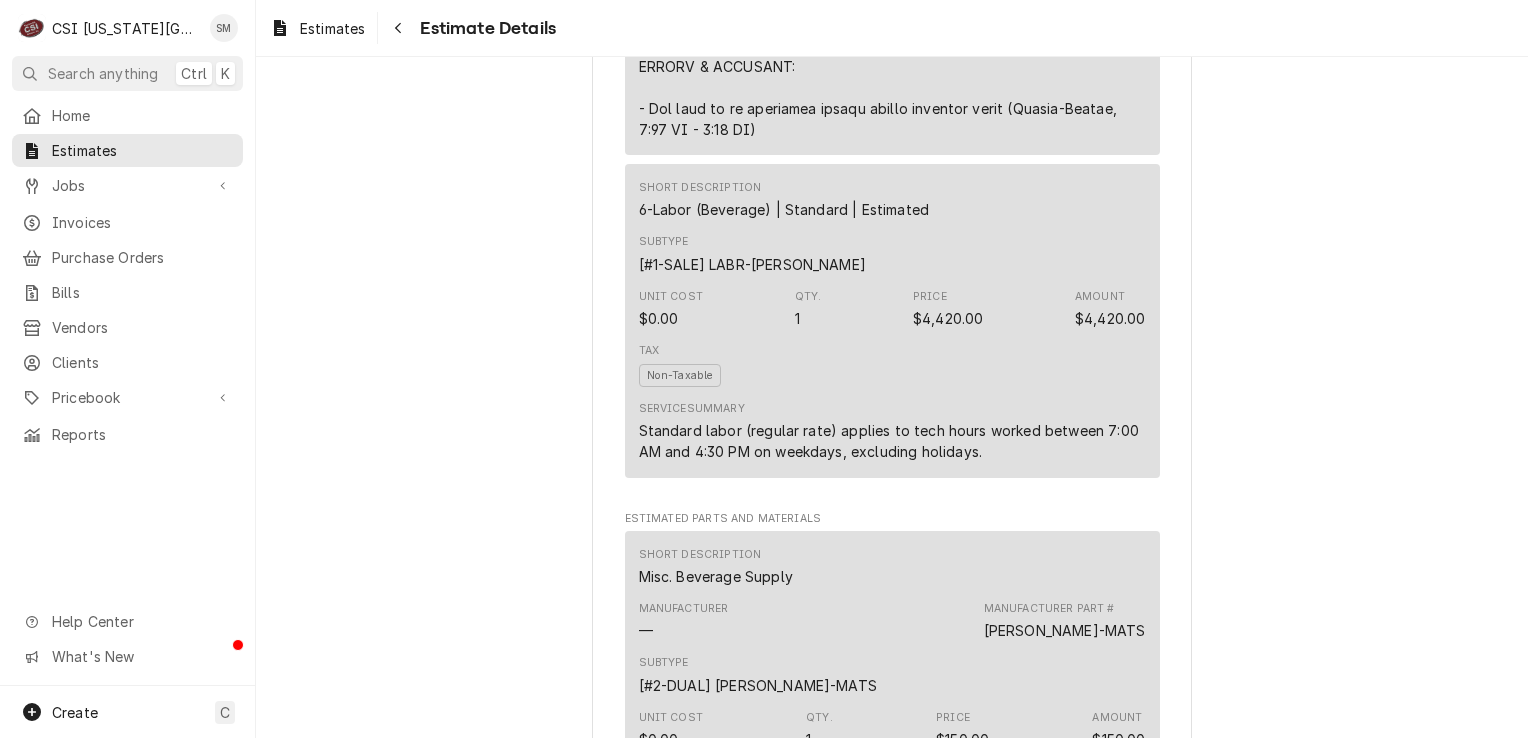 click on "6-Labor (Beverage) | Standard | Estimated" at bounding box center (784, 209) 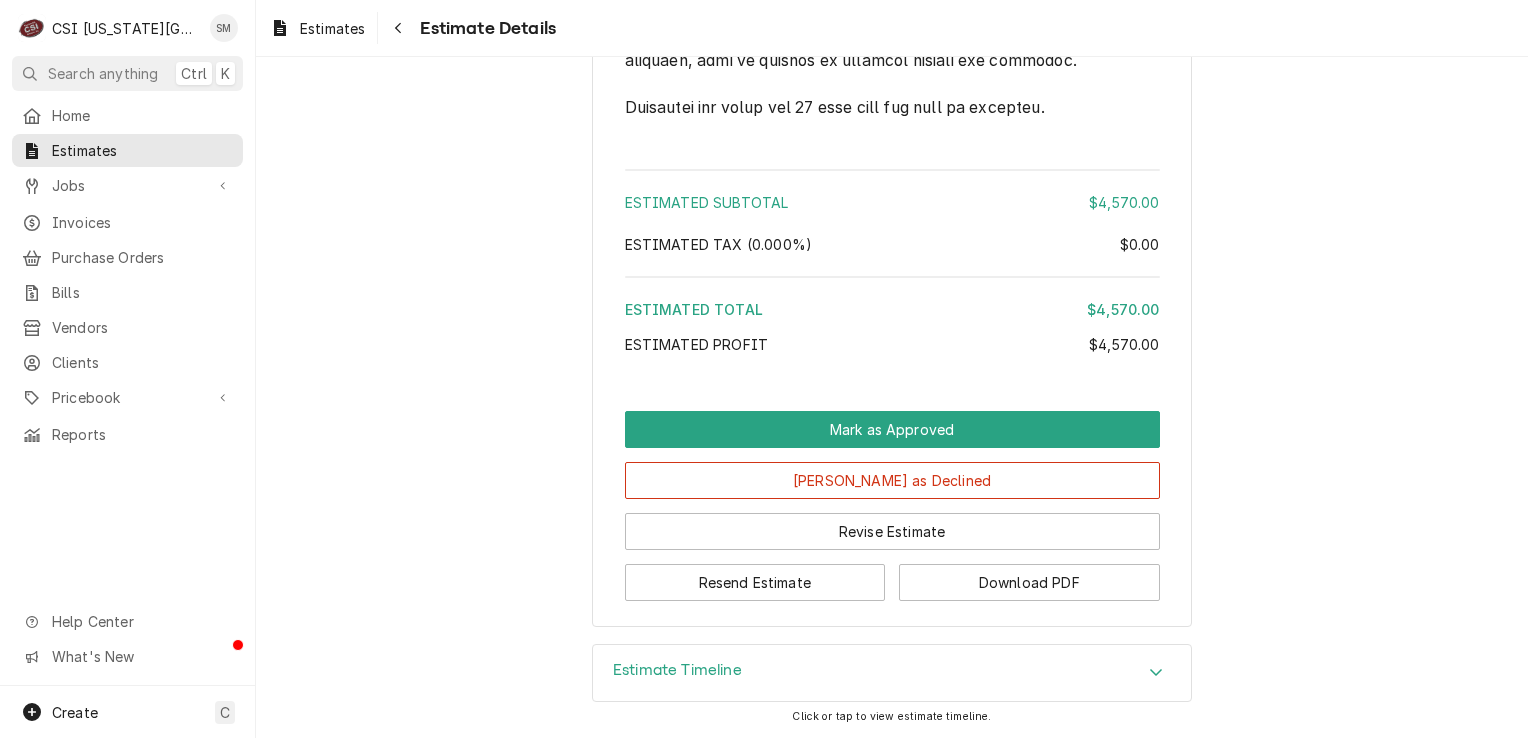 scroll, scrollTop: 4115, scrollLeft: 0, axis: vertical 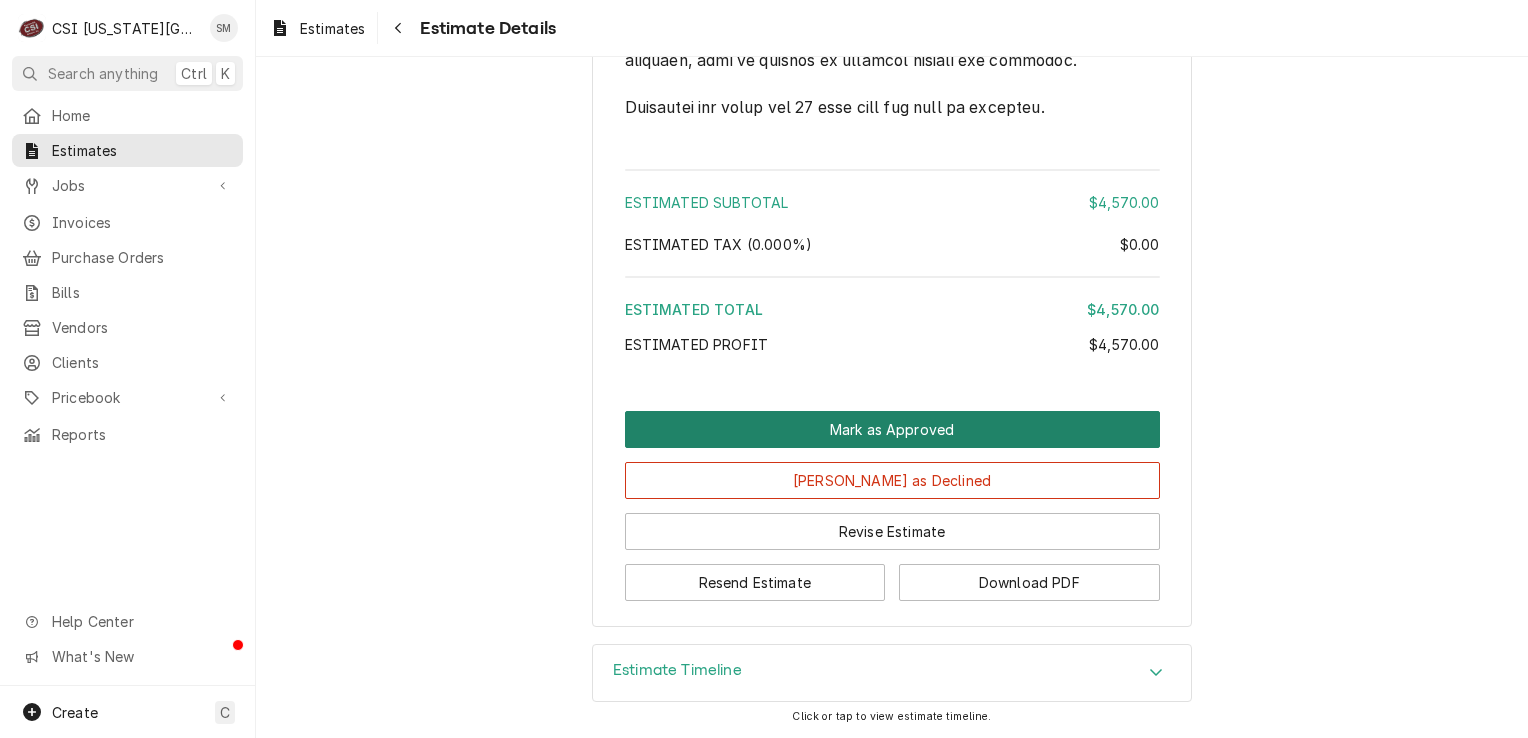 click on "Mark as Approved" at bounding box center (892, 429) 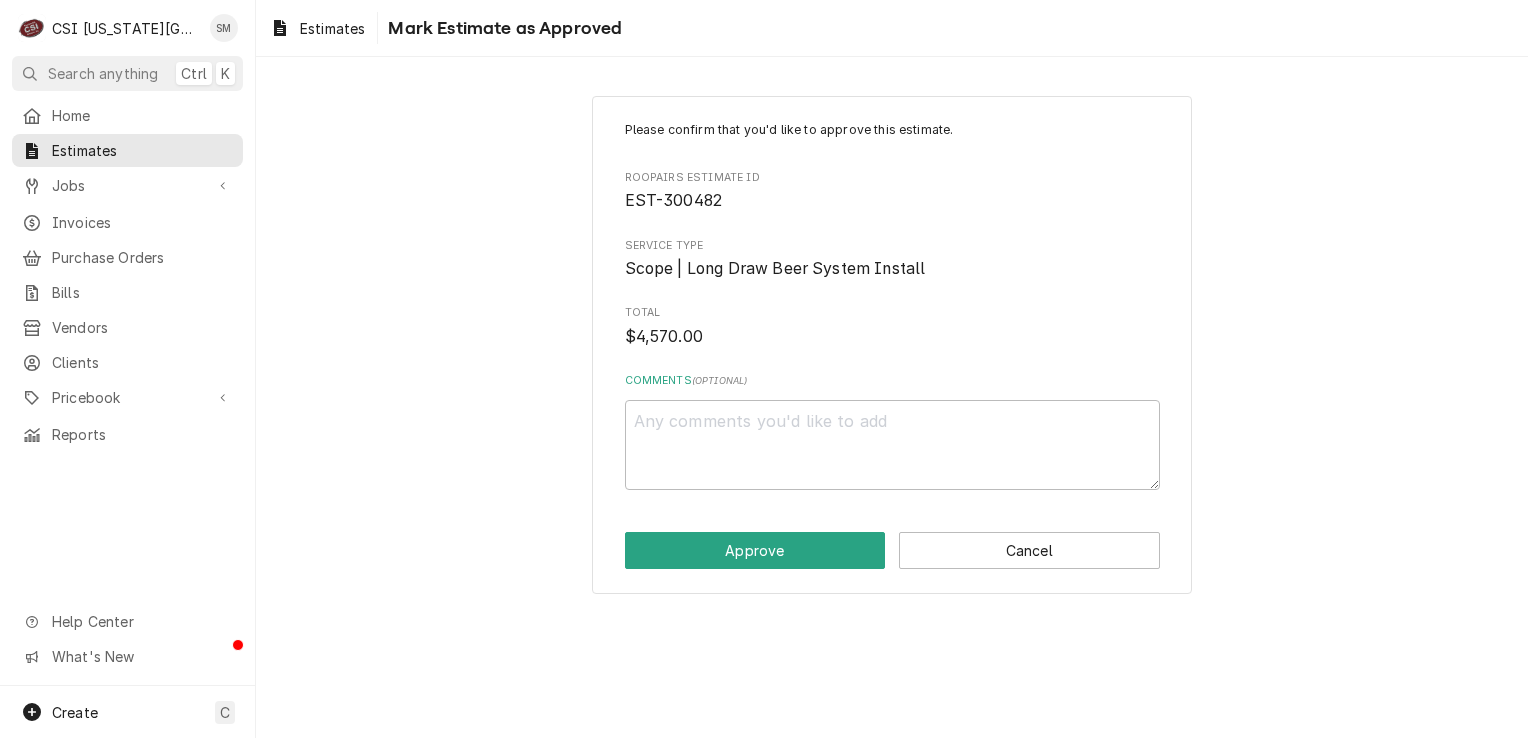 scroll, scrollTop: 0, scrollLeft: 0, axis: both 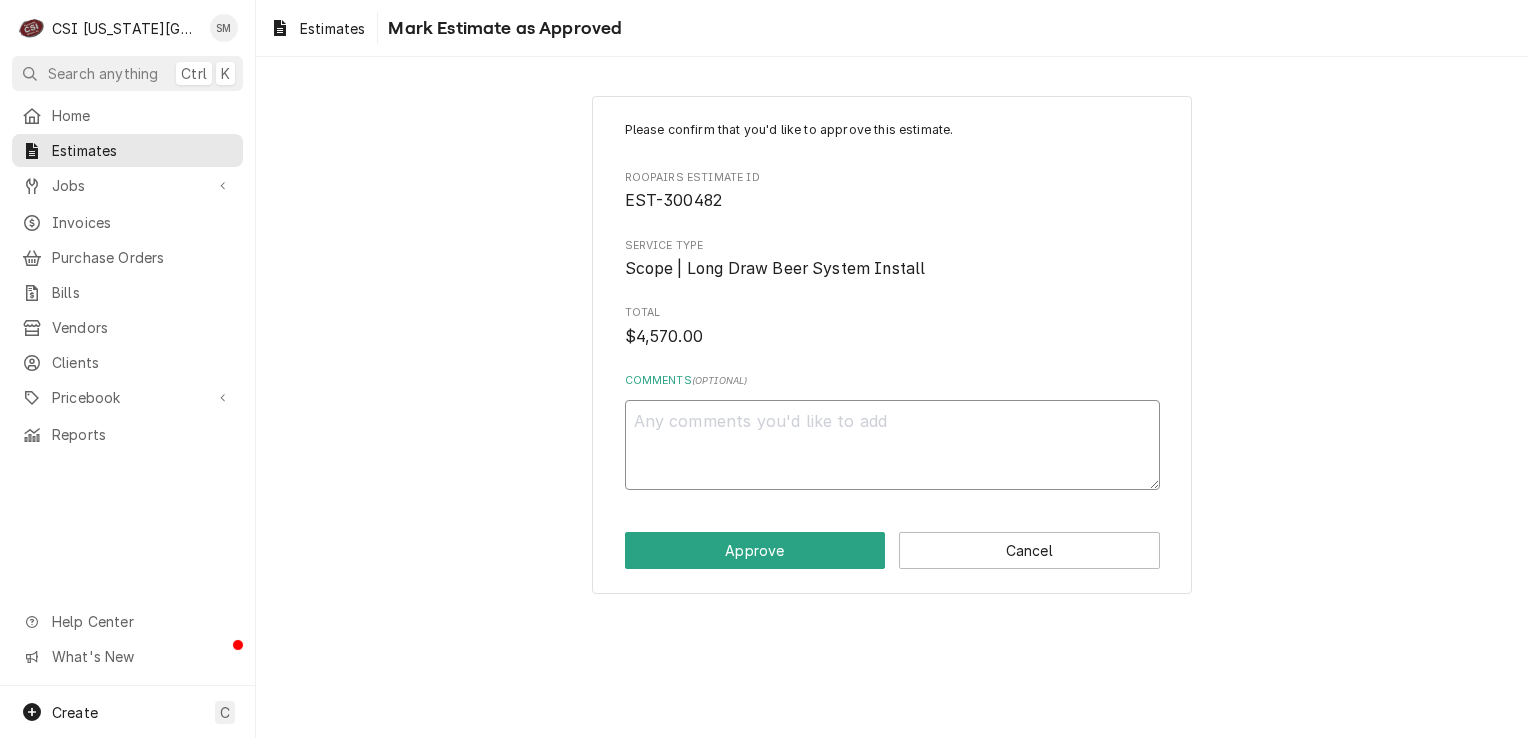 click on "Comments  ( optional )" at bounding box center (892, 445) 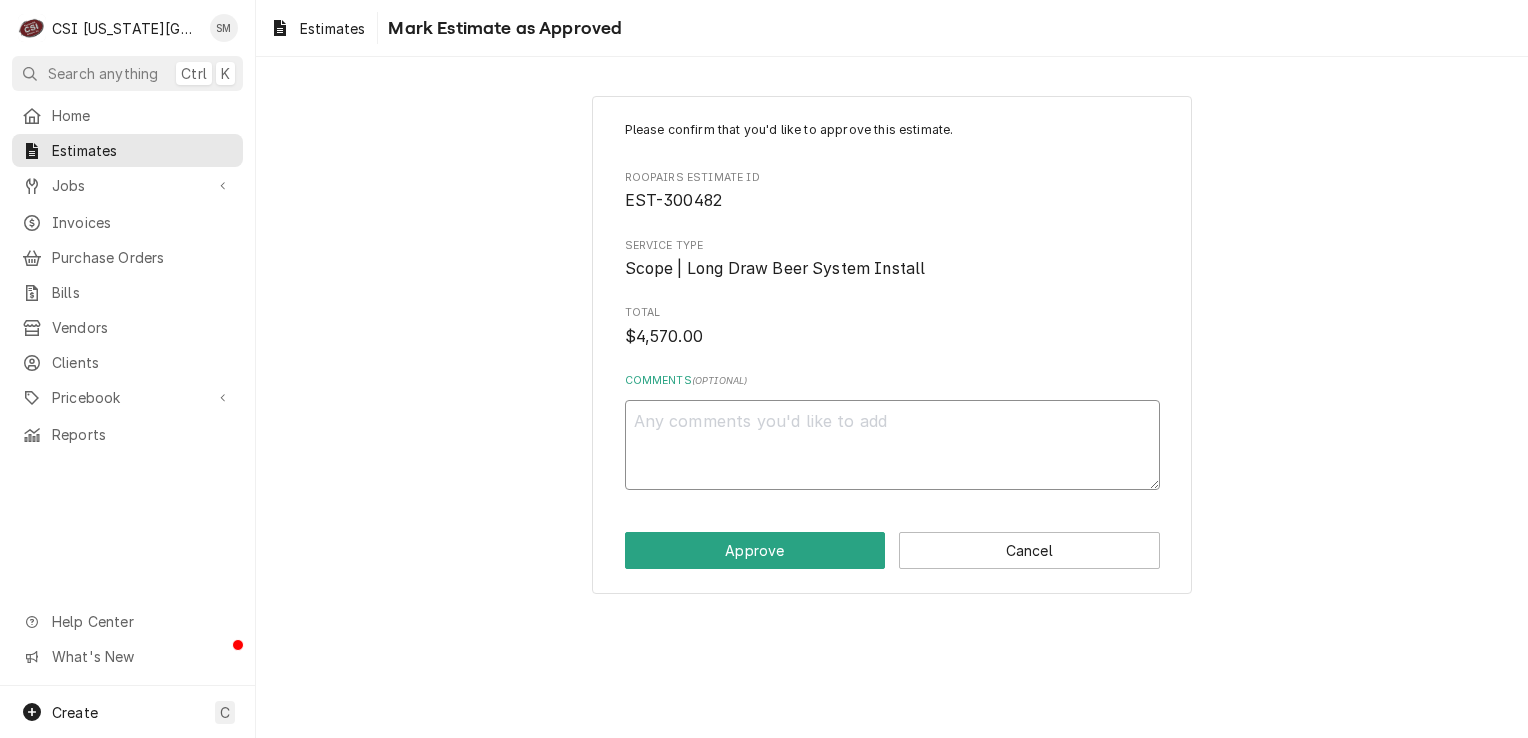 type on "x" 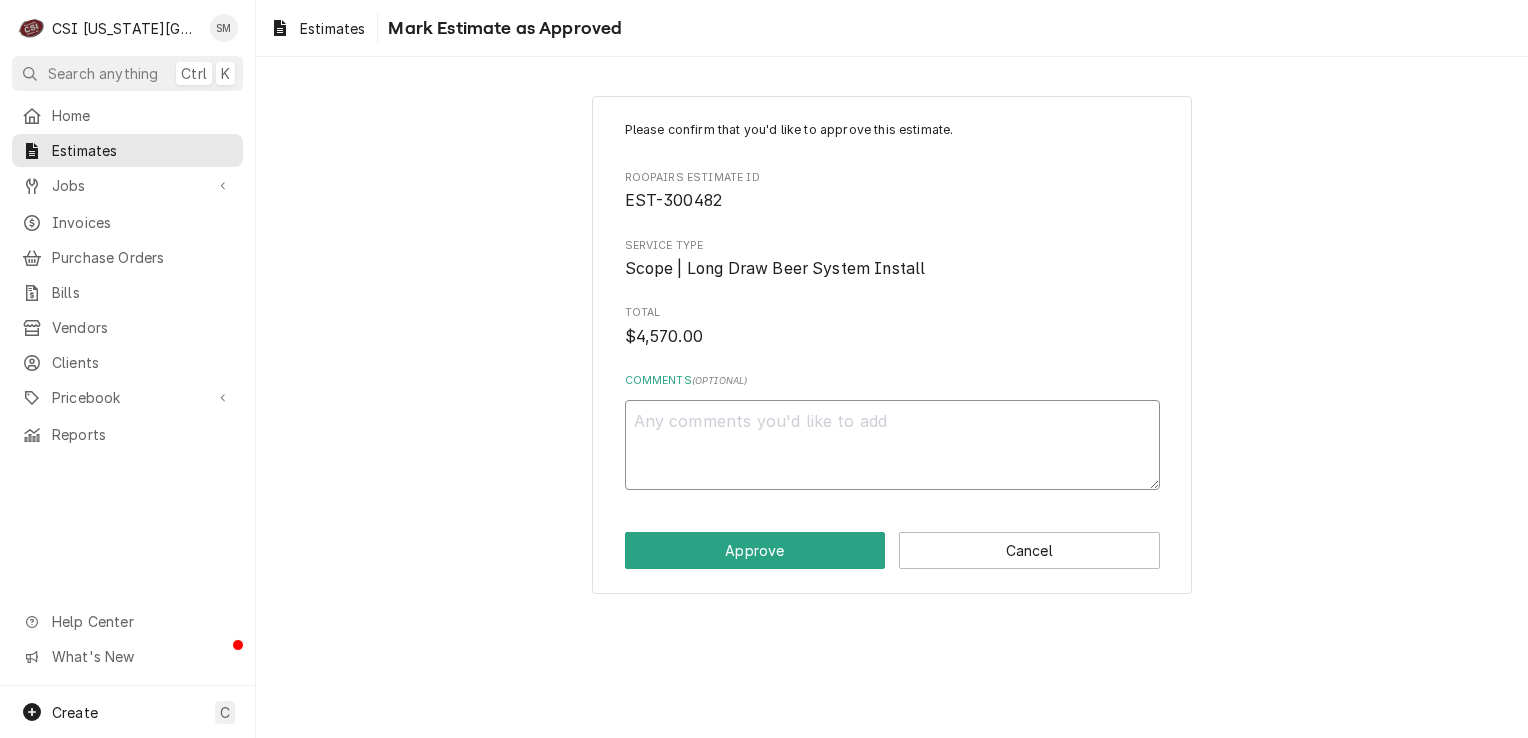 type on "P" 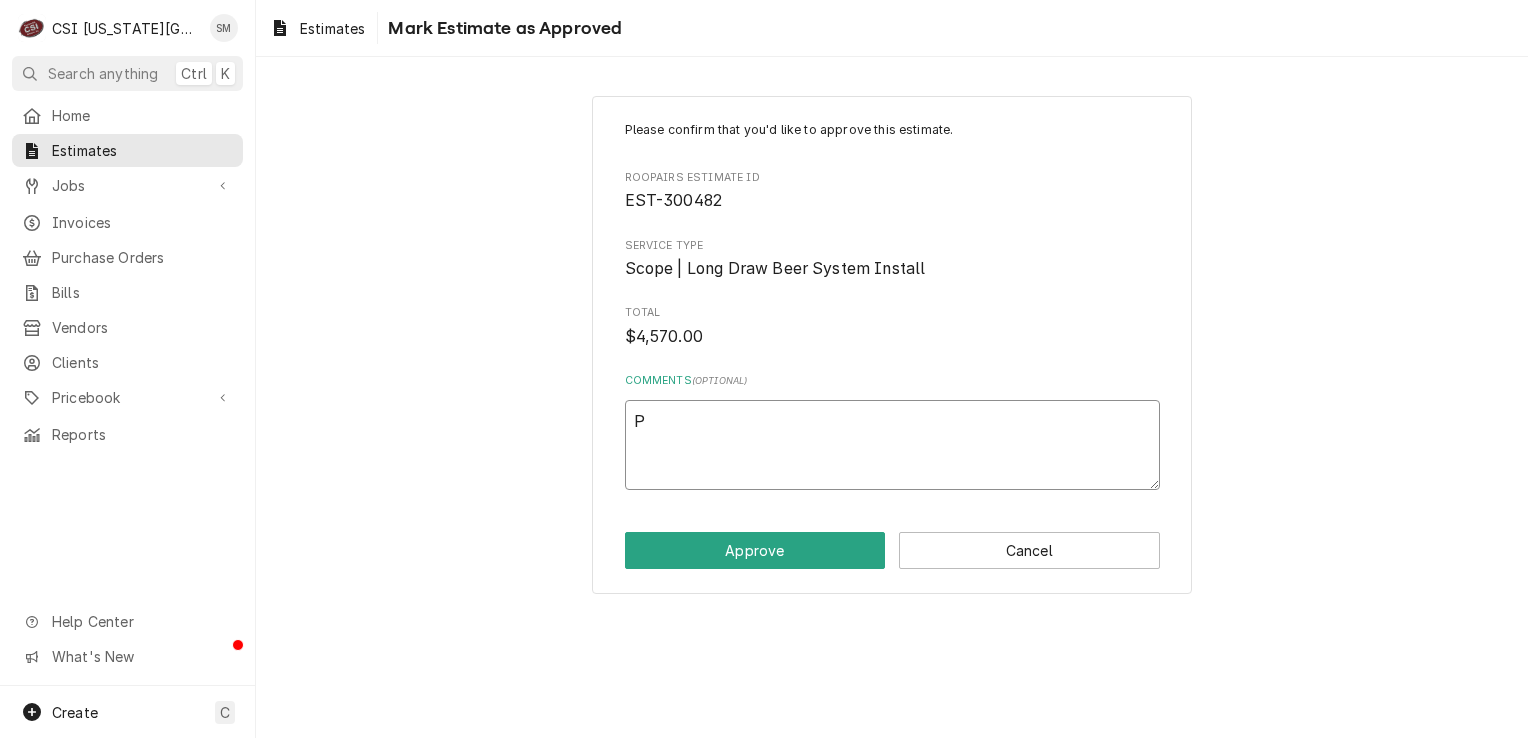 type on "x" 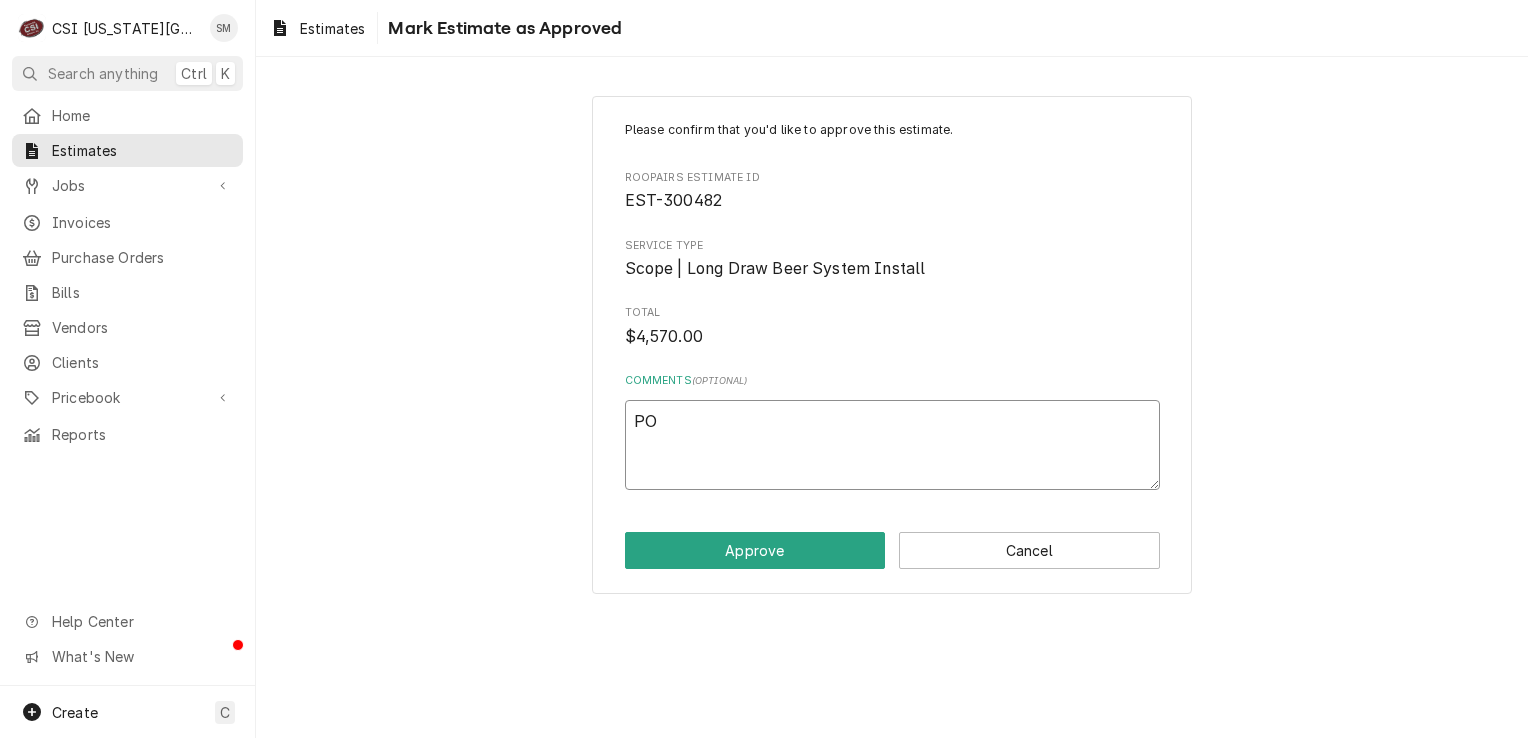 type on "x" 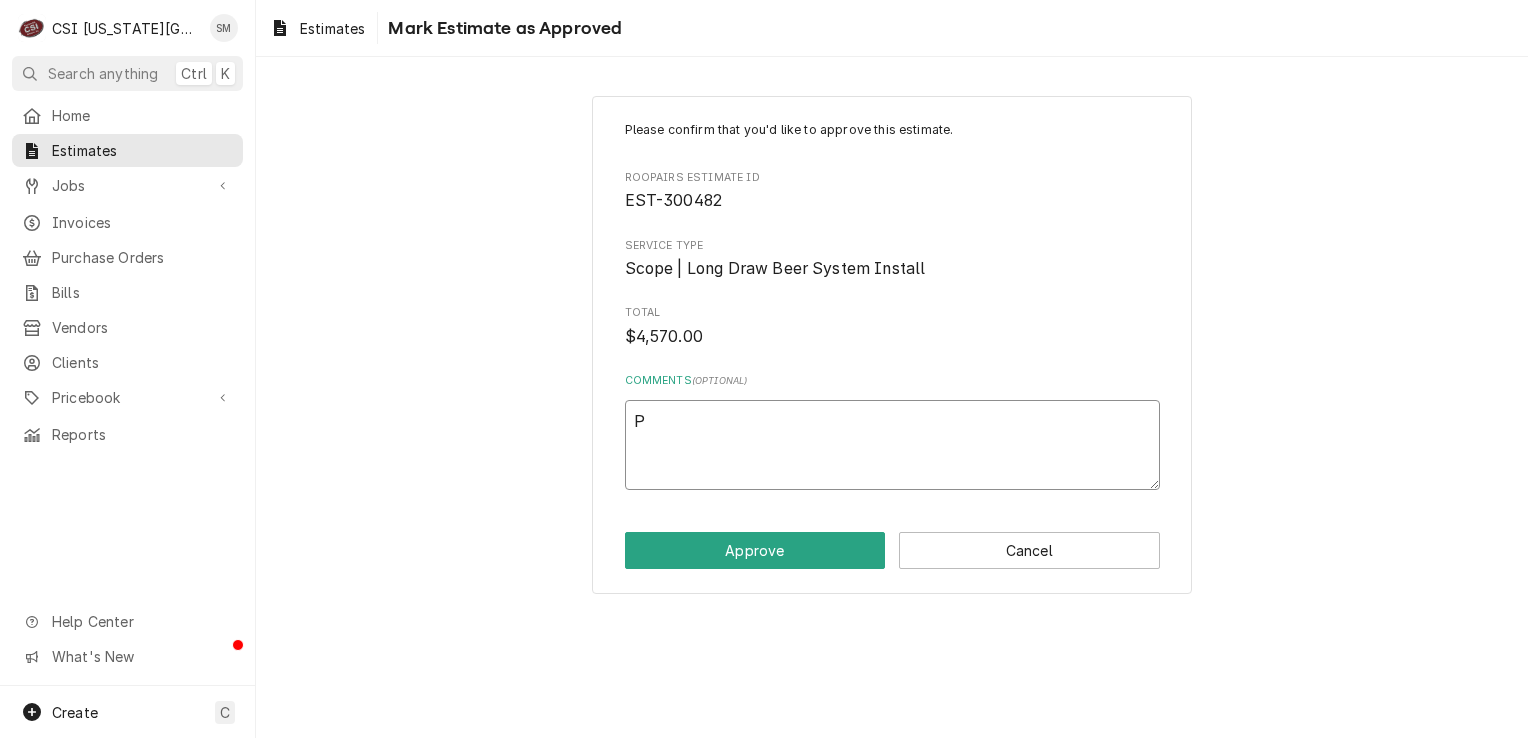 type on "x" 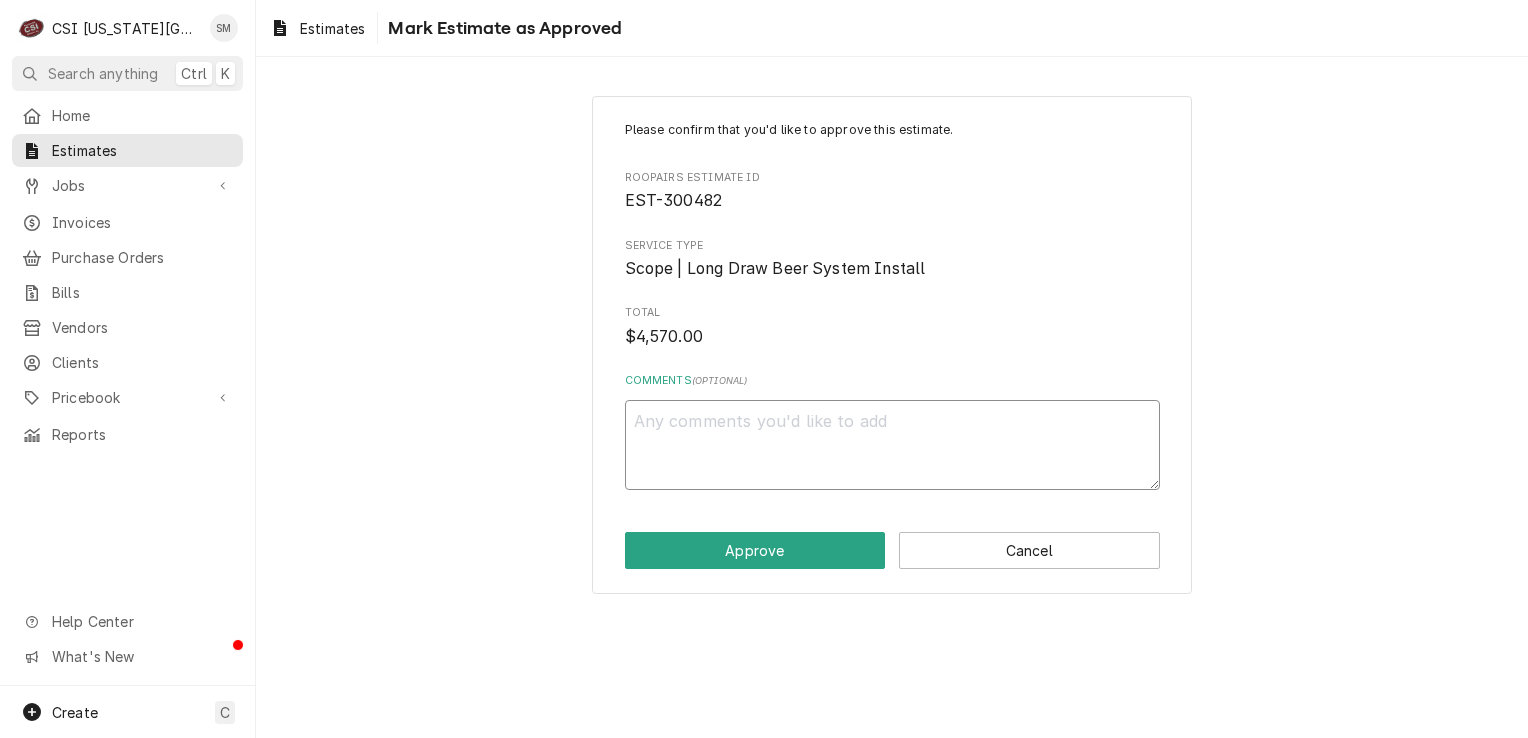 type on "x" 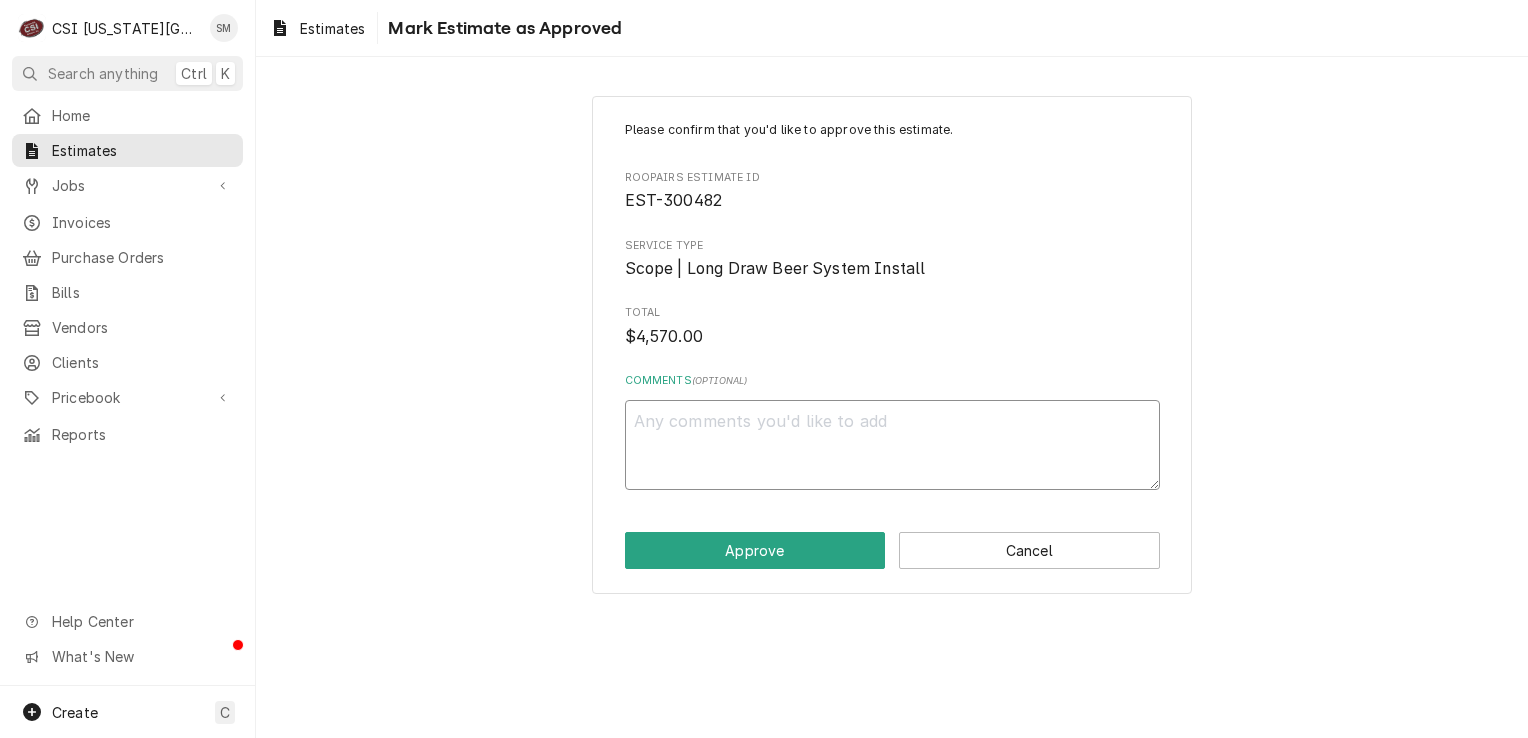 type on "E" 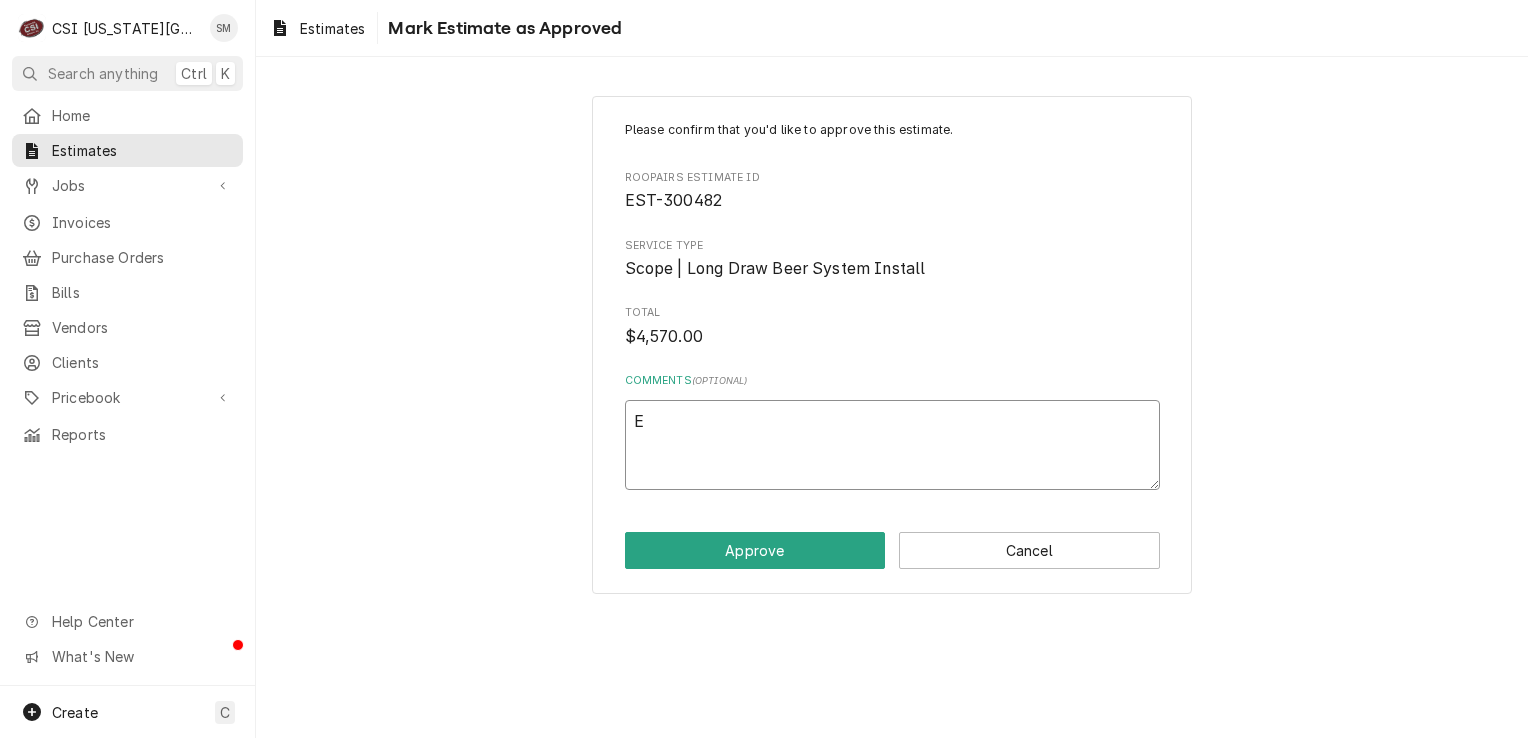 type on "x" 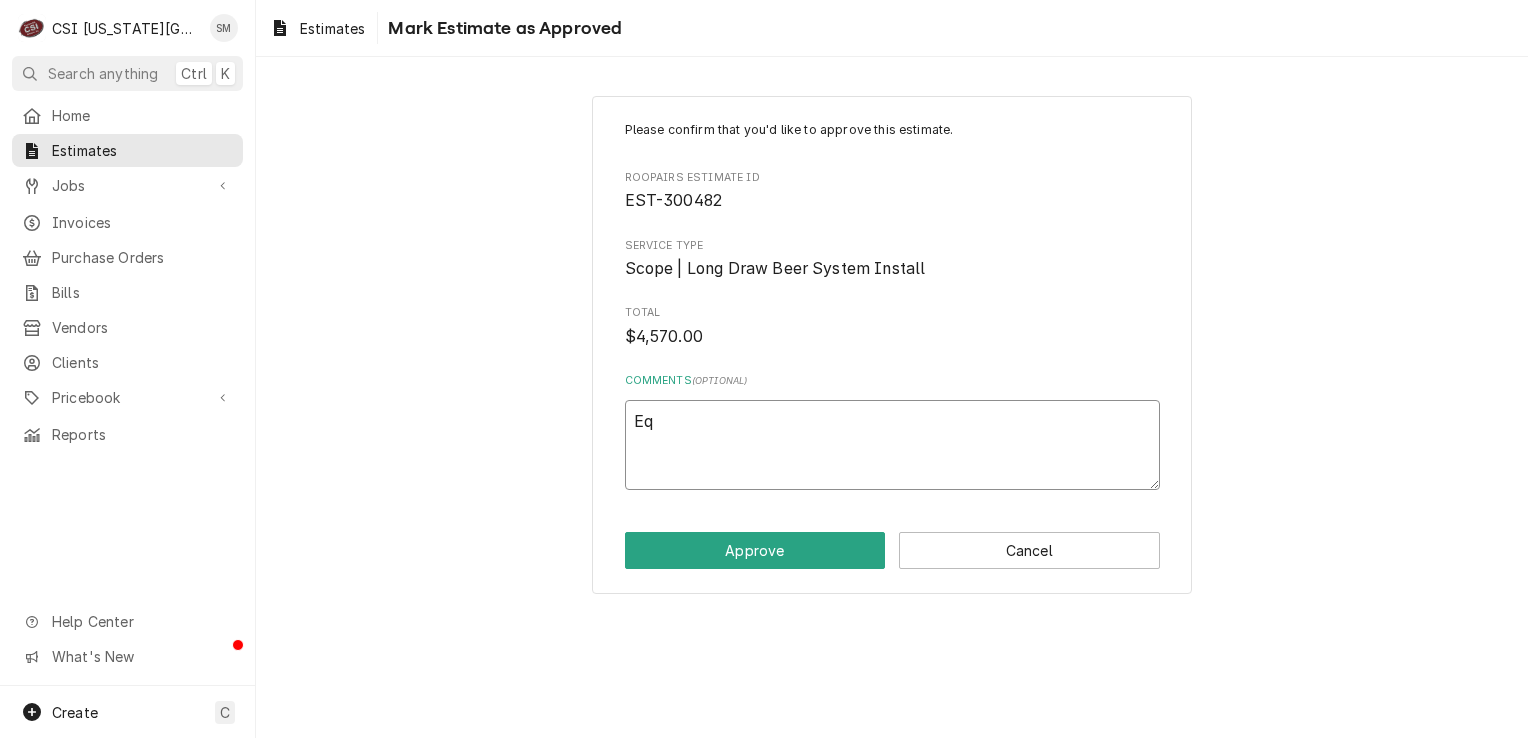 type on "x" 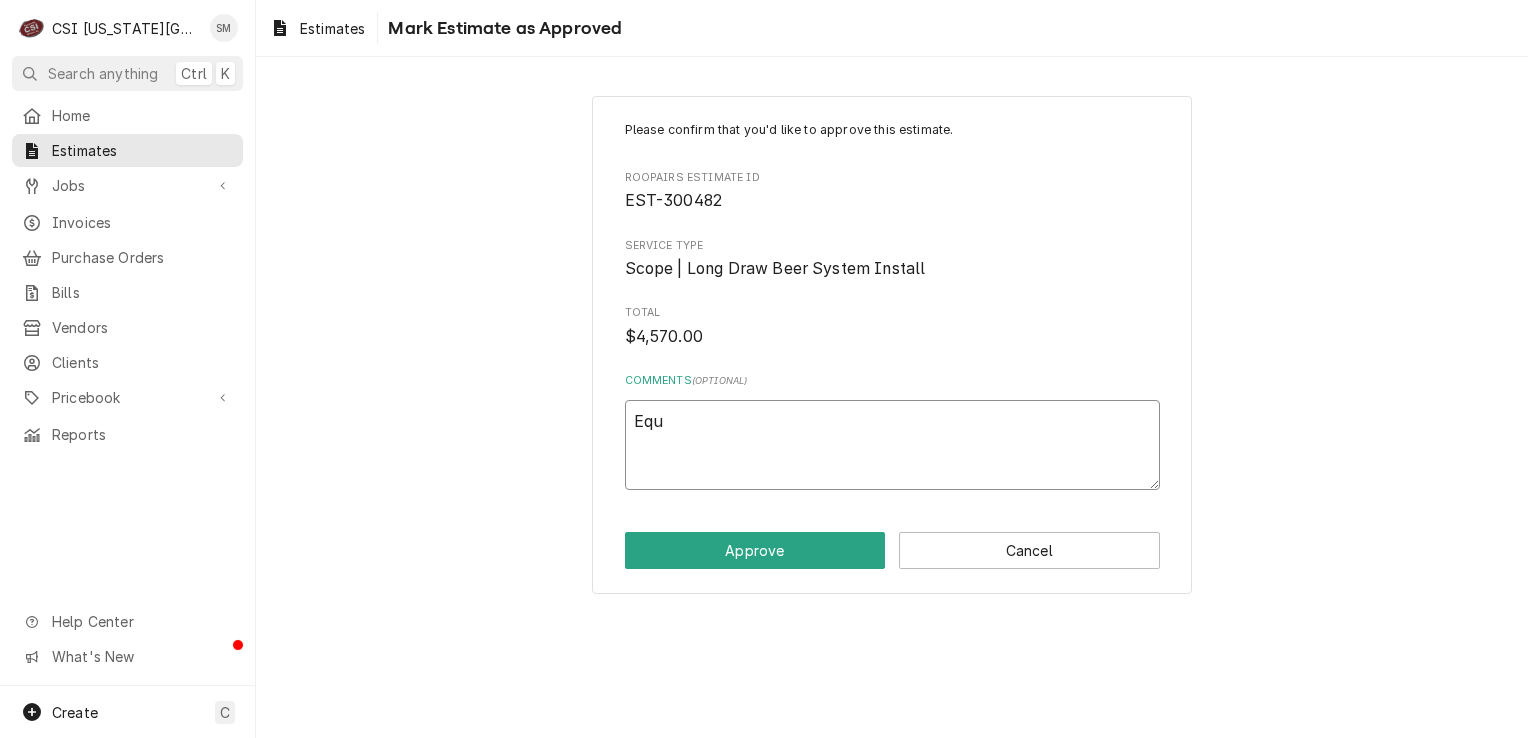 type on "x" 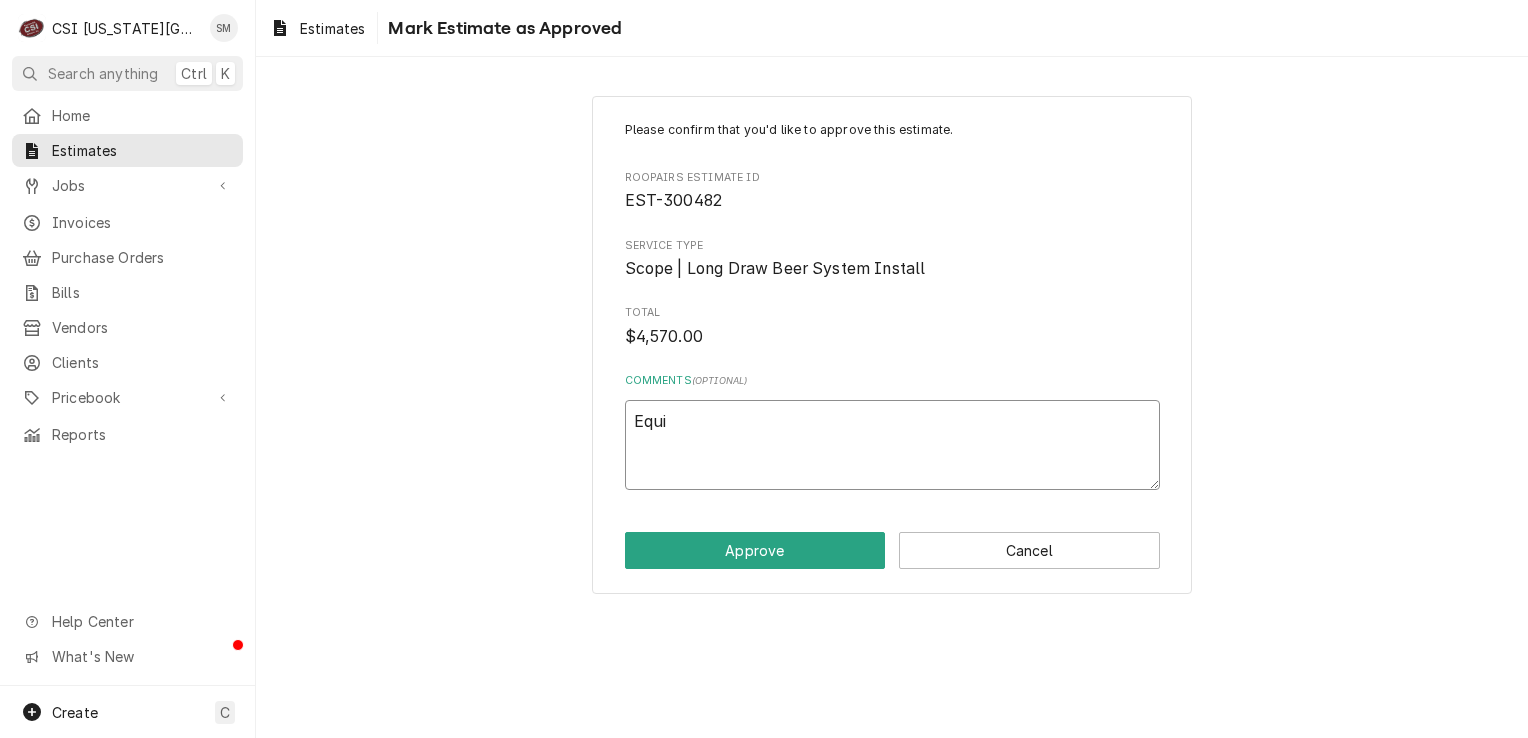 type on "x" 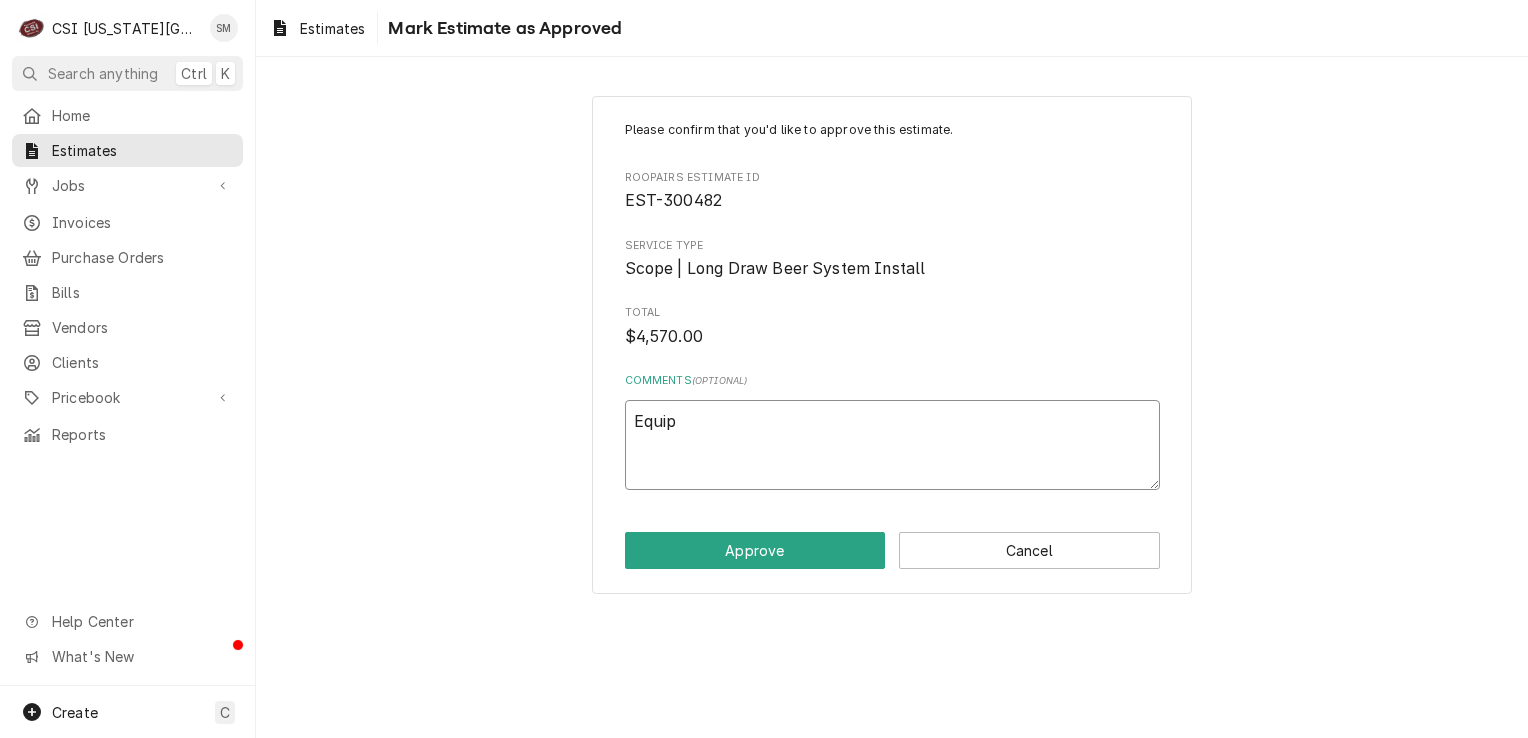 type on "x" 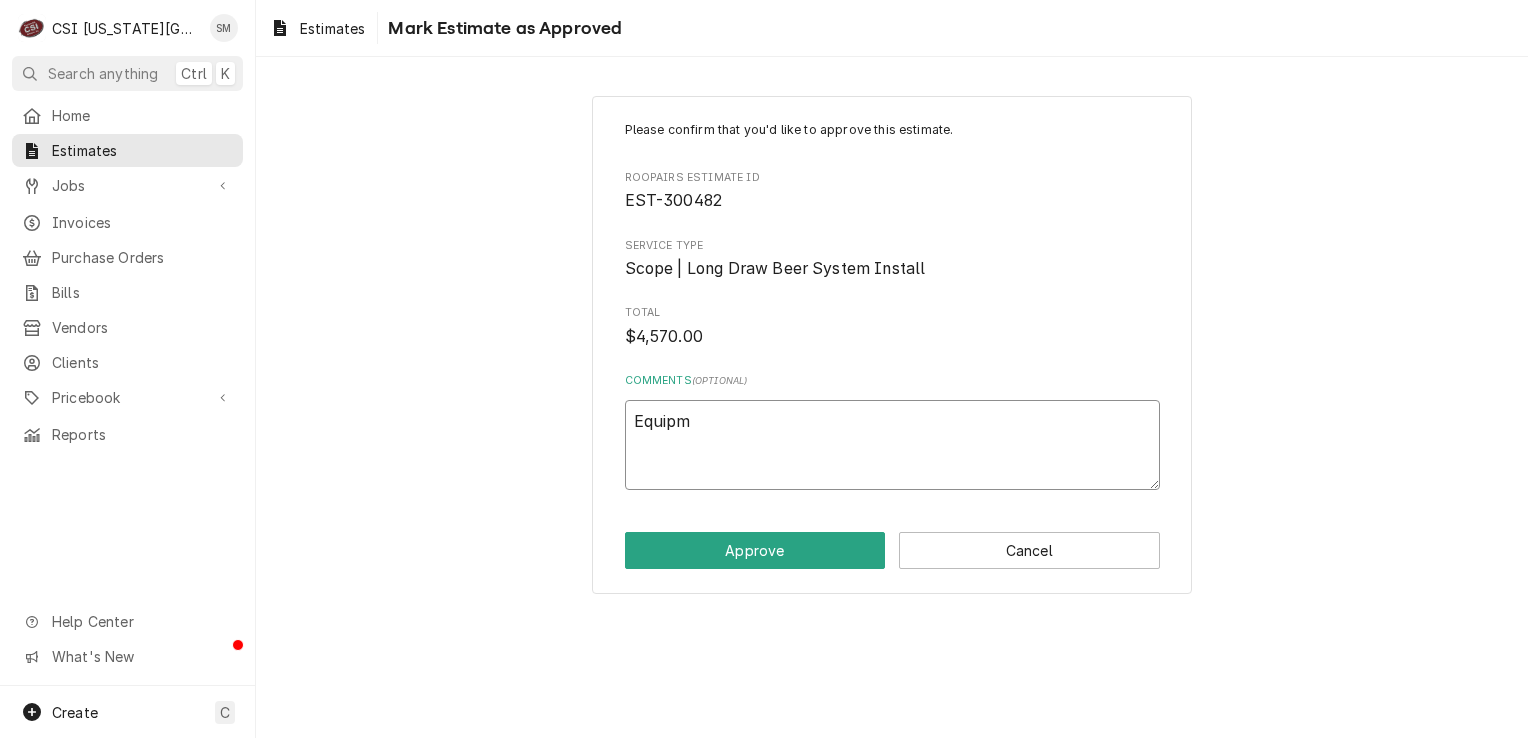 type on "x" 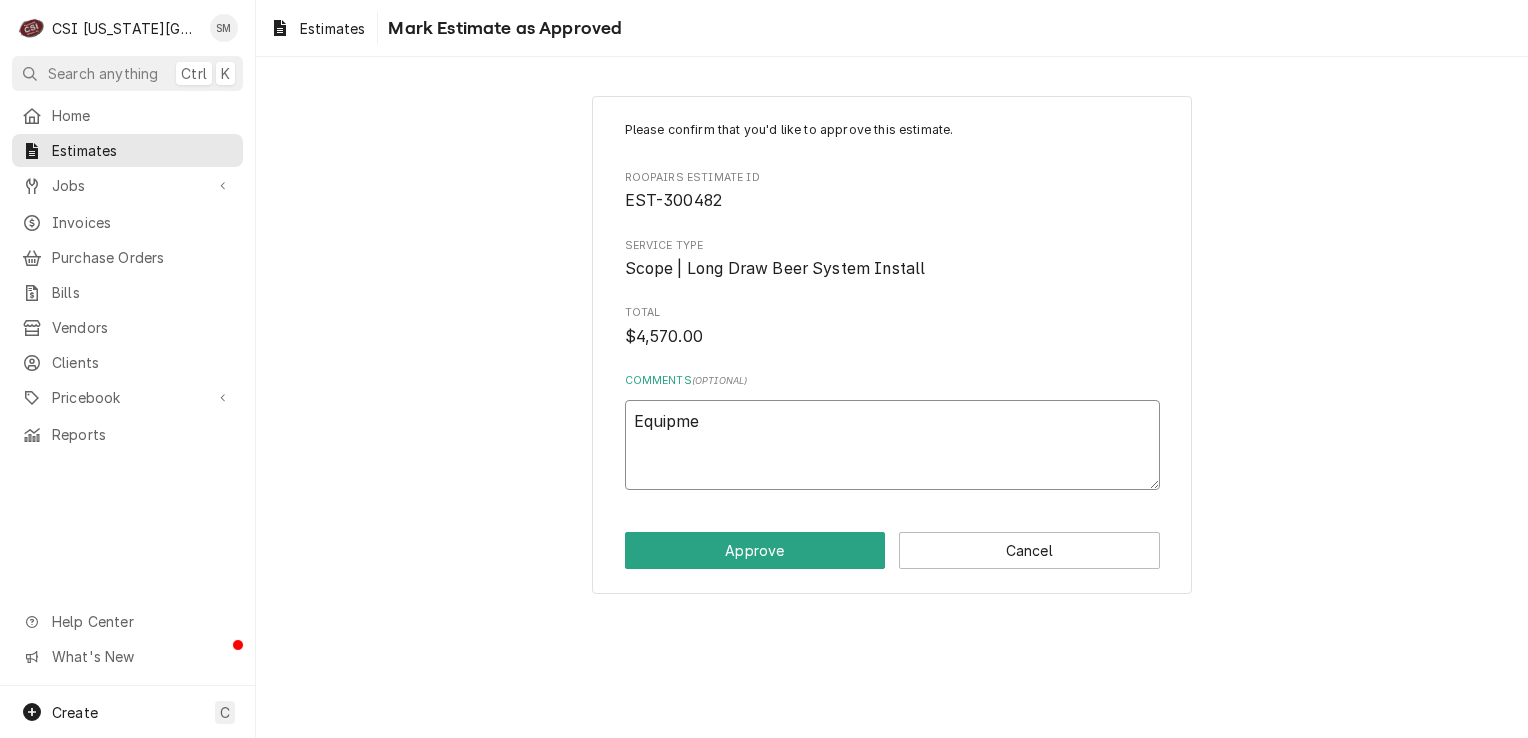 type on "x" 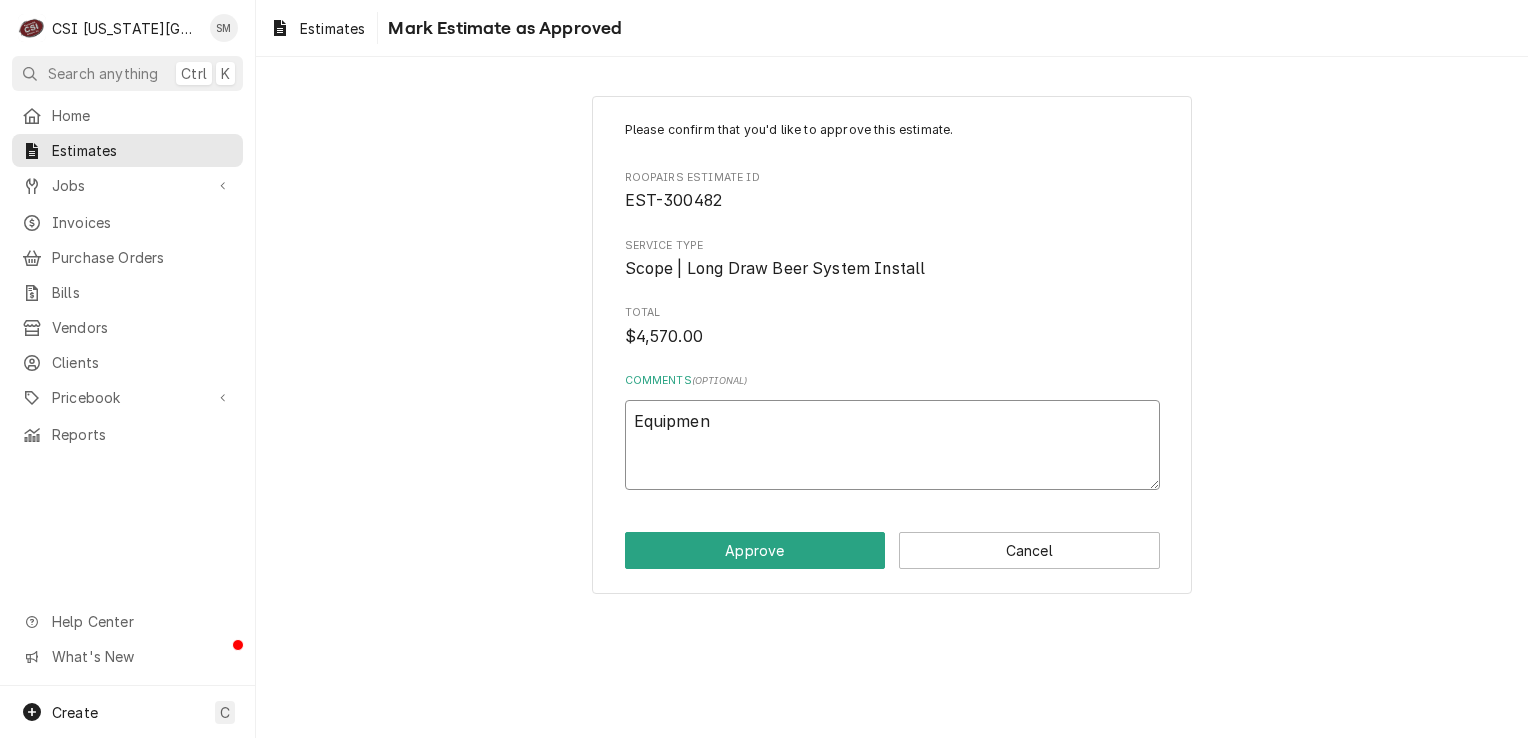 type on "x" 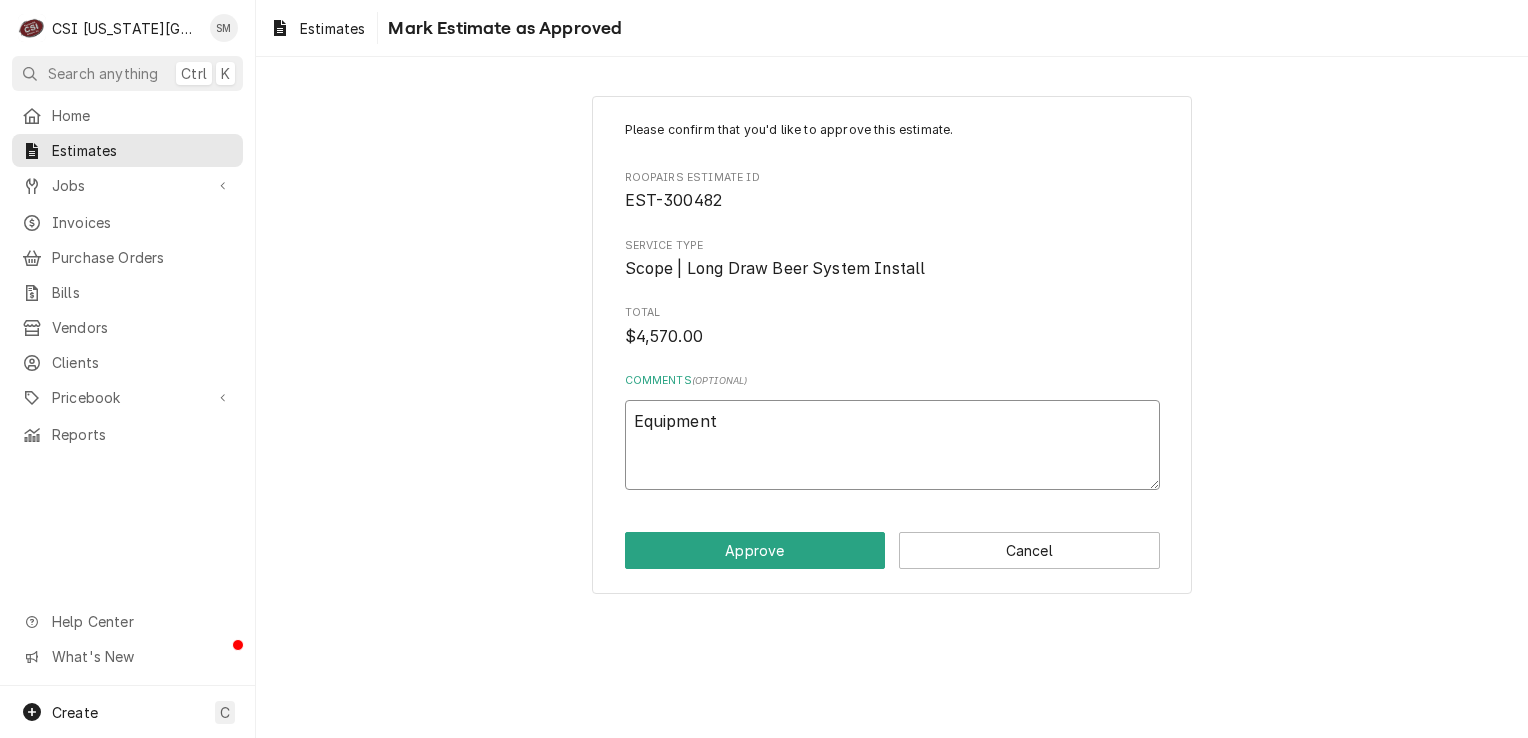 type on "x" 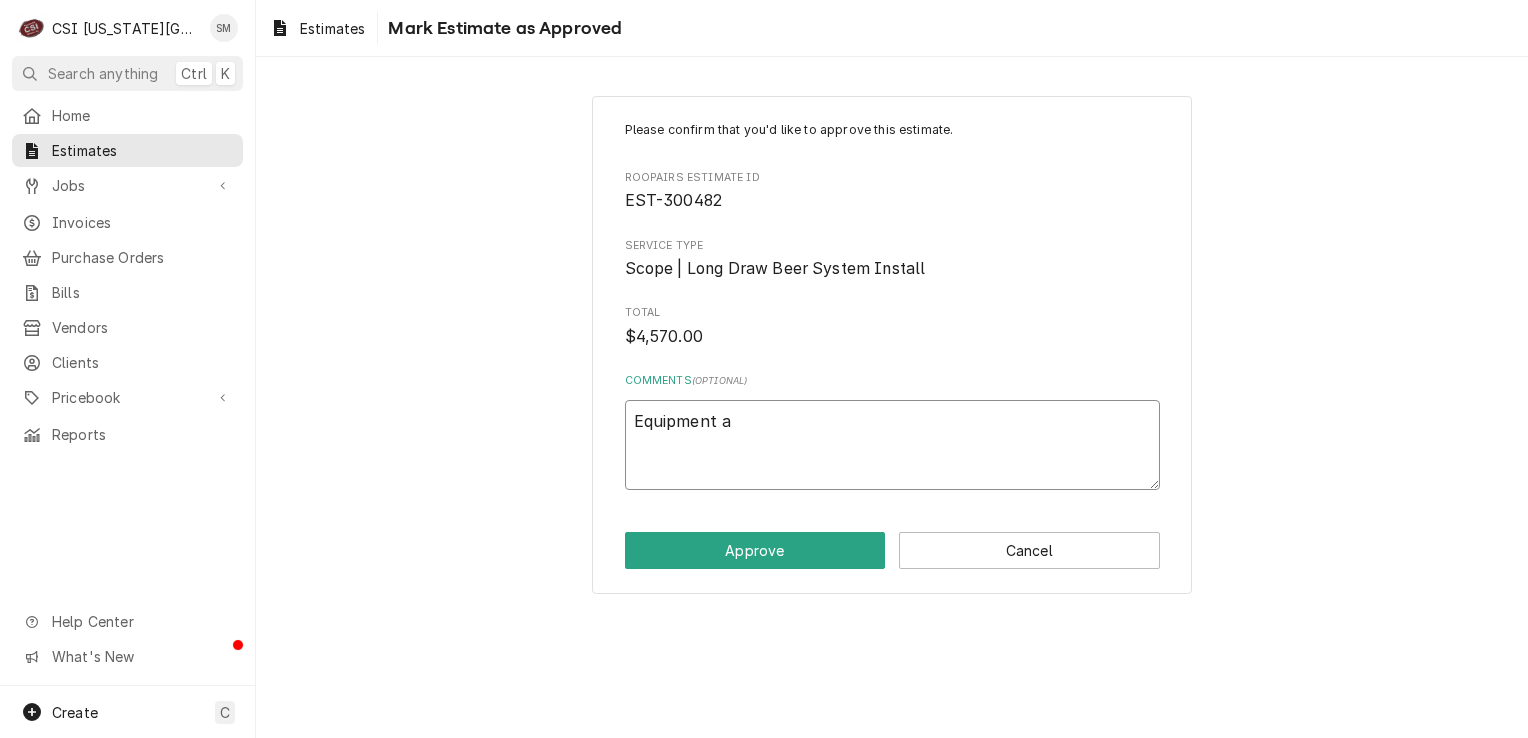 type on "x" 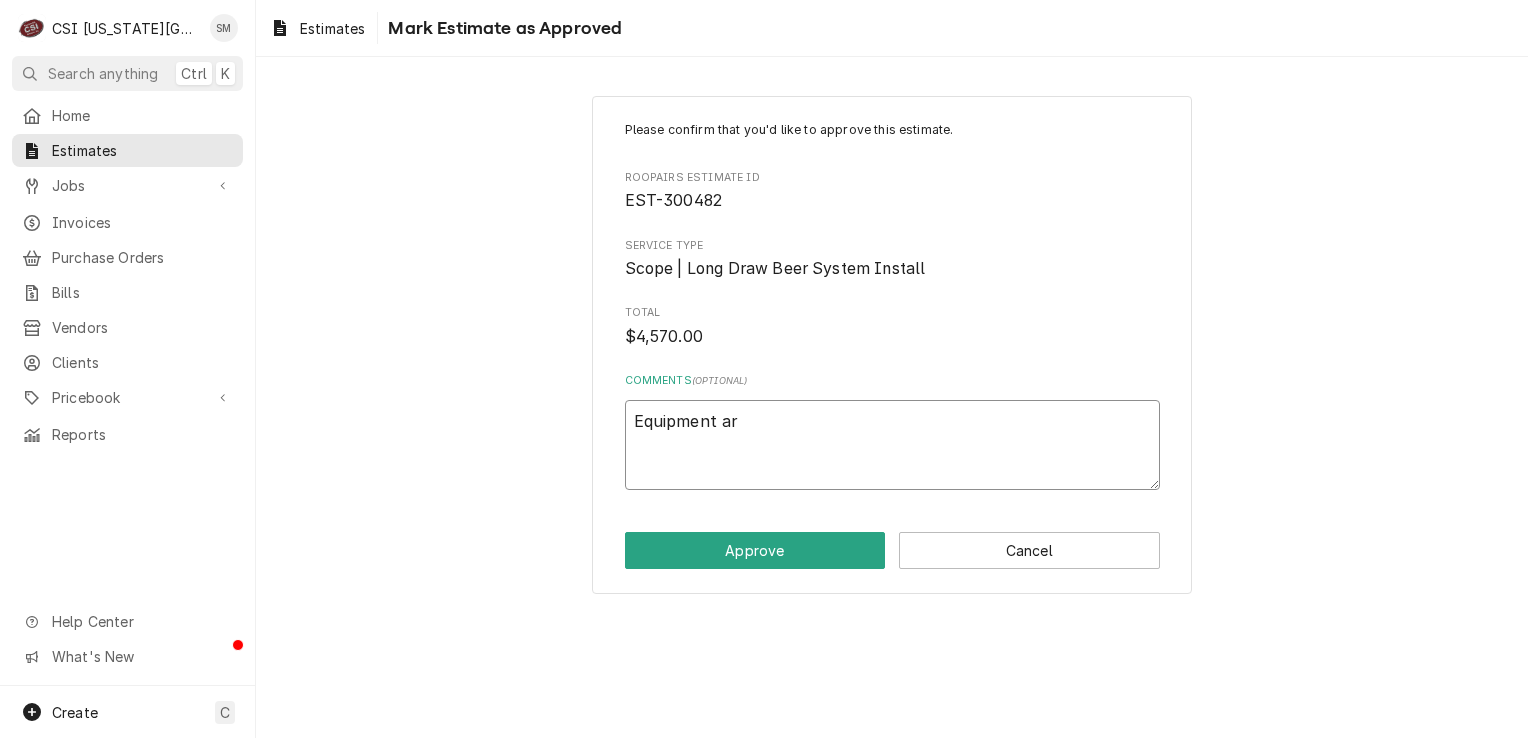 type on "x" 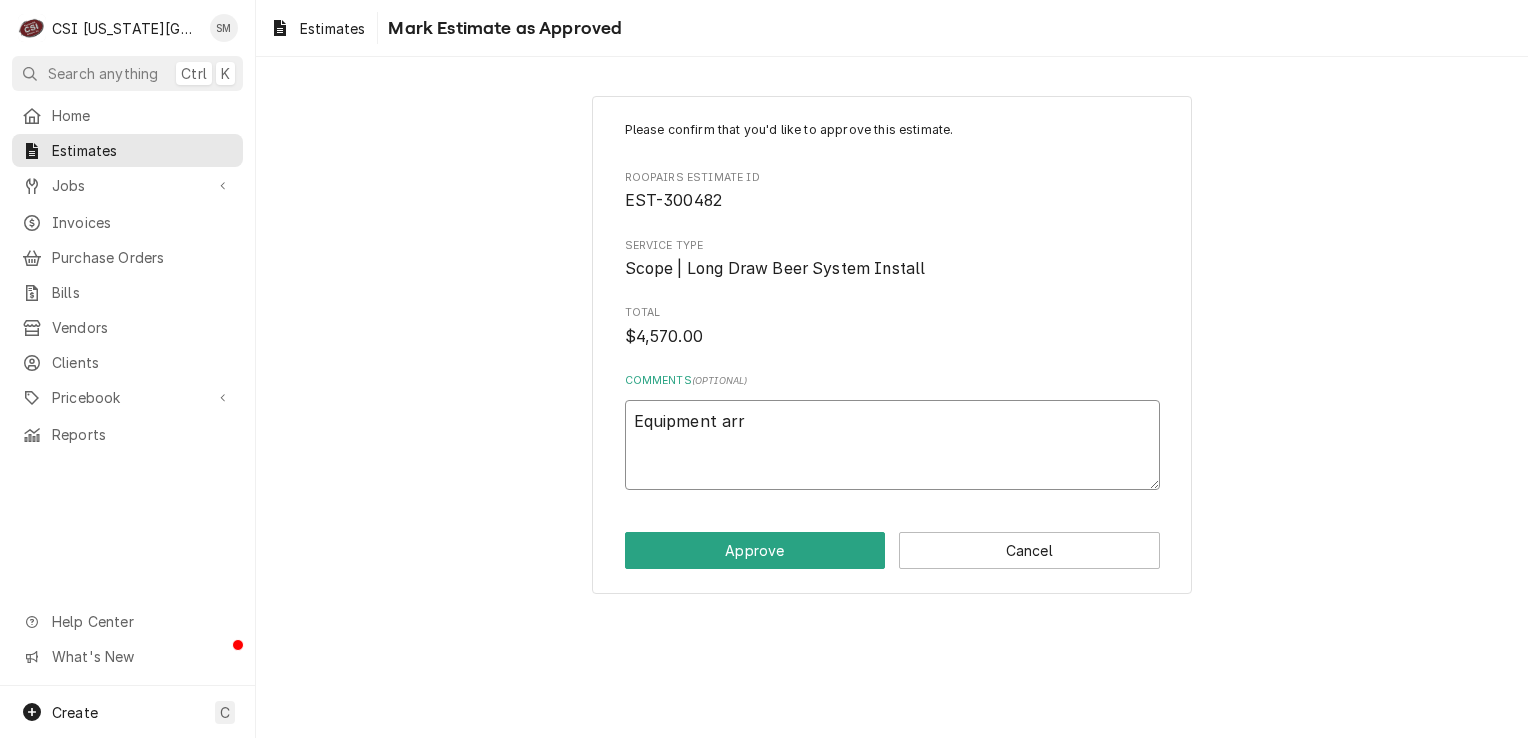 type on "x" 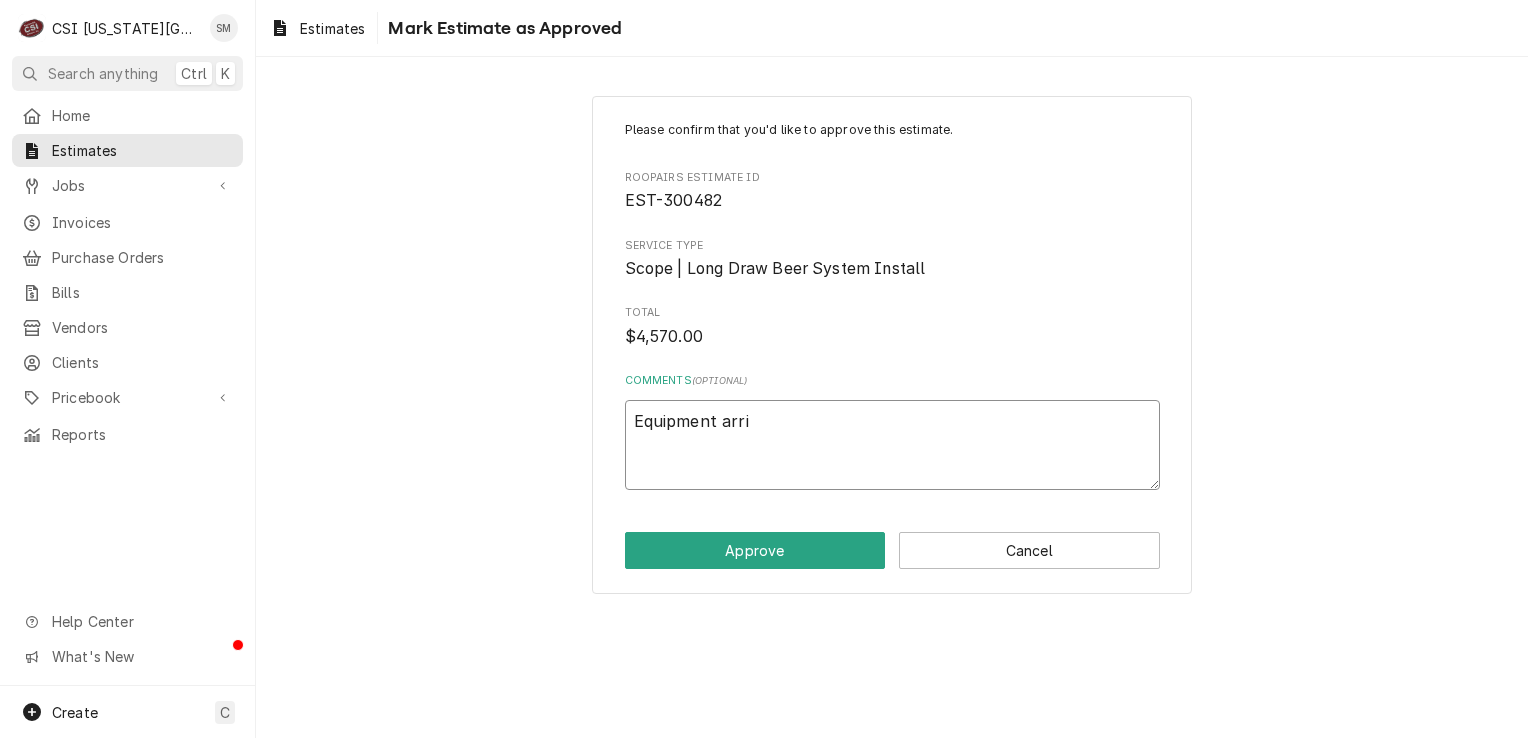 type on "x" 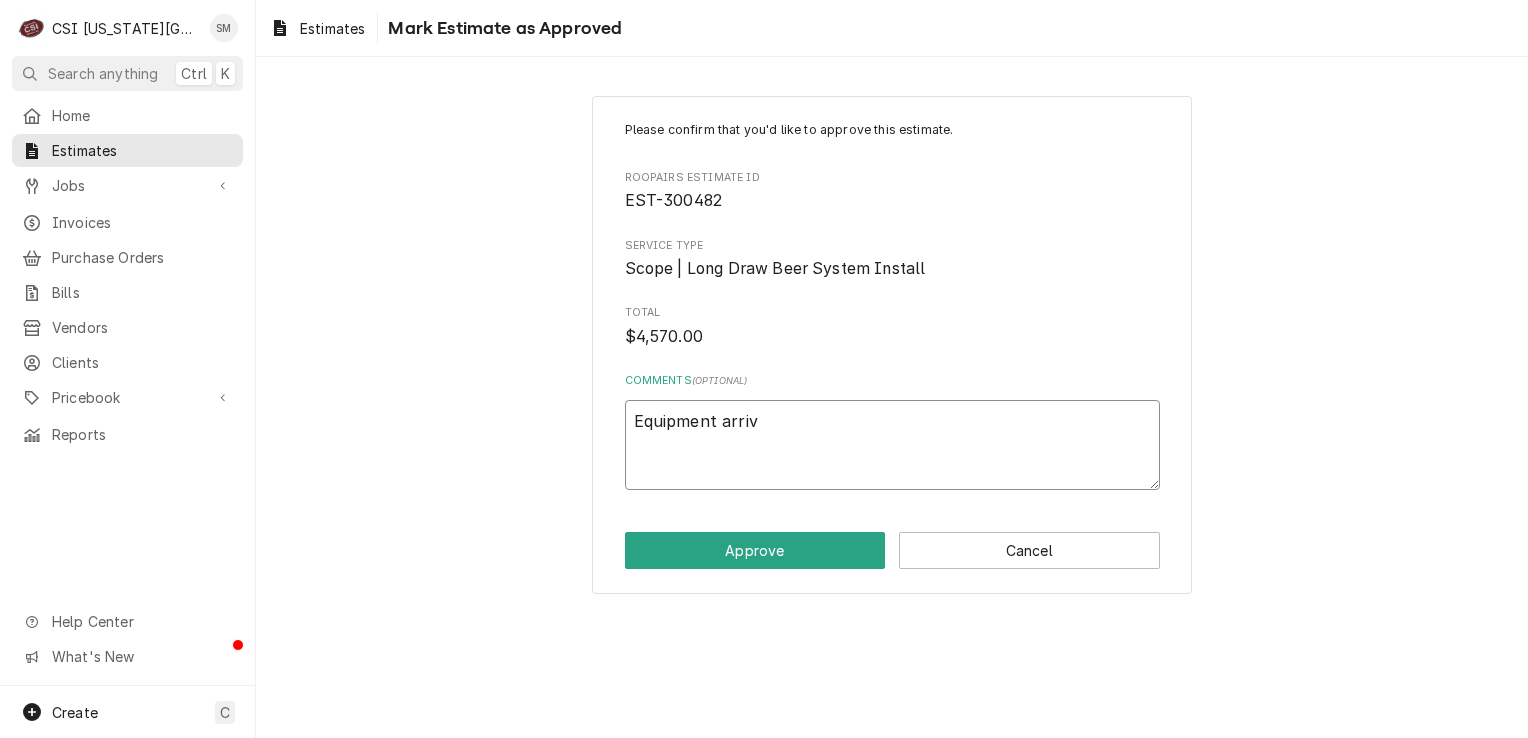 type on "x" 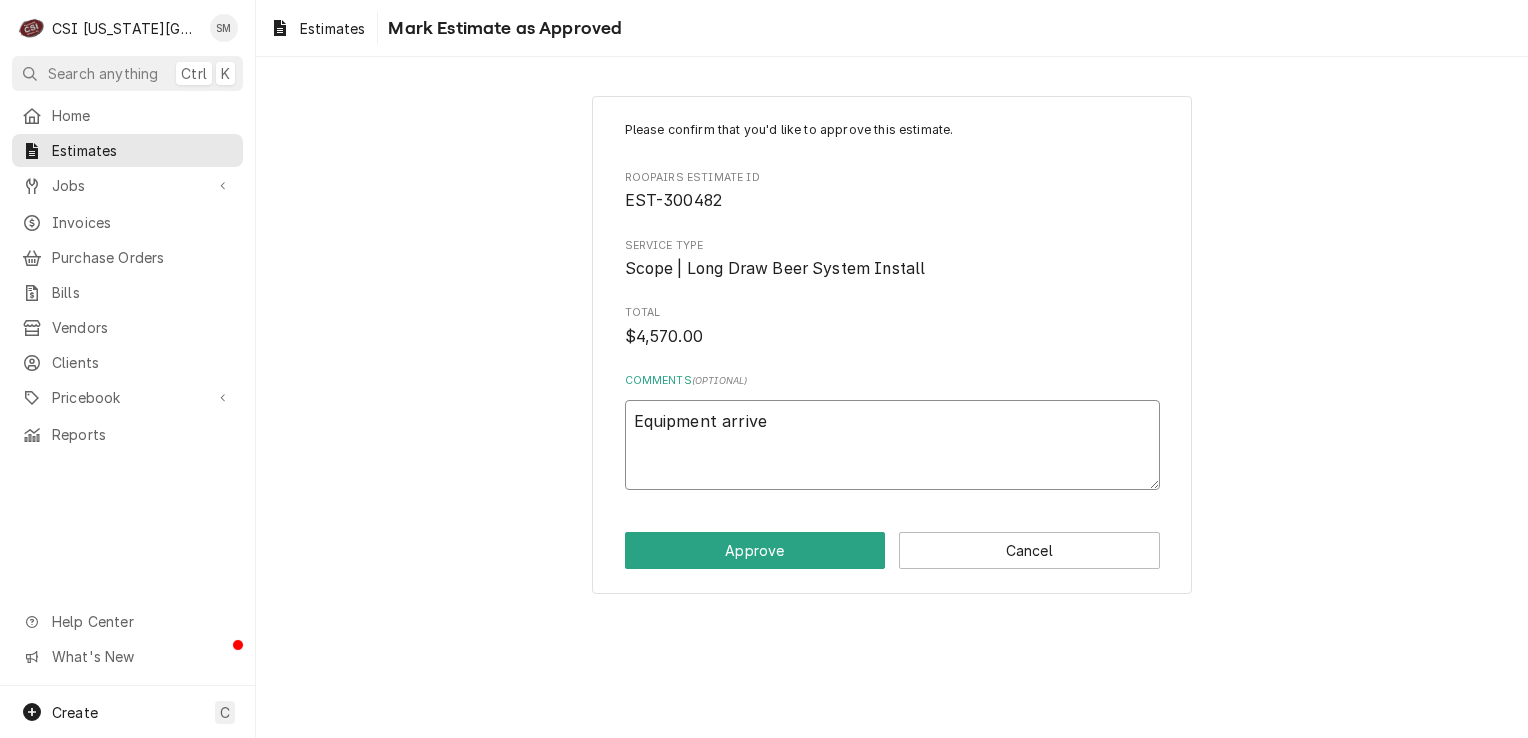 type on "x" 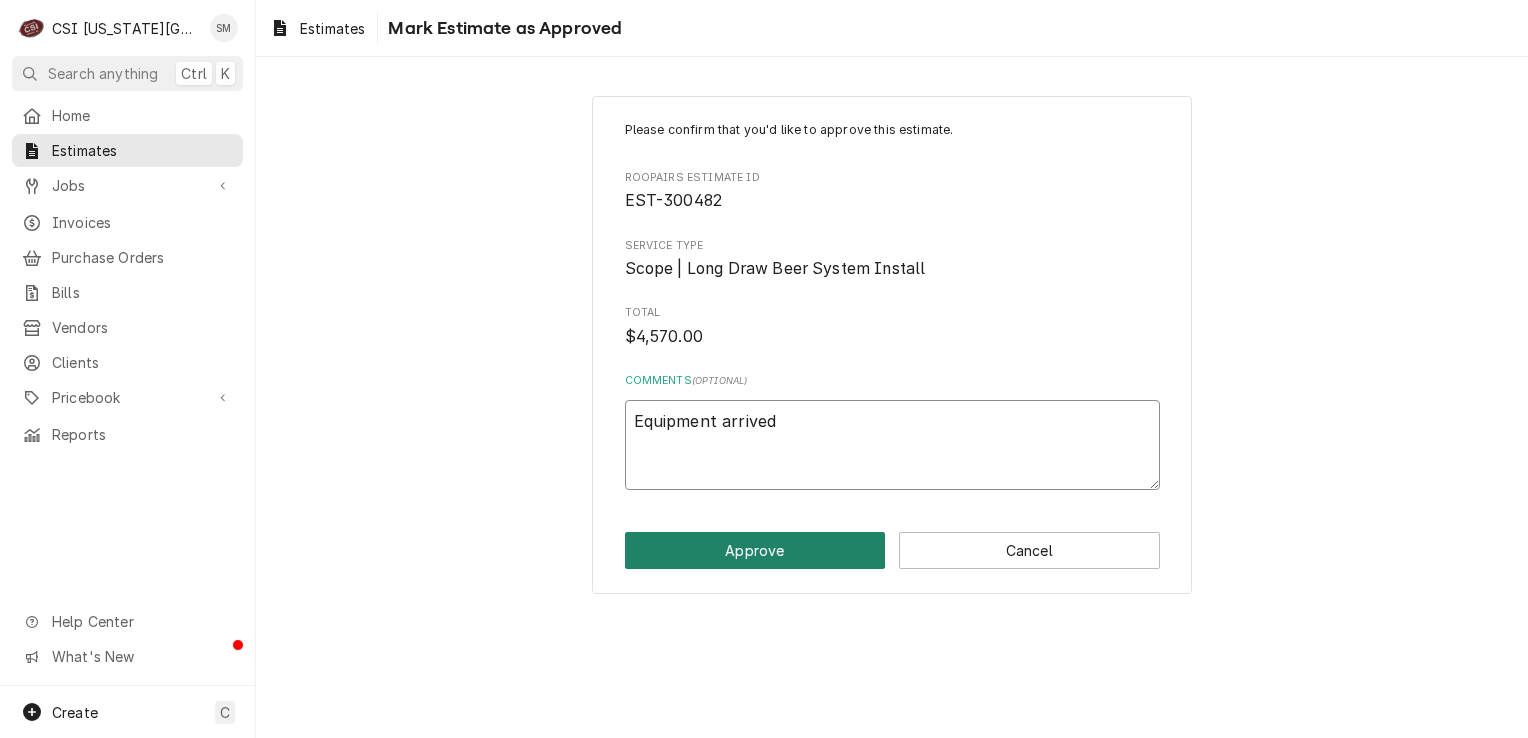 type on "Equipment arrived" 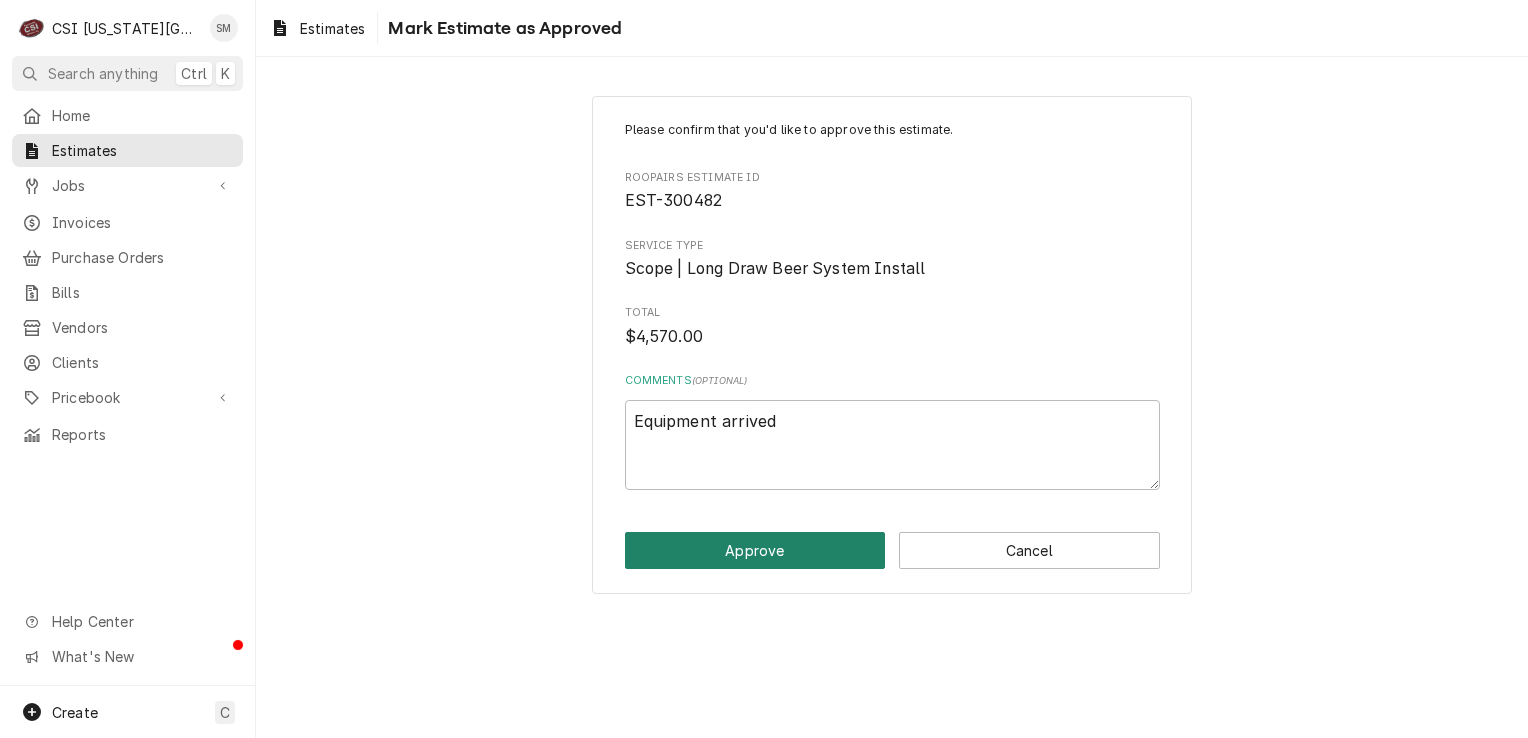 click on "Approve" at bounding box center (755, 550) 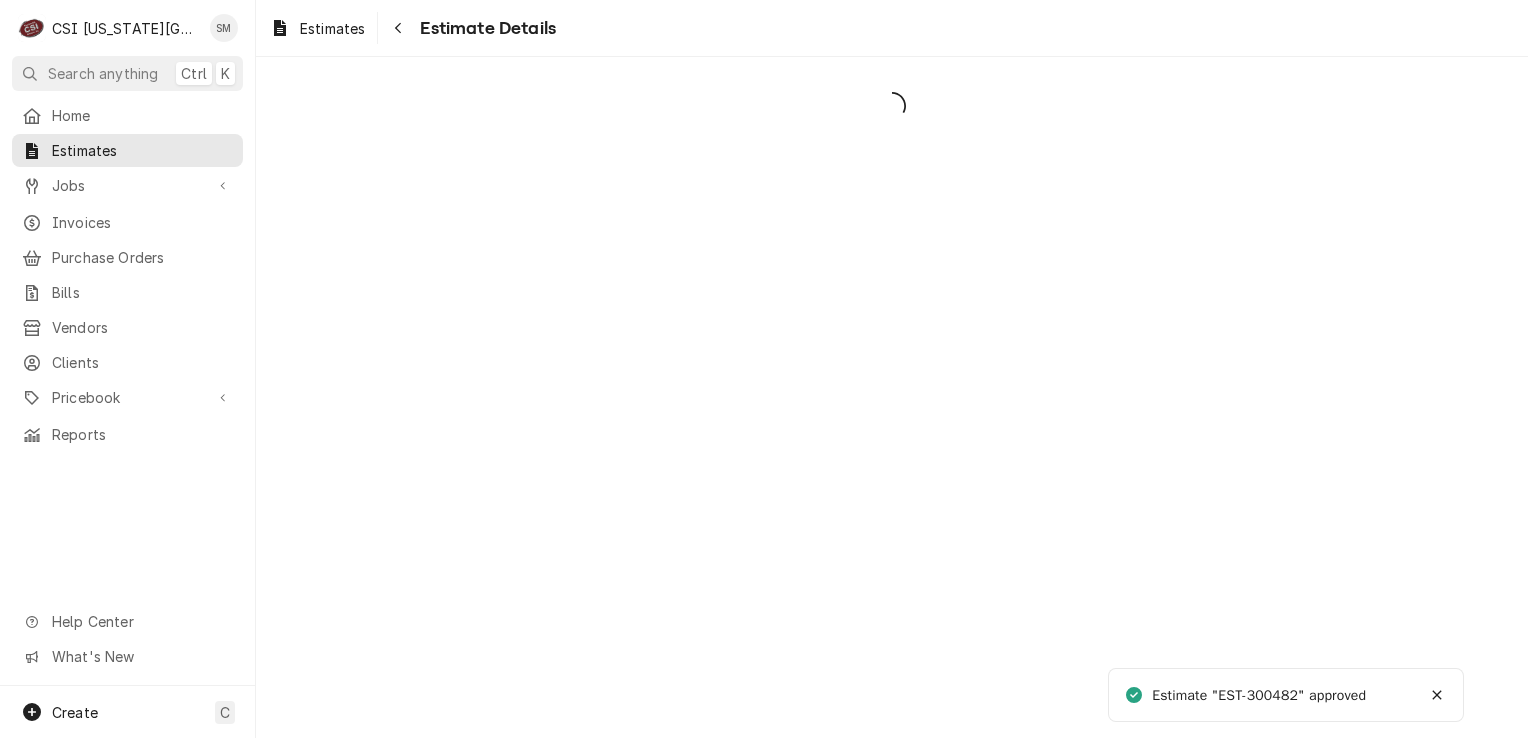 scroll, scrollTop: 0, scrollLeft: 0, axis: both 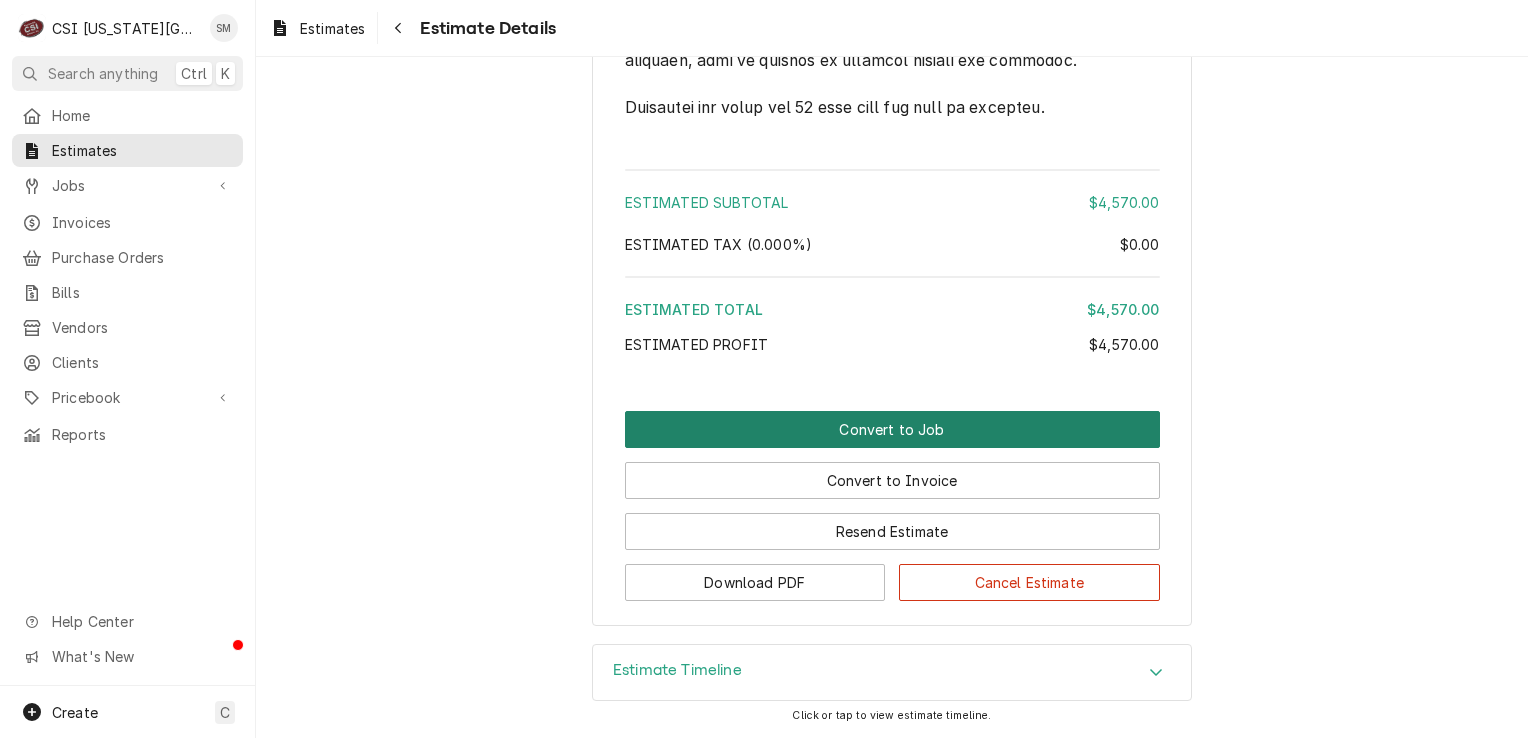 click on "Convert to Job" at bounding box center [892, 429] 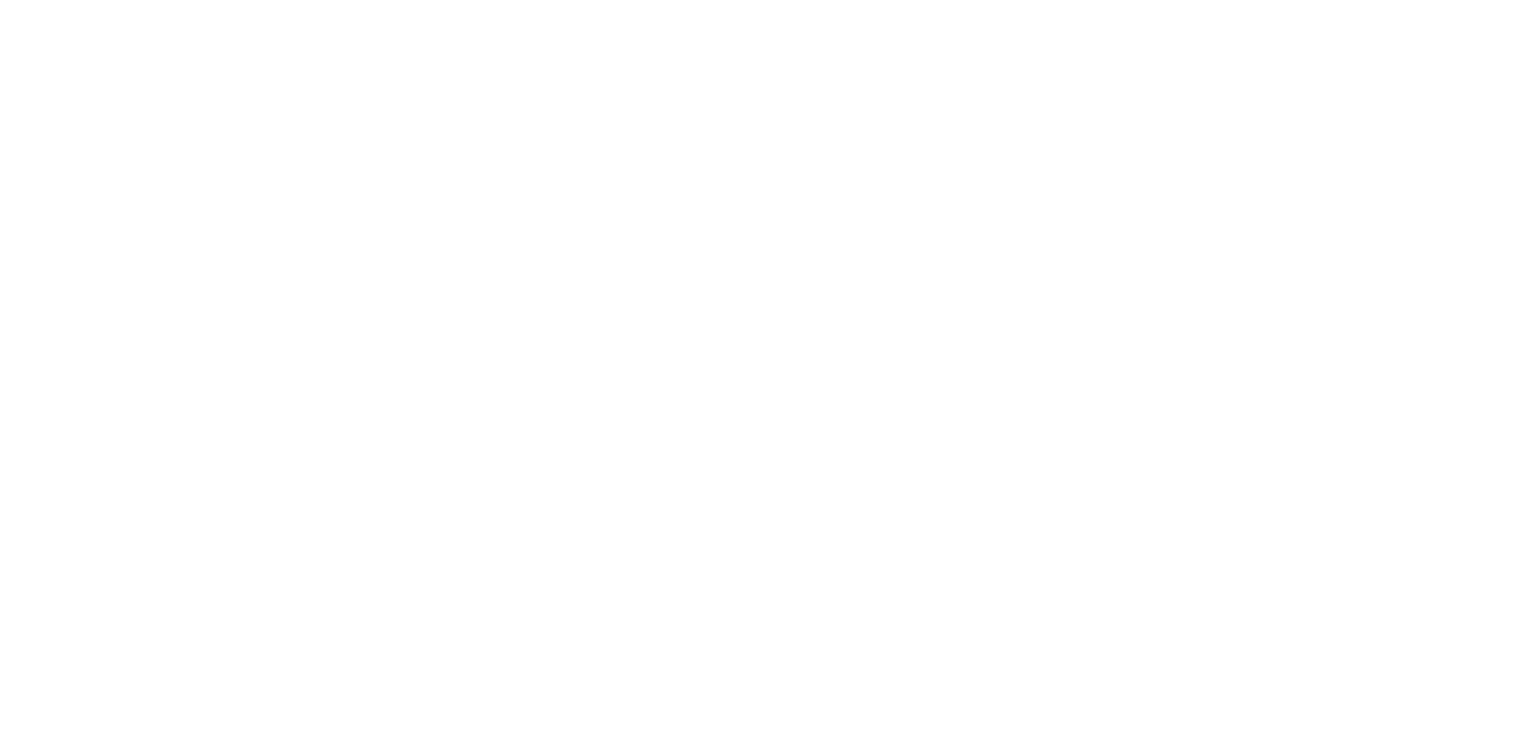 scroll, scrollTop: 0, scrollLeft: 0, axis: both 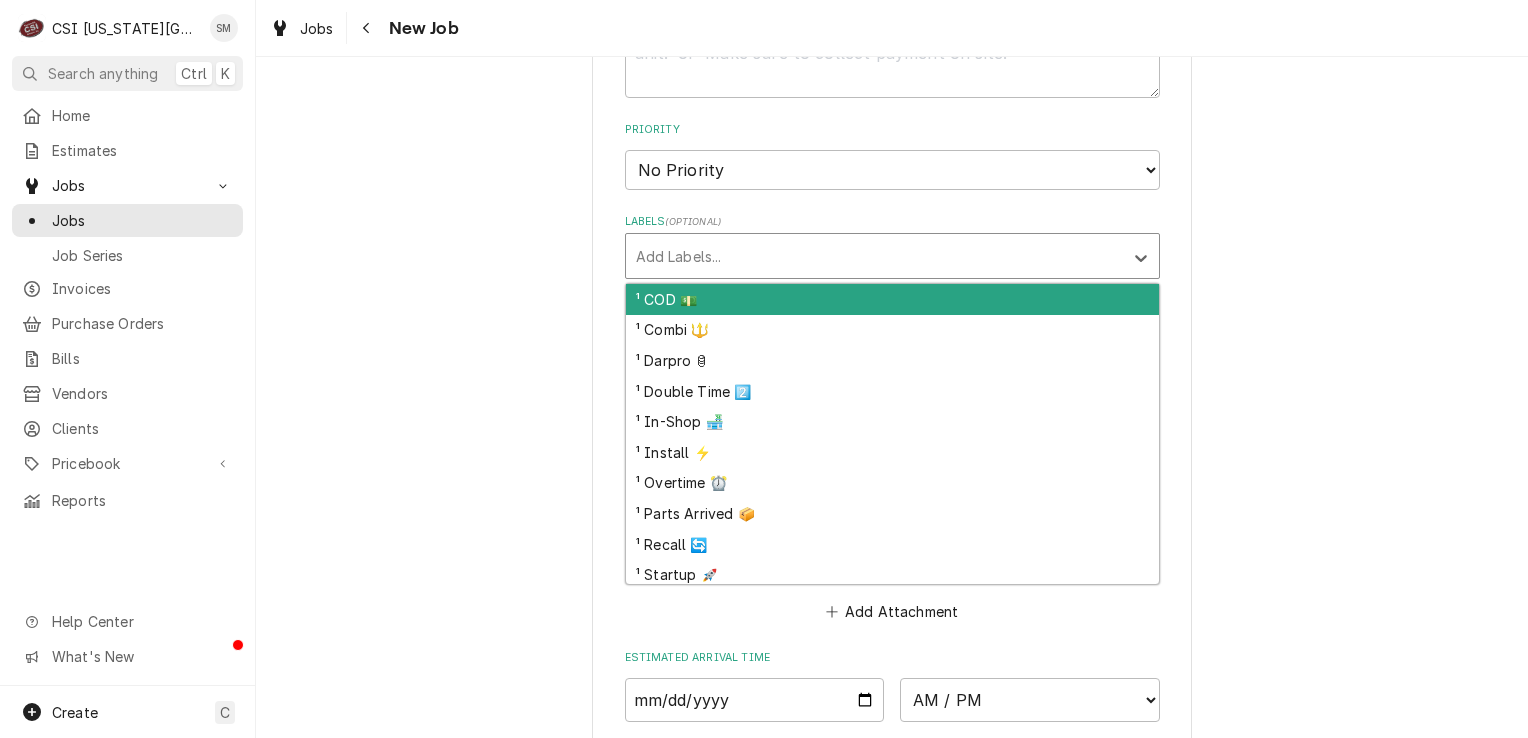 click at bounding box center [874, 256] 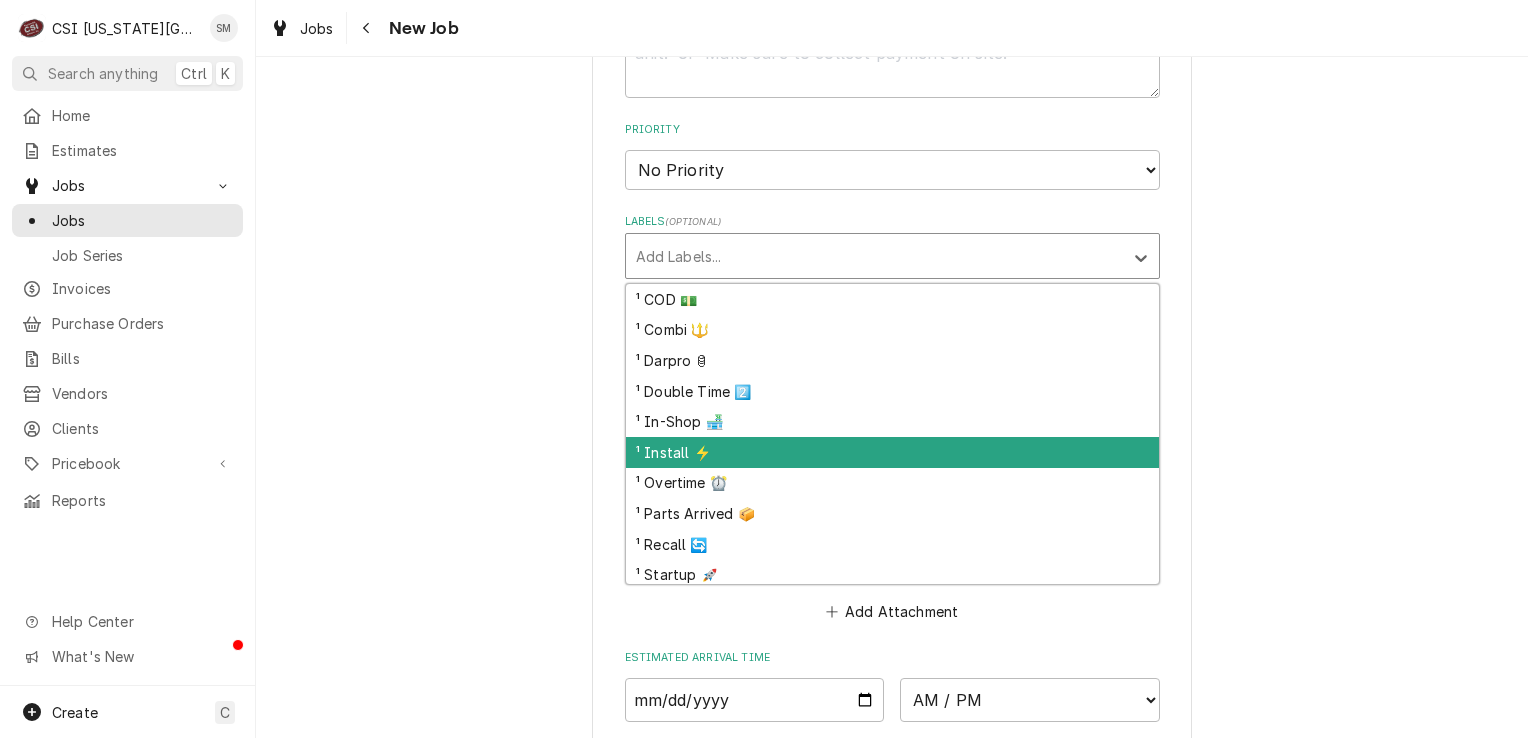 click on "¹ Install ⚡️" at bounding box center [892, 452] 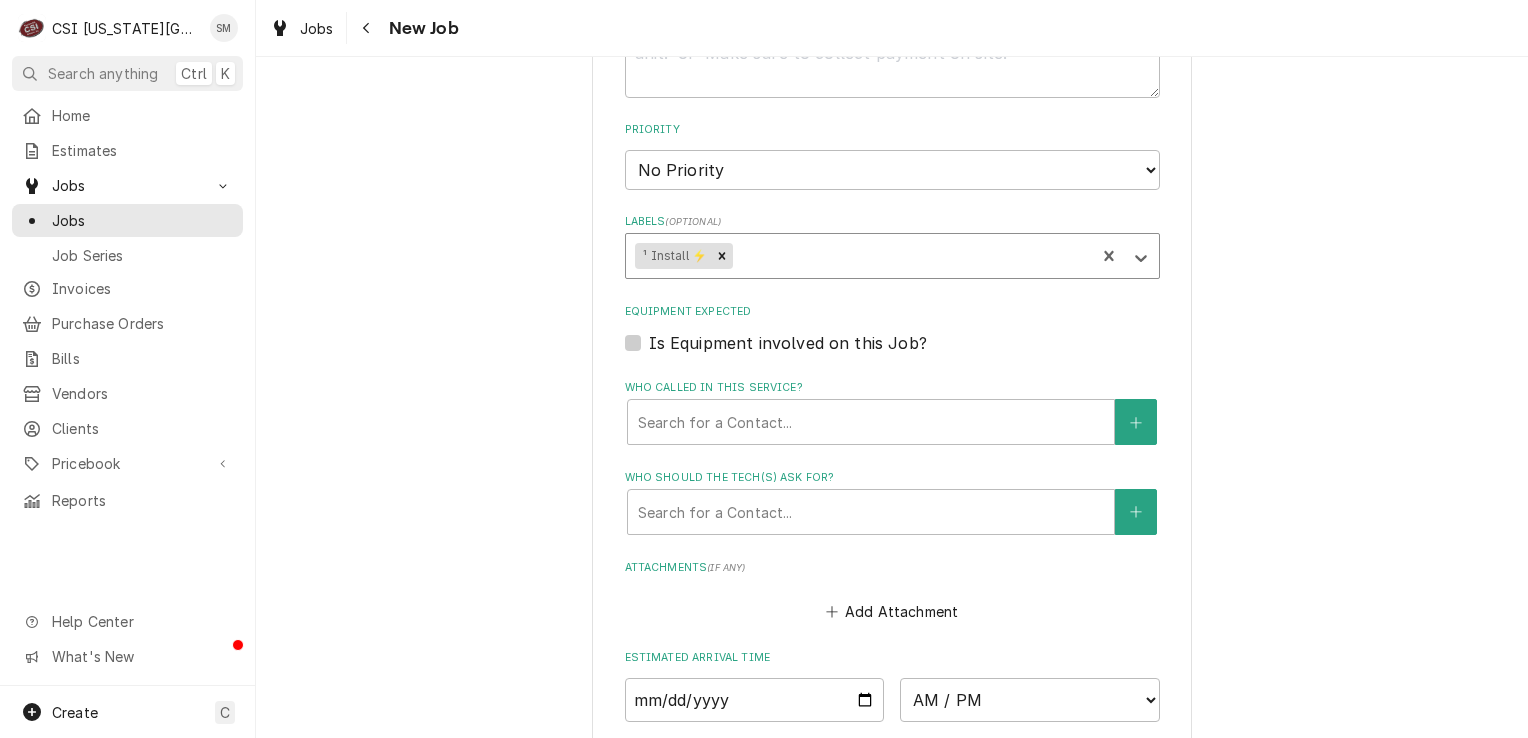 type on "x" 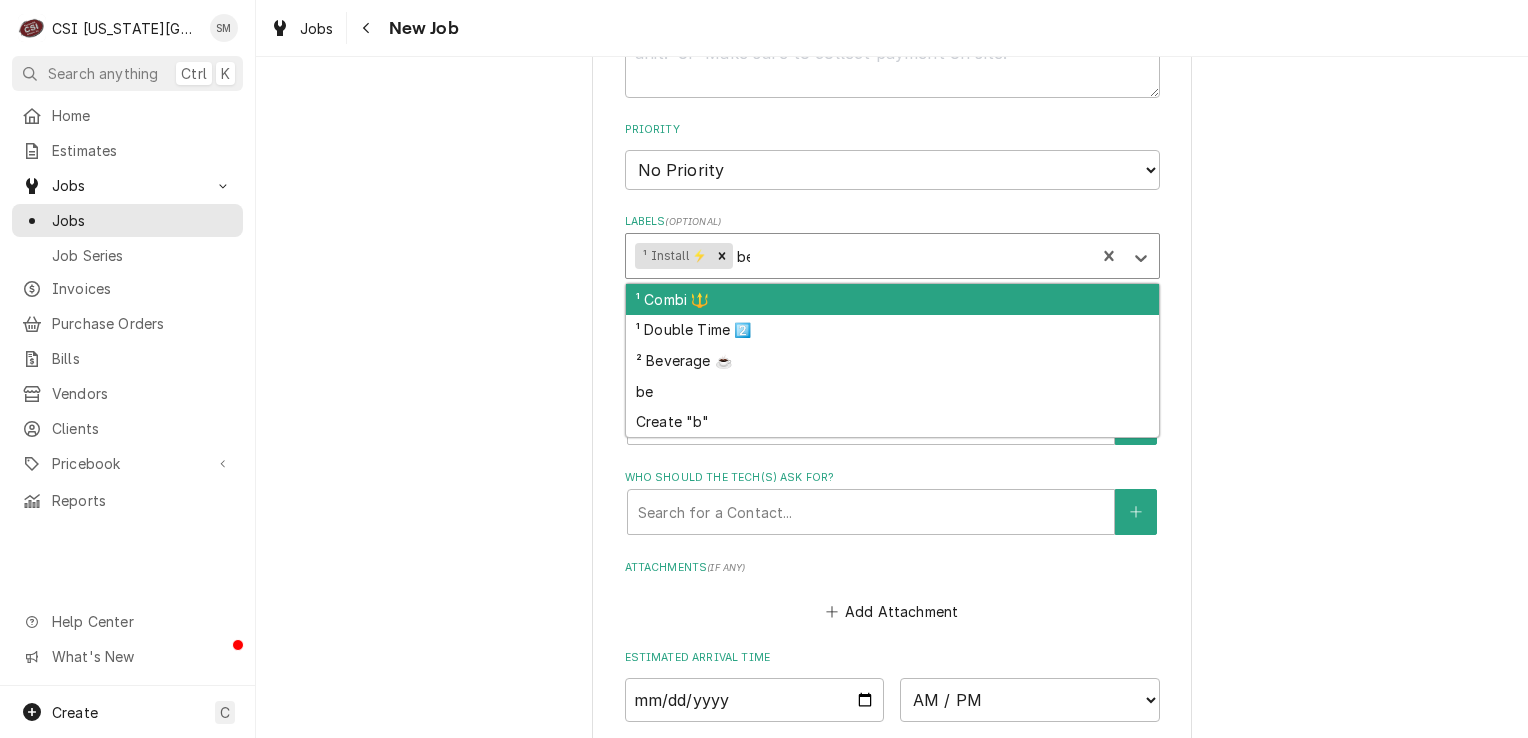 type on "bev" 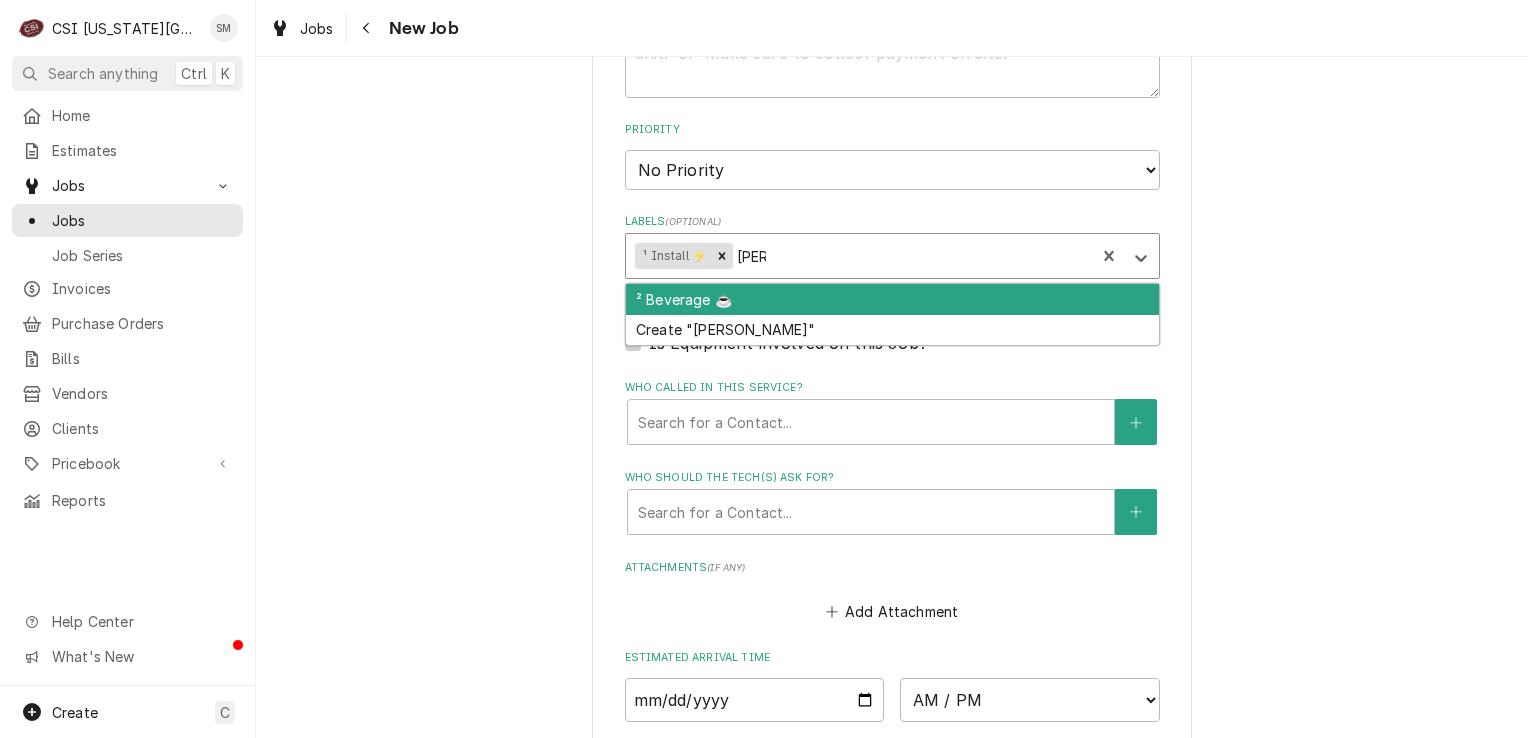click on "² Beverage ☕️" at bounding box center [892, 299] 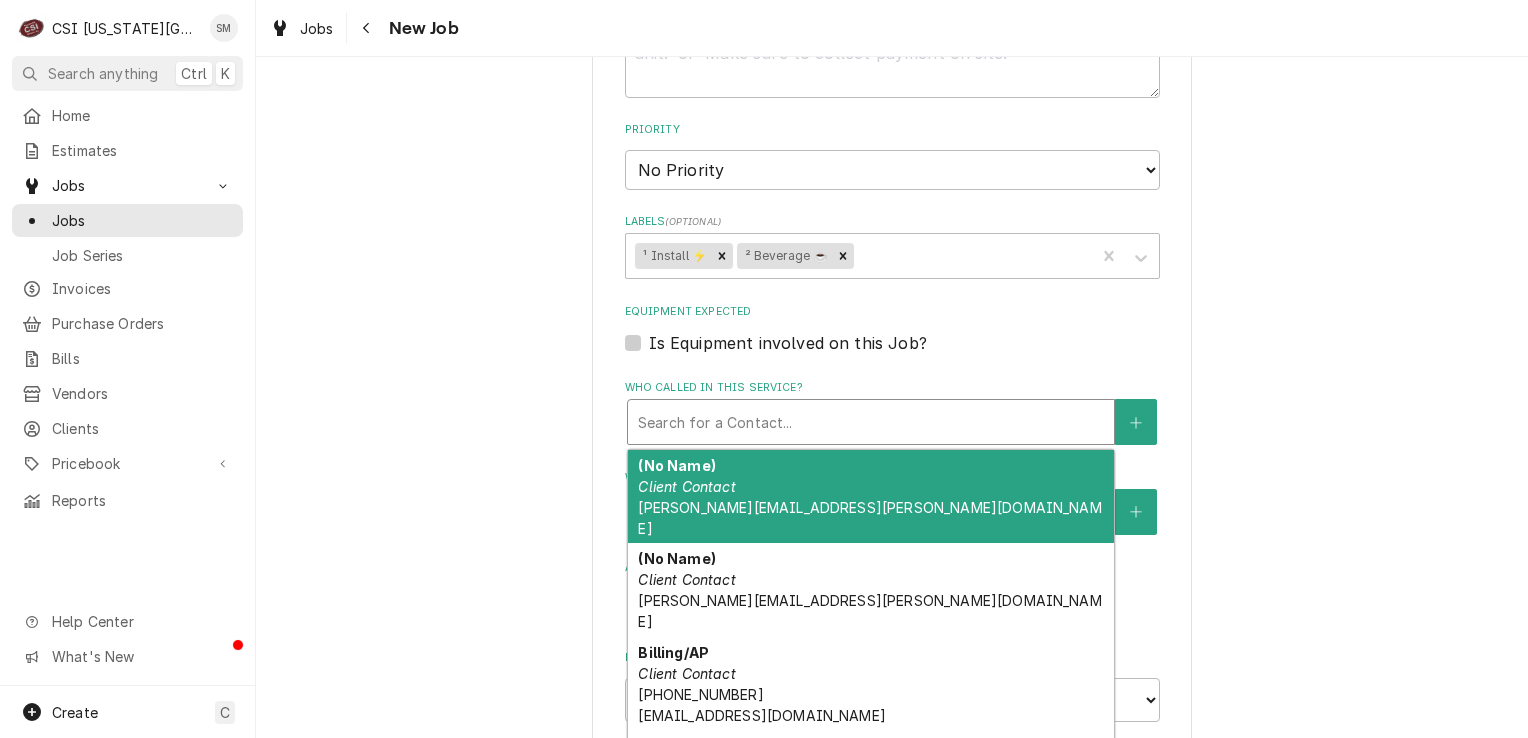 click on "Search for a Contact..." at bounding box center [871, 422] 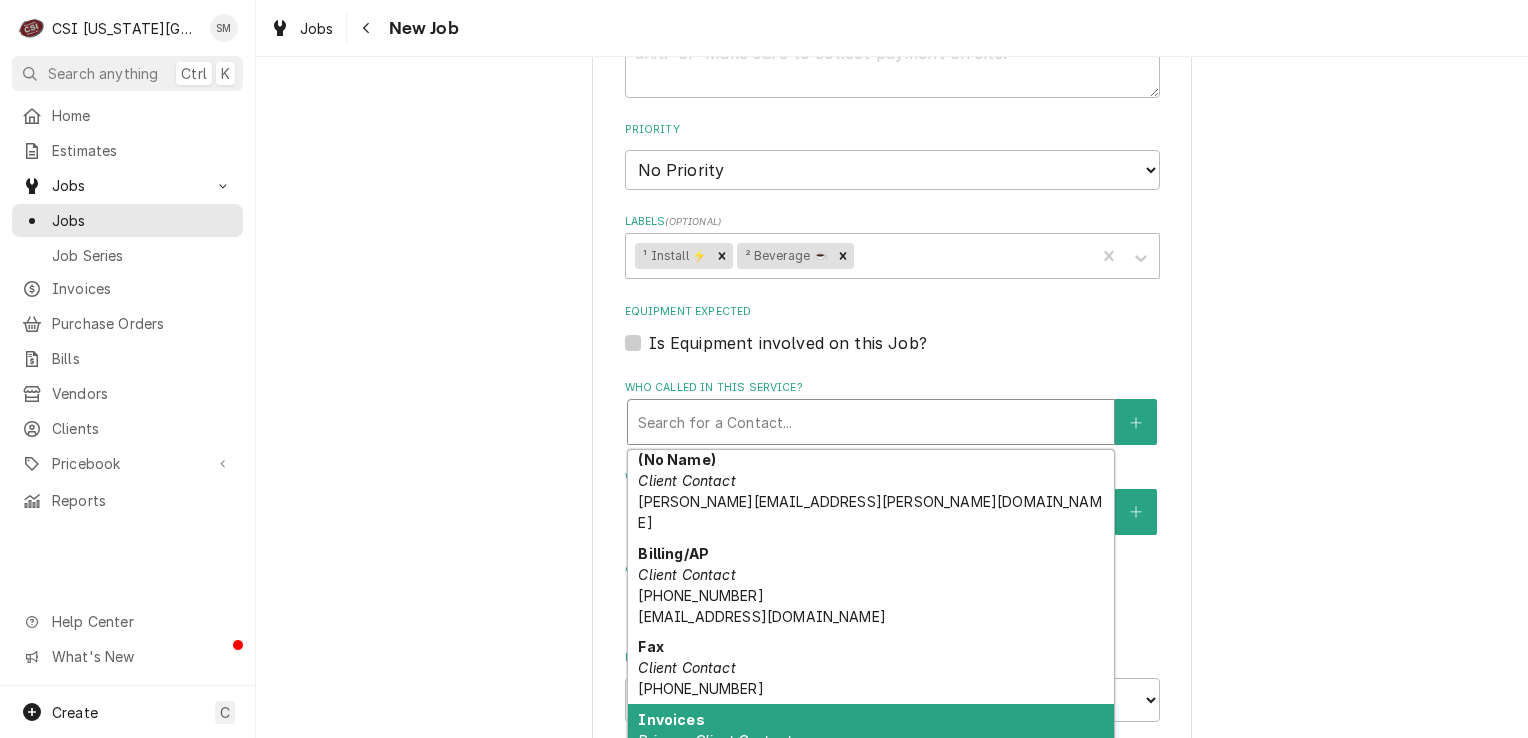 scroll, scrollTop: 184, scrollLeft: 0, axis: vertical 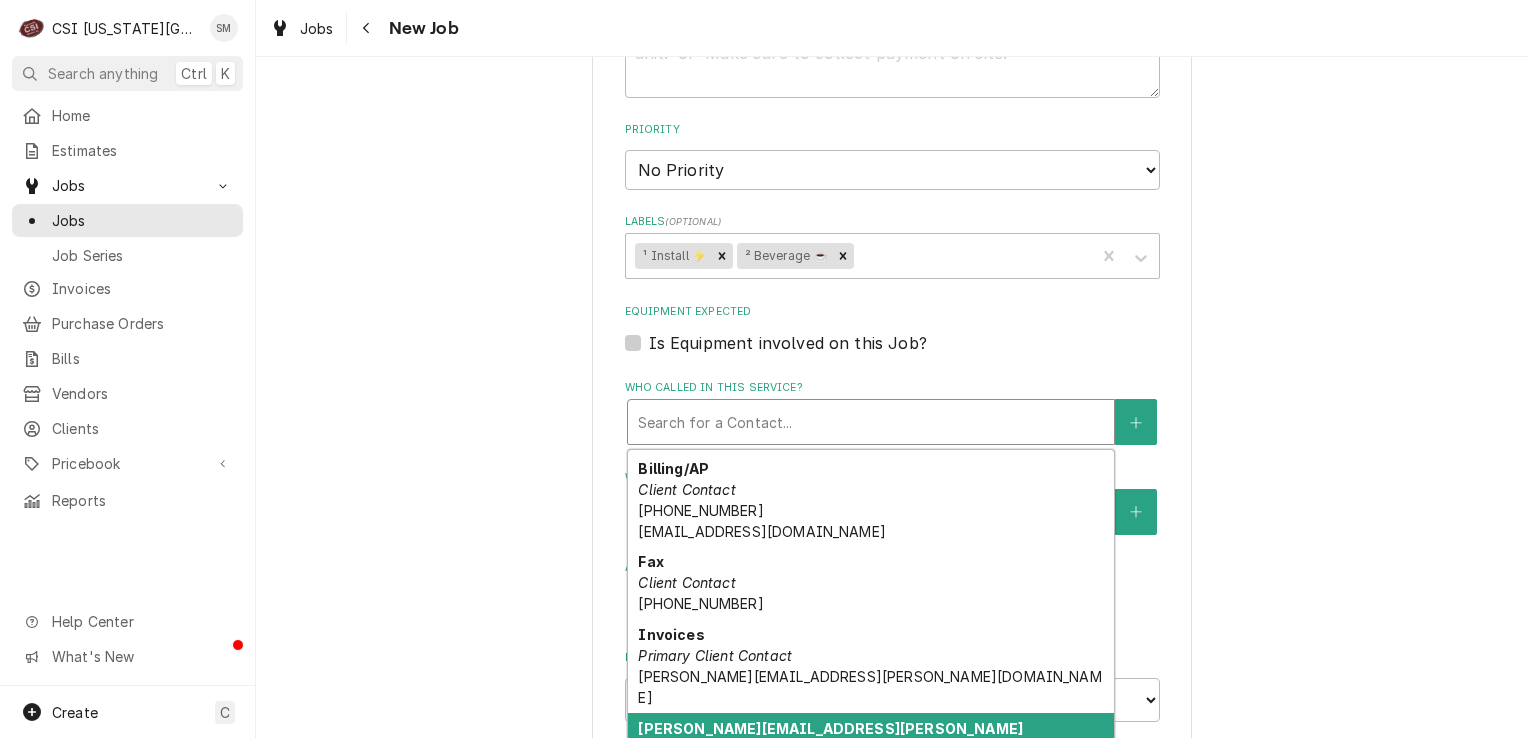 click on "[PERSON_NAME][EMAIL_ADDRESS][PERSON_NAME][DOMAIN_NAME]" at bounding box center (830, 739) 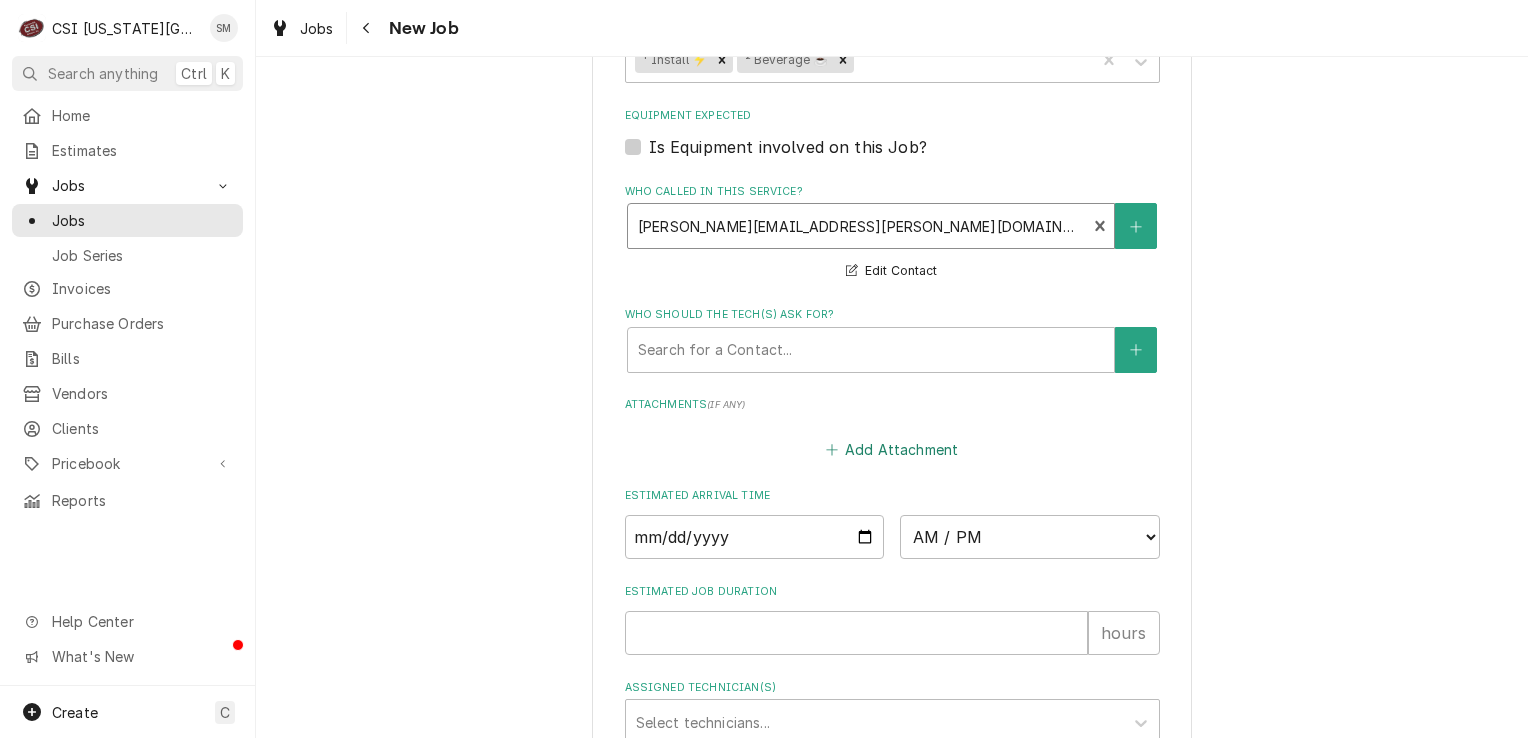 scroll, scrollTop: 1300, scrollLeft: 0, axis: vertical 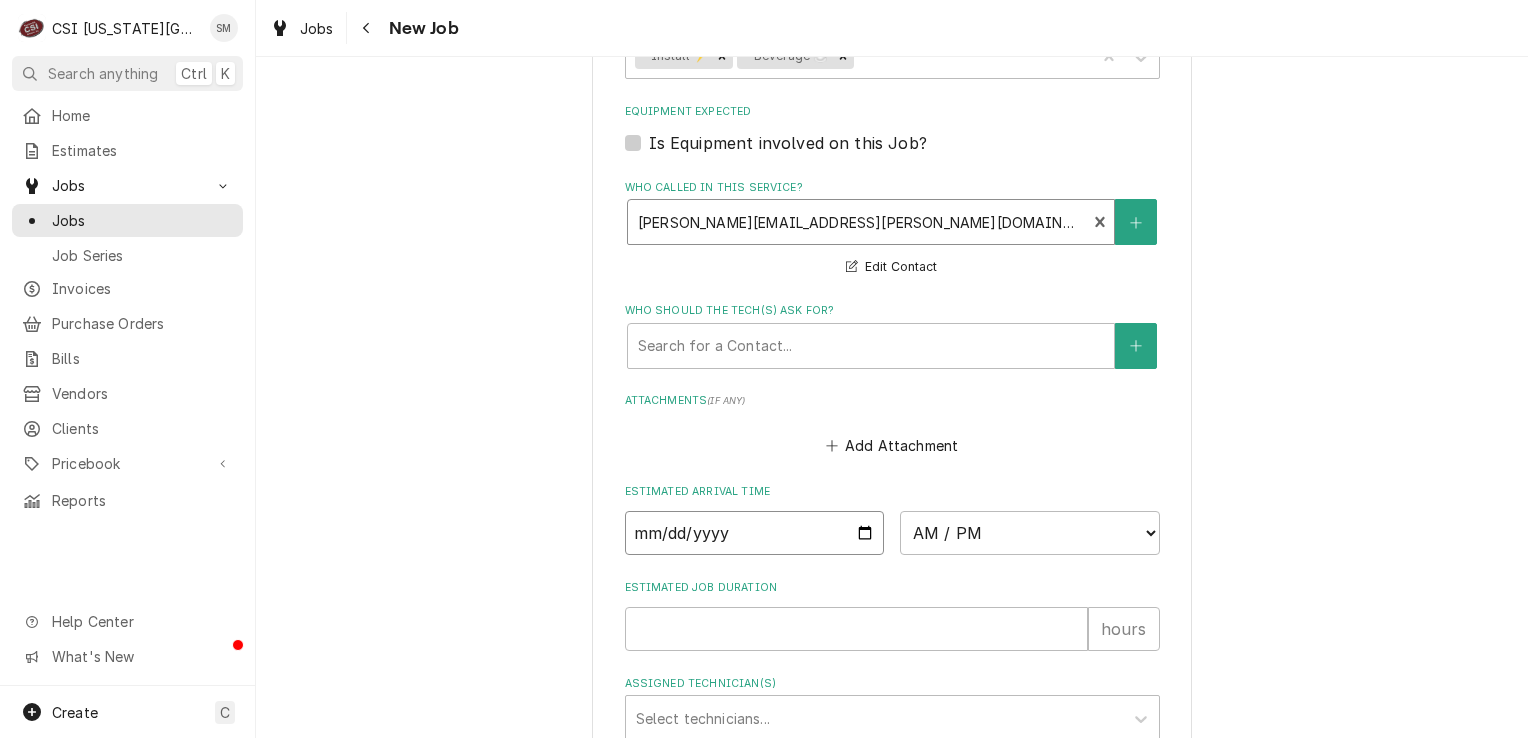 click at bounding box center (755, 533) 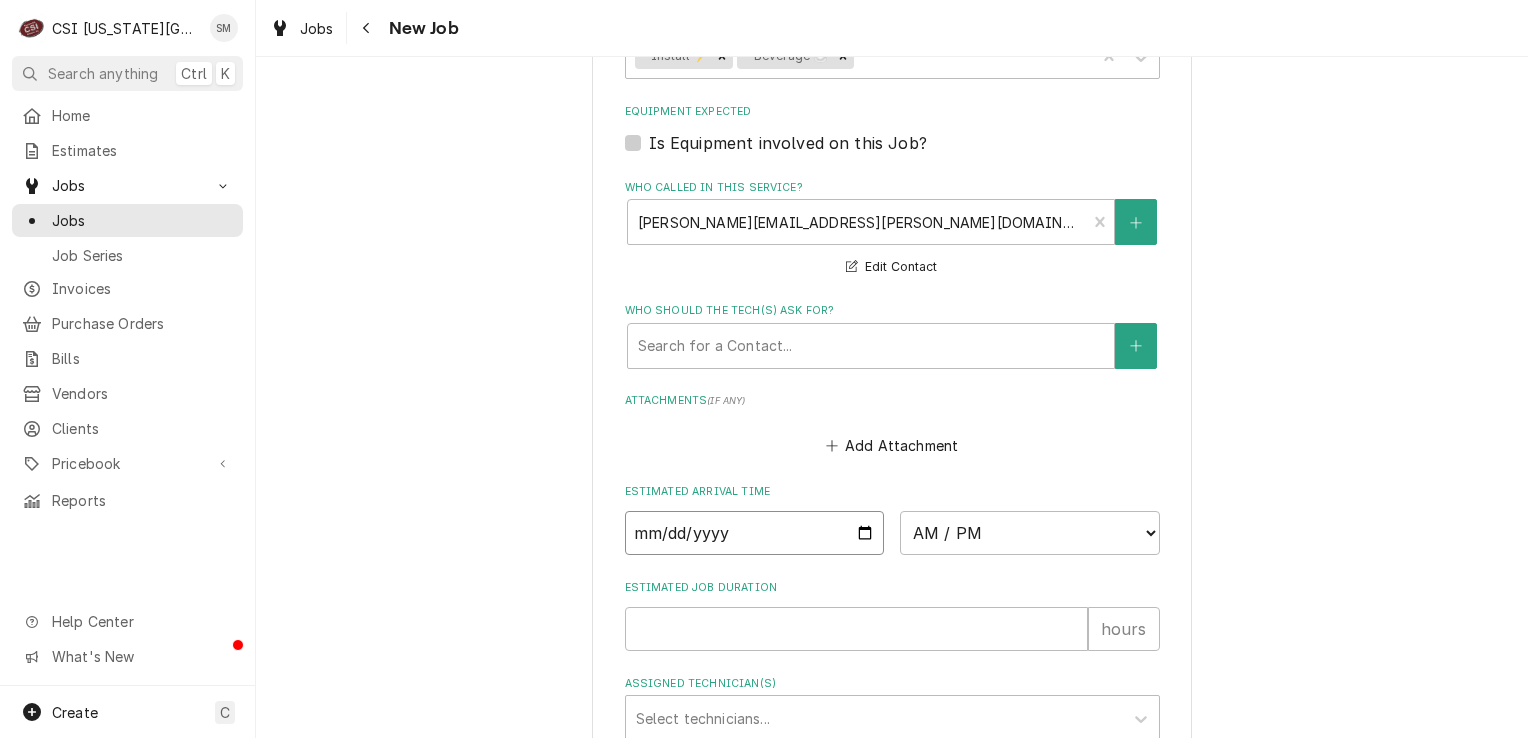 type on "2025-07-29" 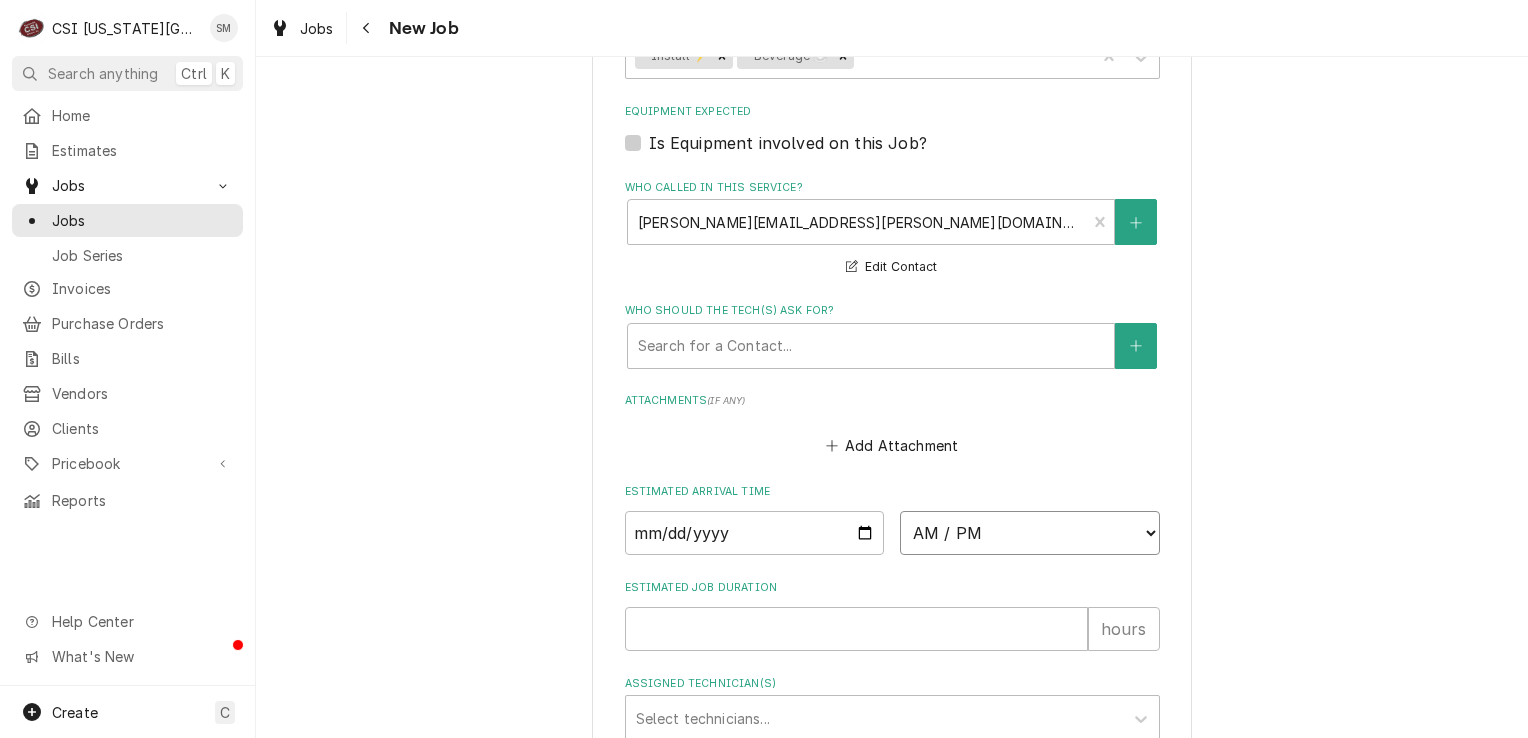 click on "AM / PM 6:00 AM 6:15 AM 6:30 AM 6:45 AM 7:00 AM 7:15 AM 7:30 AM 7:45 AM 8:00 AM 8:15 AM 8:30 AM 8:45 AM 9:00 AM 9:15 AM 9:30 AM 9:45 AM 10:00 AM 10:15 AM 10:30 AM 10:45 AM 11:00 AM 11:15 AM 11:30 AM 11:45 AM 12:00 PM 12:15 PM 12:30 PM 12:45 PM 1:00 PM 1:15 PM 1:30 PM 1:45 PM 2:00 PM 2:15 PM 2:30 PM 2:45 PM 3:00 PM 3:15 PM 3:30 PM 3:45 PM 4:00 PM 4:15 PM 4:30 PM 4:45 PM 5:00 PM 5:15 PM 5:30 PM 5:45 PM 6:00 PM 6:15 PM 6:30 PM 6:45 PM 7:00 PM 7:15 PM 7:30 PM 7:45 PM 8:00 PM 8:15 PM 8:30 PM 8:45 PM 9:00 PM 9:15 PM 9:30 PM 9:45 PM 10:00 PM 10:15 PM 10:30 PM 10:45 PM 11:00 PM 11:15 PM 11:30 PM 11:45 PM 12:00 AM 12:15 AM 12:30 AM 12:45 AM 1:00 AM 1:15 AM 1:30 AM 1:45 AM 2:00 AM 2:15 AM 2:30 AM 2:45 AM 3:00 AM 3:15 AM 3:30 AM 3:45 AM 4:00 AM 4:15 AM 4:30 AM 4:45 AM 5:00 AM 5:15 AM 5:30 AM 5:45 AM" at bounding box center (1030, 533) 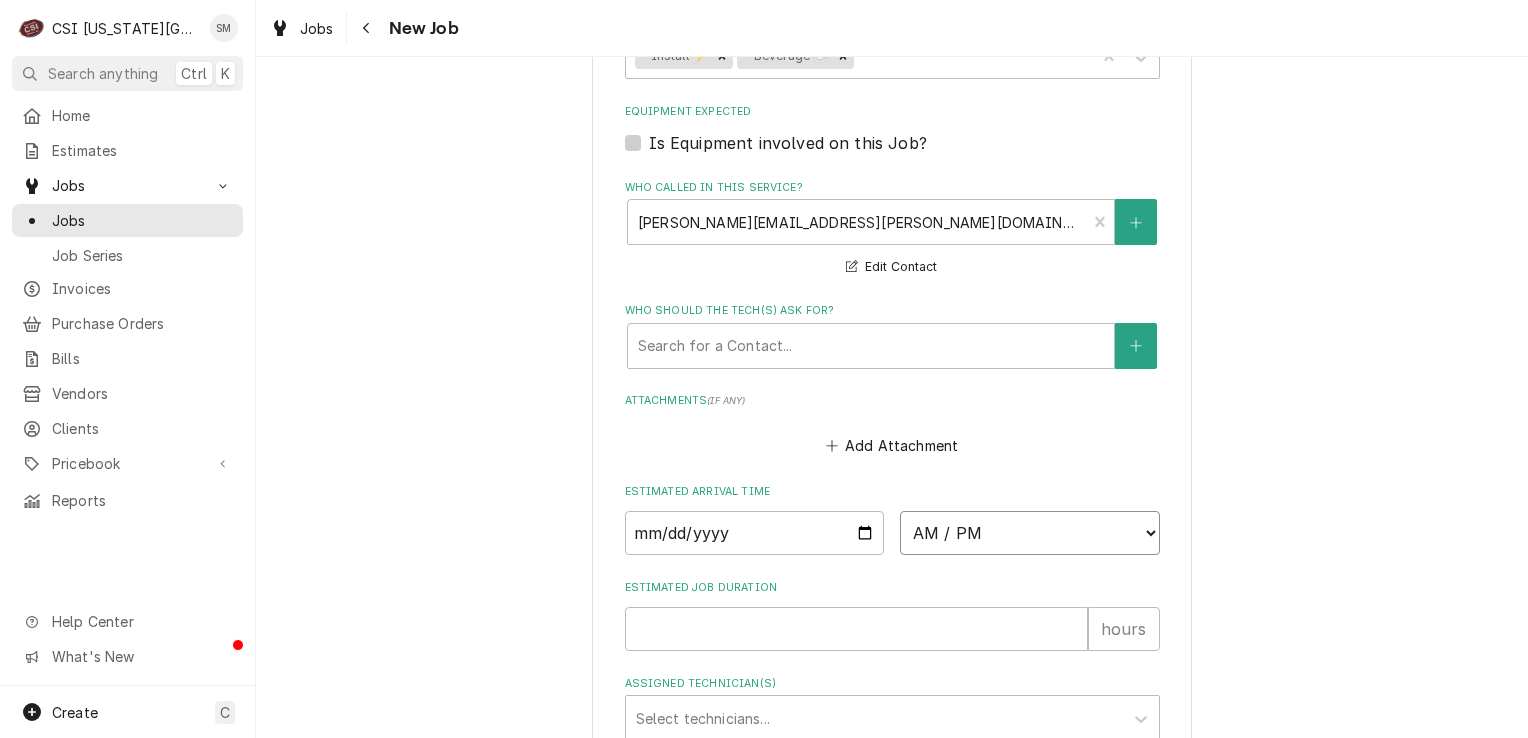 select on "07:15:00" 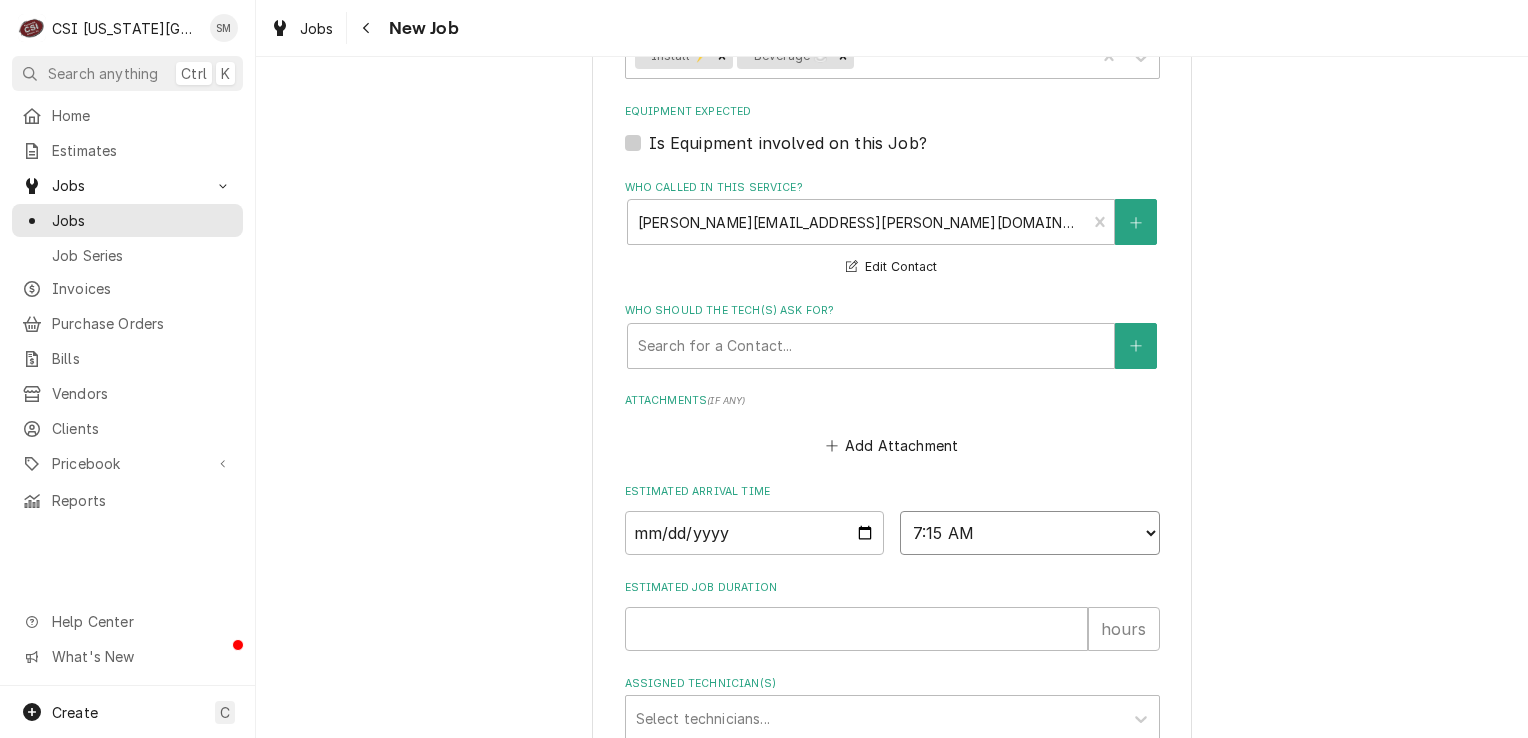 click on "AM / PM 6:00 AM 6:15 AM 6:30 AM 6:45 AM 7:00 AM 7:15 AM 7:30 AM 7:45 AM 8:00 AM 8:15 AM 8:30 AM 8:45 AM 9:00 AM 9:15 AM 9:30 AM 9:45 AM 10:00 AM 10:15 AM 10:30 AM 10:45 AM 11:00 AM 11:15 AM 11:30 AM 11:45 AM 12:00 PM 12:15 PM 12:30 PM 12:45 PM 1:00 PM 1:15 PM 1:30 PM 1:45 PM 2:00 PM 2:15 PM 2:30 PM 2:45 PM 3:00 PM 3:15 PM 3:30 PM 3:45 PM 4:00 PM 4:15 PM 4:30 PM 4:45 PM 5:00 PM 5:15 PM 5:30 PM 5:45 PM 6:00 PM 6:15 PM 6:30 PM 6:45 PM 7:00 PM 7:15 PM 7:30 PM 7:45 PM 8:00 PM 8:15 PM 8:30 PM 8:45 PM 9:00 PM 9:15 PM 9:30 PM 9:45 PM 10:00 PM 10:15 PM 10:30 PM 10:45 PM 11:00 PM 11:15 PM 11:30 PM 11:45 PM 12:00 AM 12:15 AM 12:30 AM 12:45 AM 1:00 AM 1:15 AM 1:30 AM 1:45 AM 2:00 AM 2:15 AM 2:30 AM 2:45 AM 3:00 AM 3:15 AM 3:30 AM 3:45 AM 4:00 AM 4:15 AM 4:30 AM 4:45 AM 5:00 AM 5:15 AM 5:30 AM 5:45 AM" at bounding box center (1030, 533) 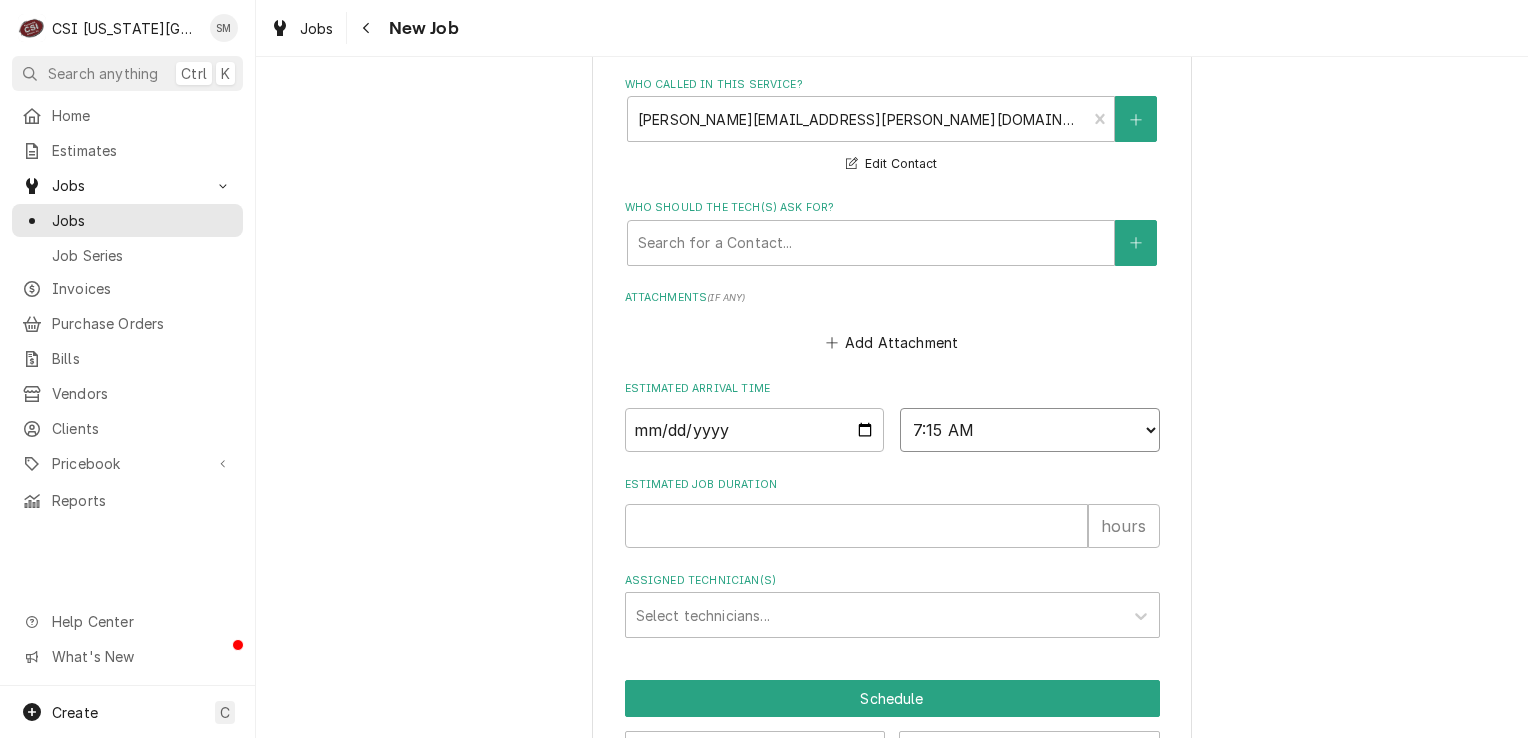 scroll, scrollTop: 1468, scrollLeft: 0, axis: vertical 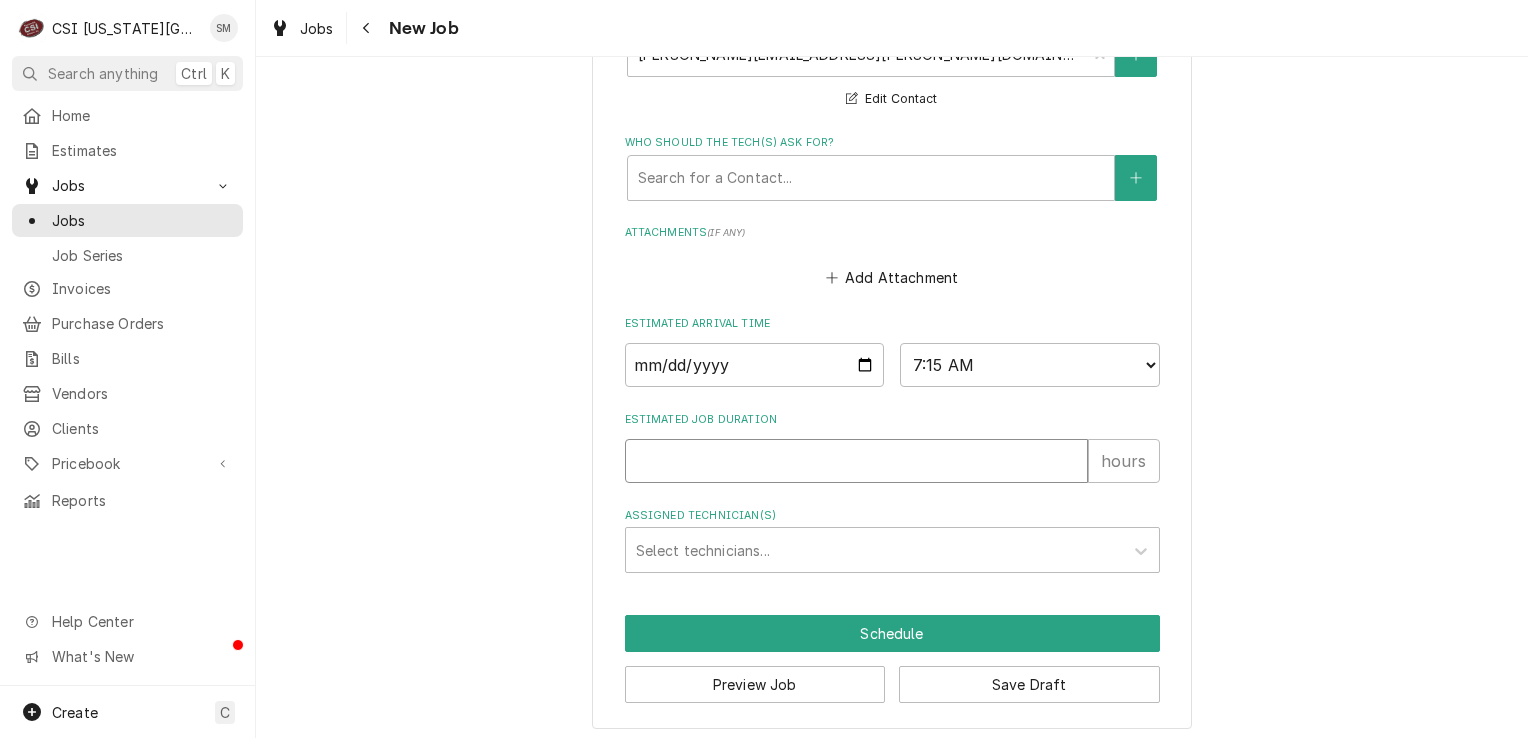 click on "Estimated Job Duration" at bounding box center (856, 461) 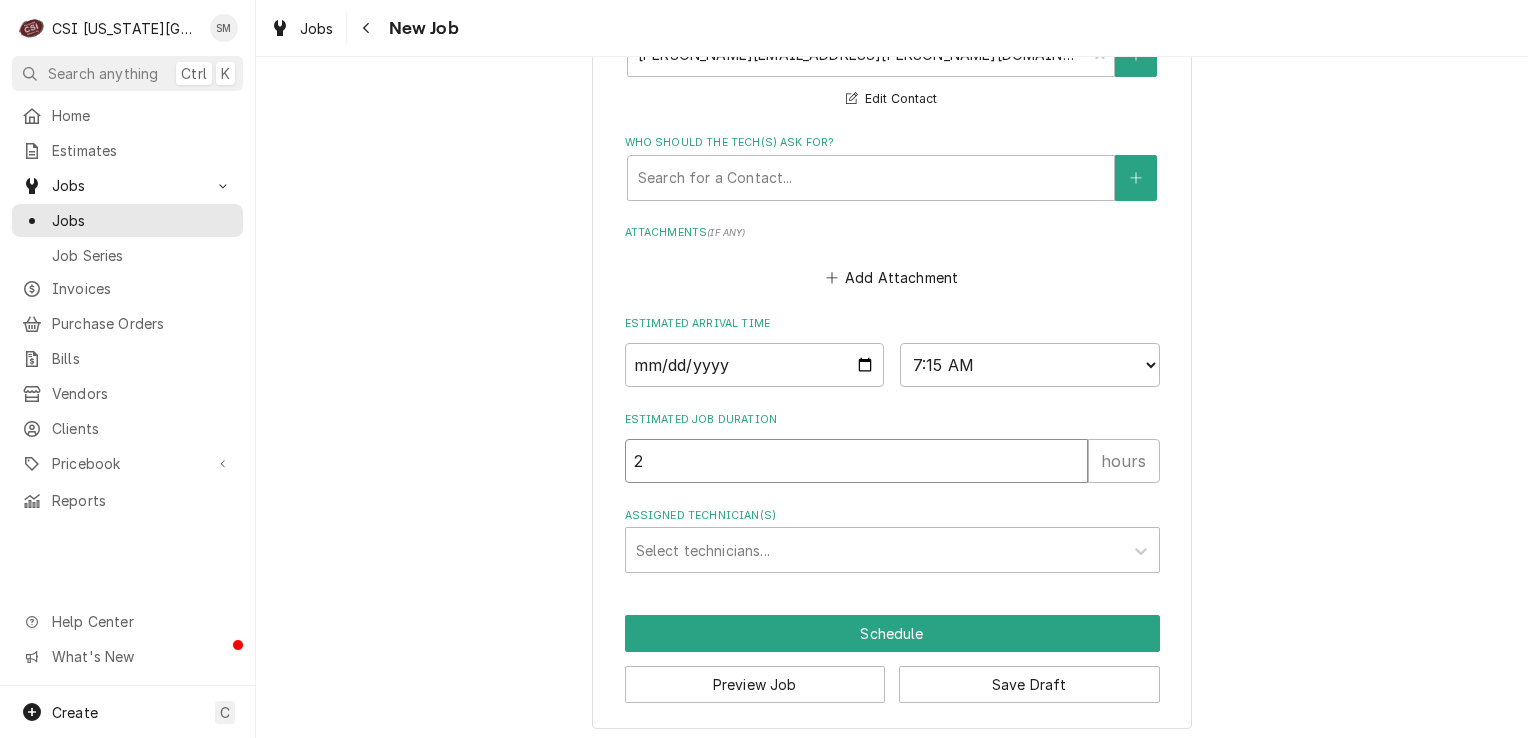 type on "x" 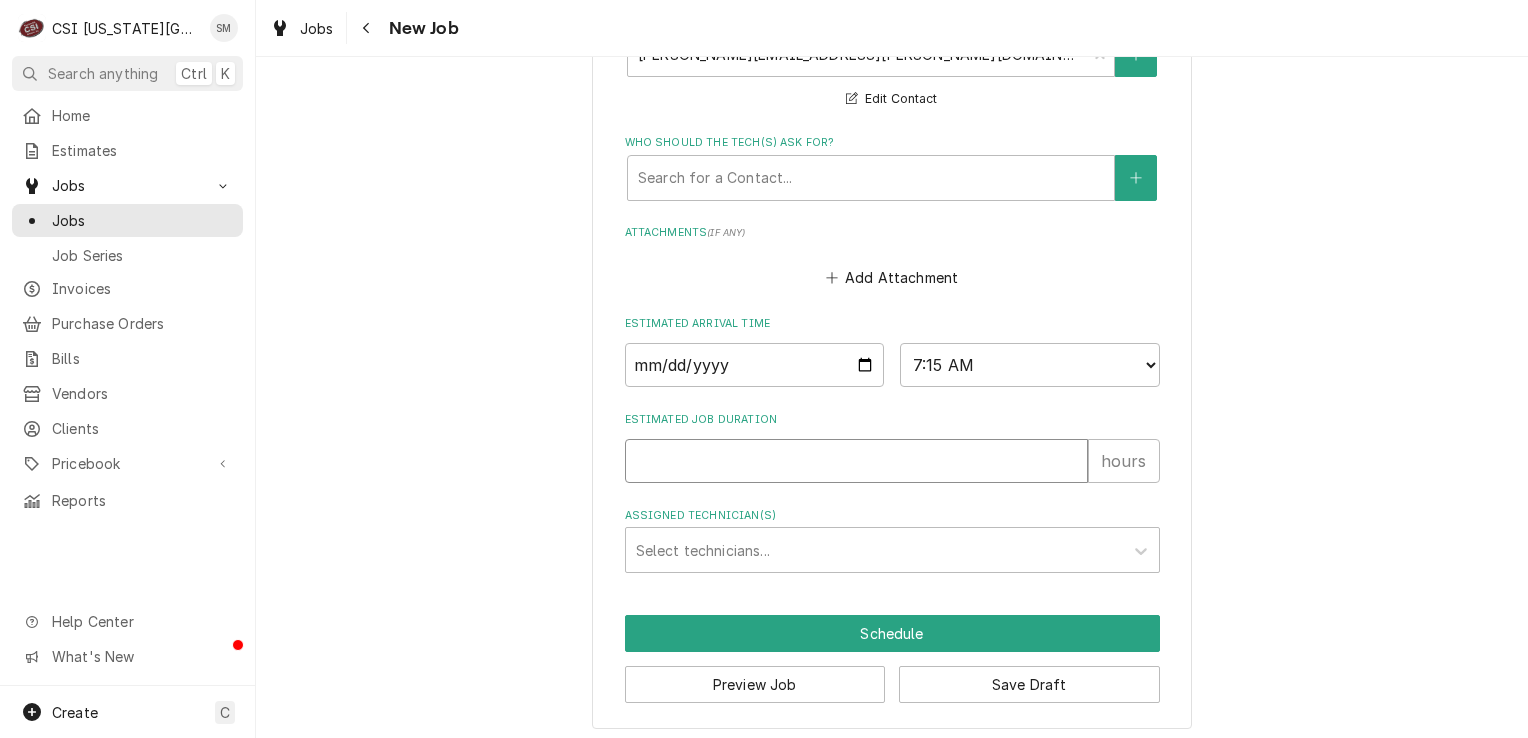 type on "x" 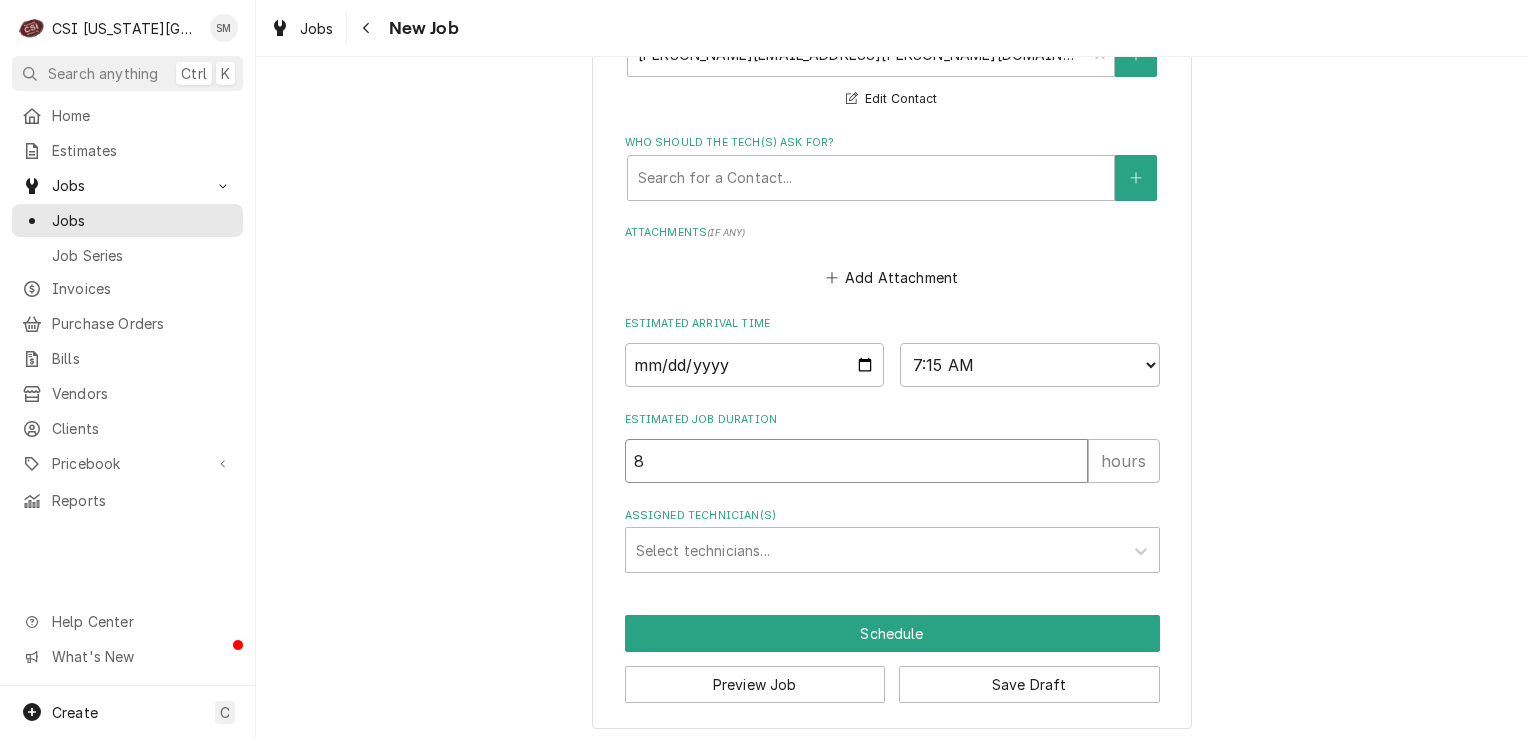 type on "x" 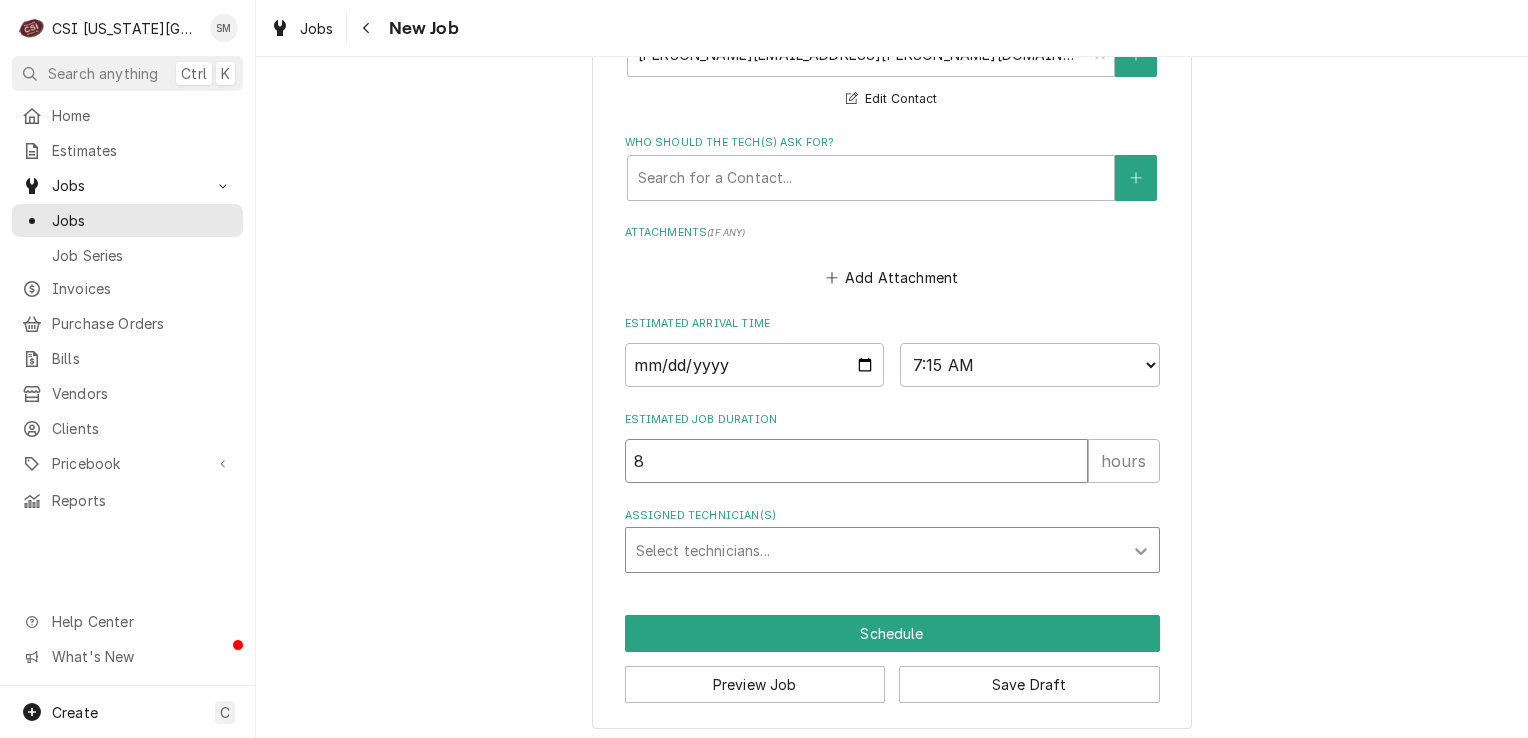 type on "8" 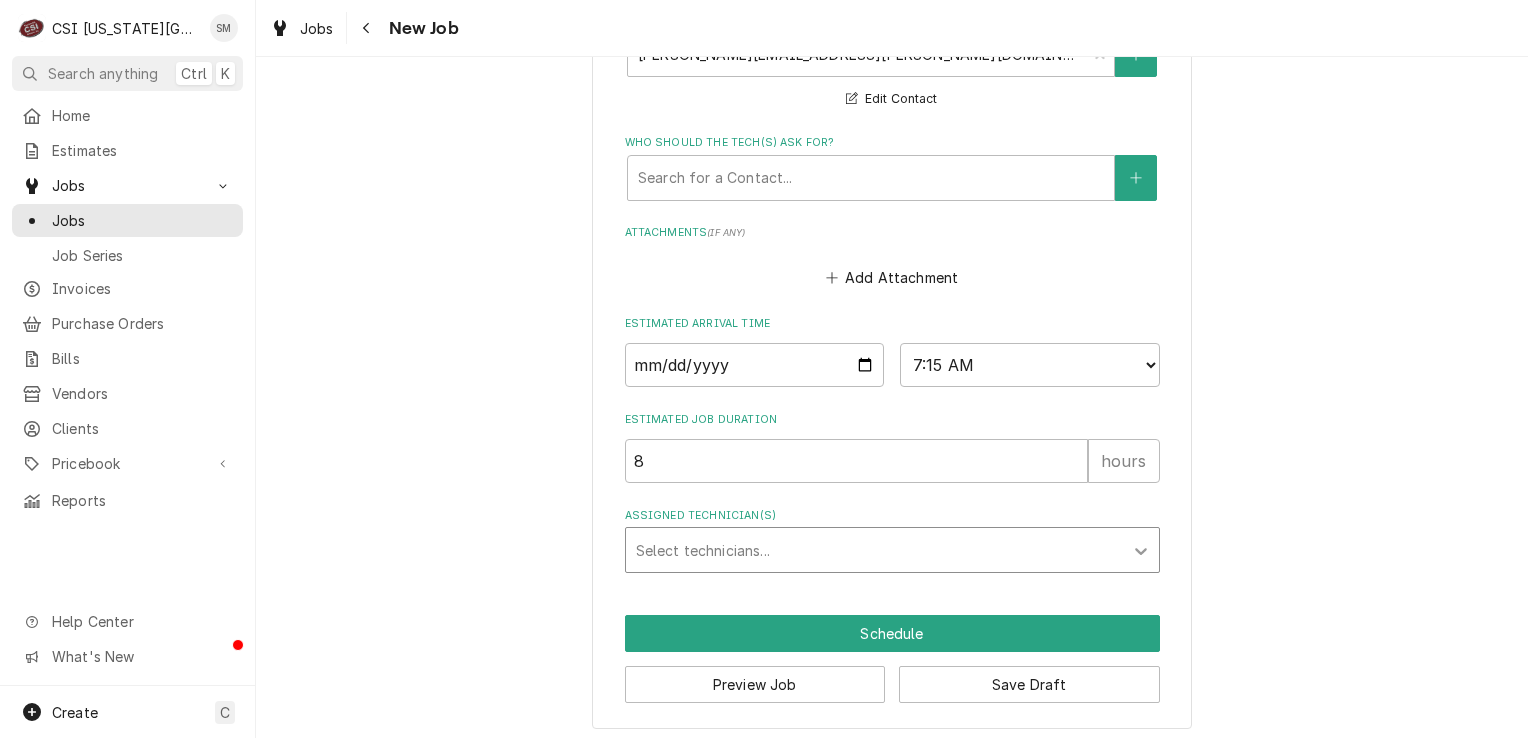 click 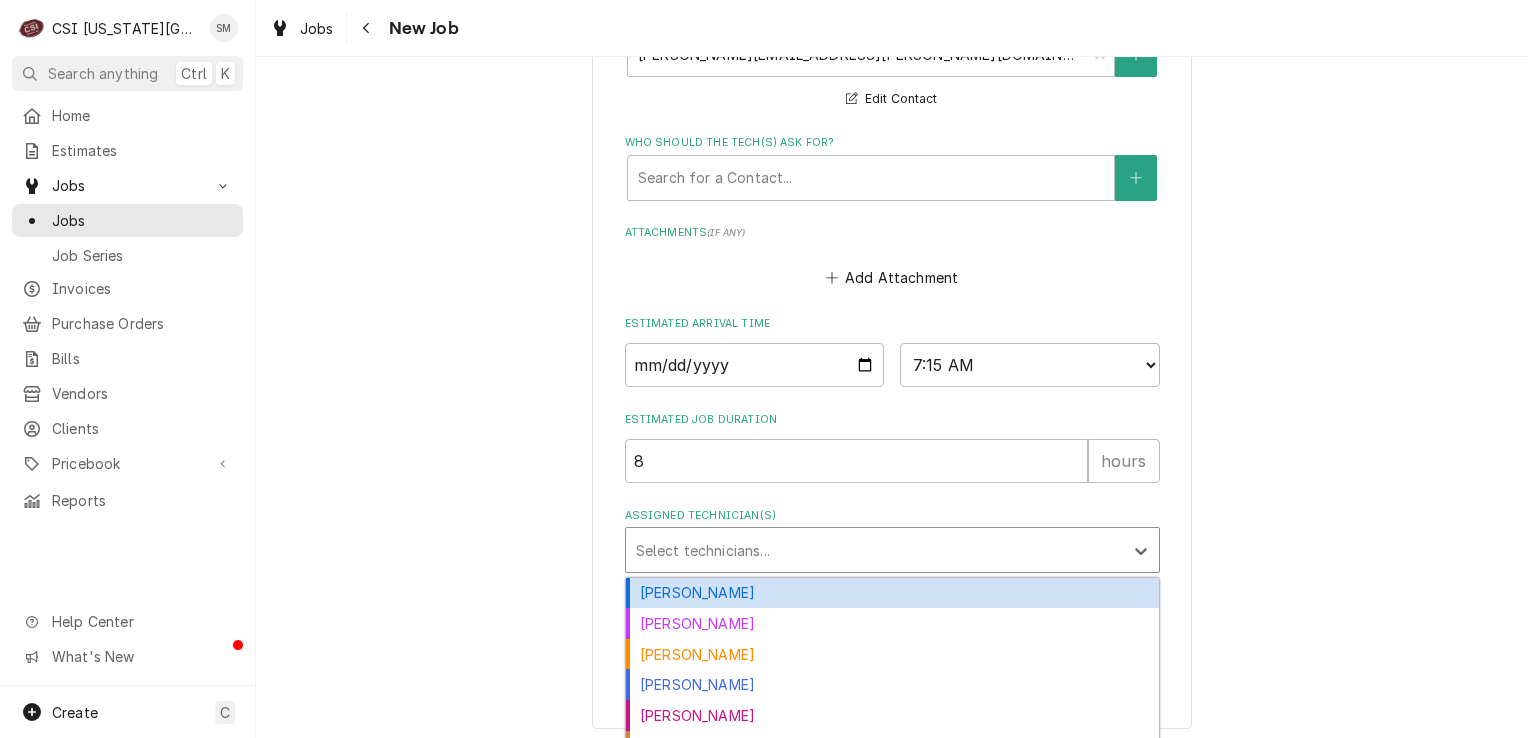 click on "Adam Goodrich" at bounding box center (892, 593) 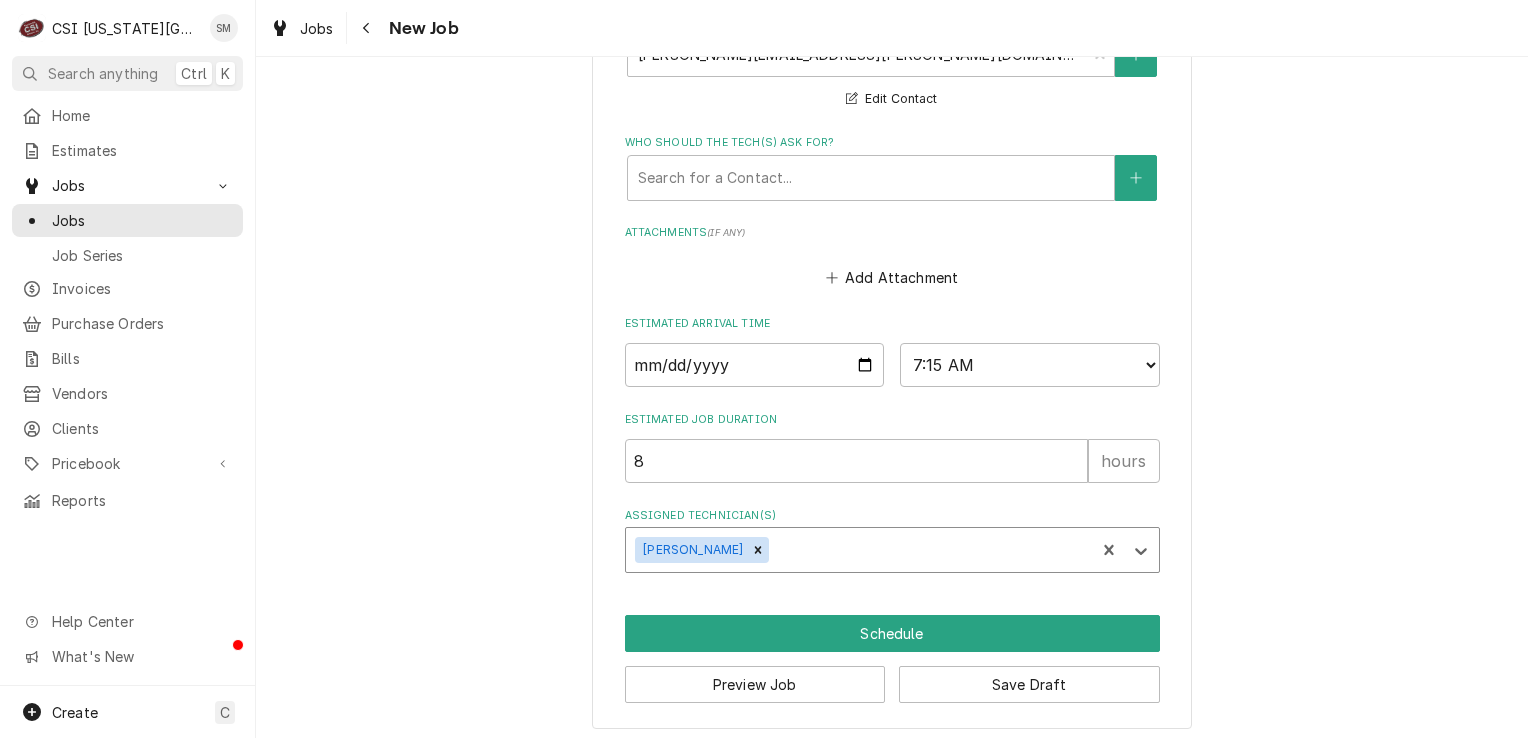 type on "x" 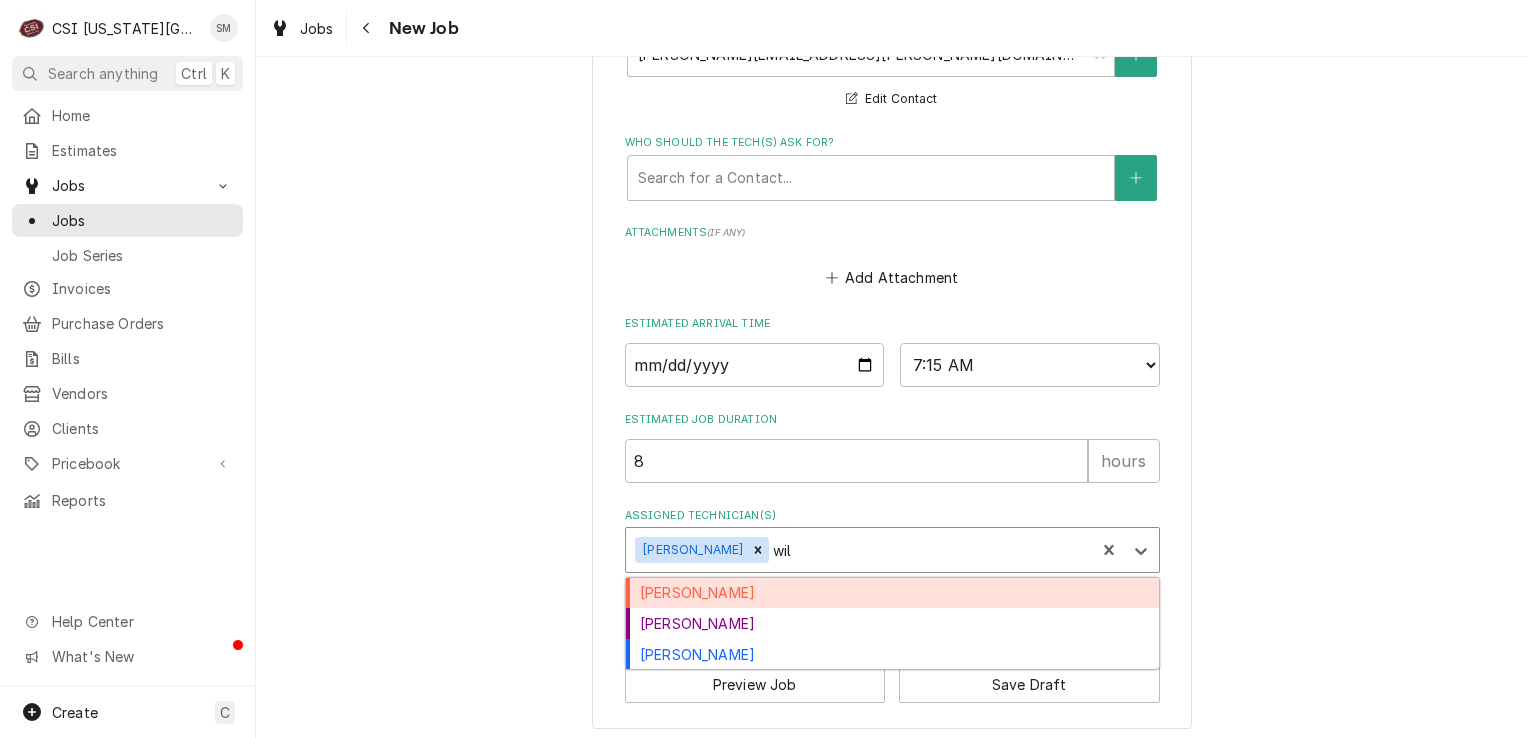 type on "will" 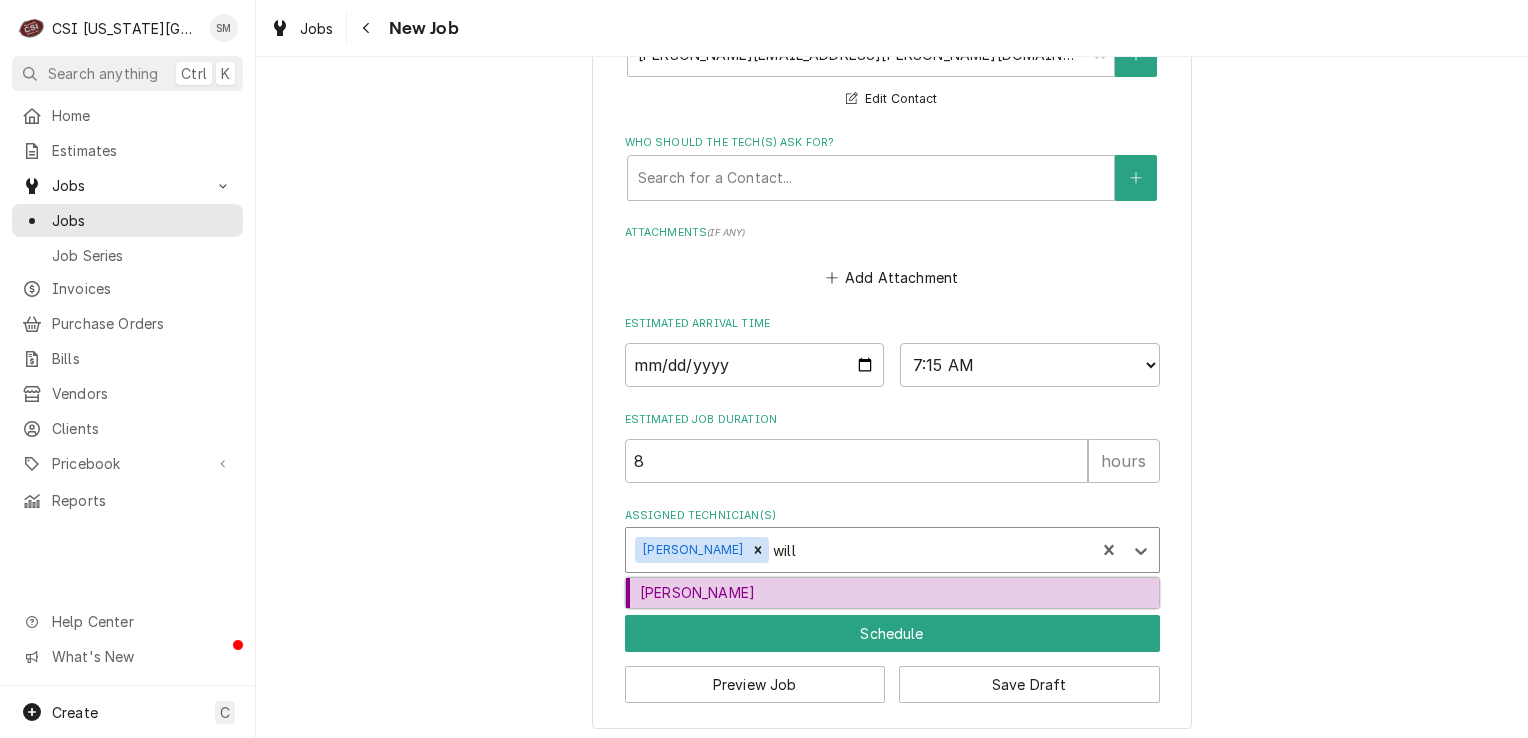 click on "Will Larsen" at bounding box center [892, 593] 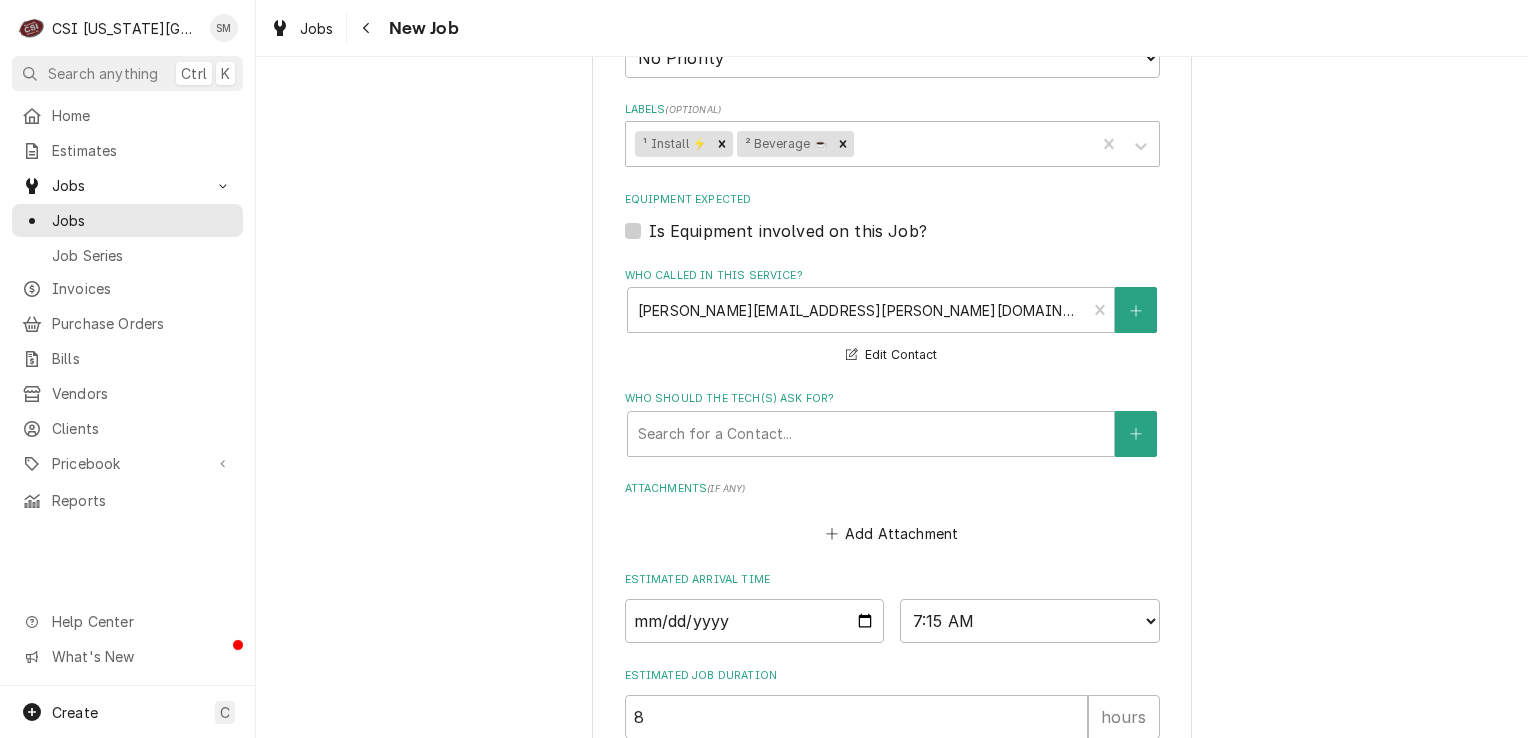 scroll, scrollTop: 968, scrollLeft: 0, axis: vertical 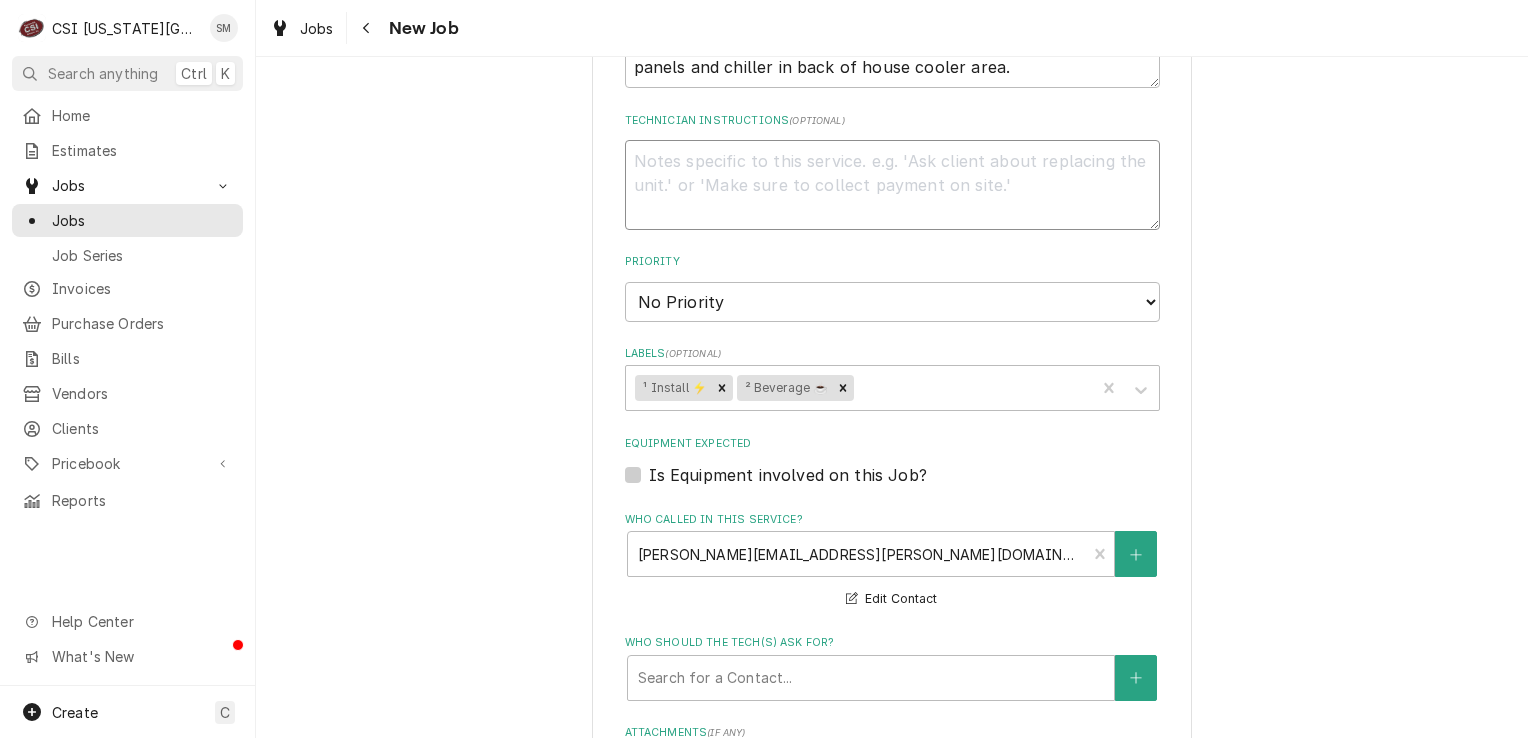 click on "Technician Instructions  ( optional )" at bounding box center (892, 185) 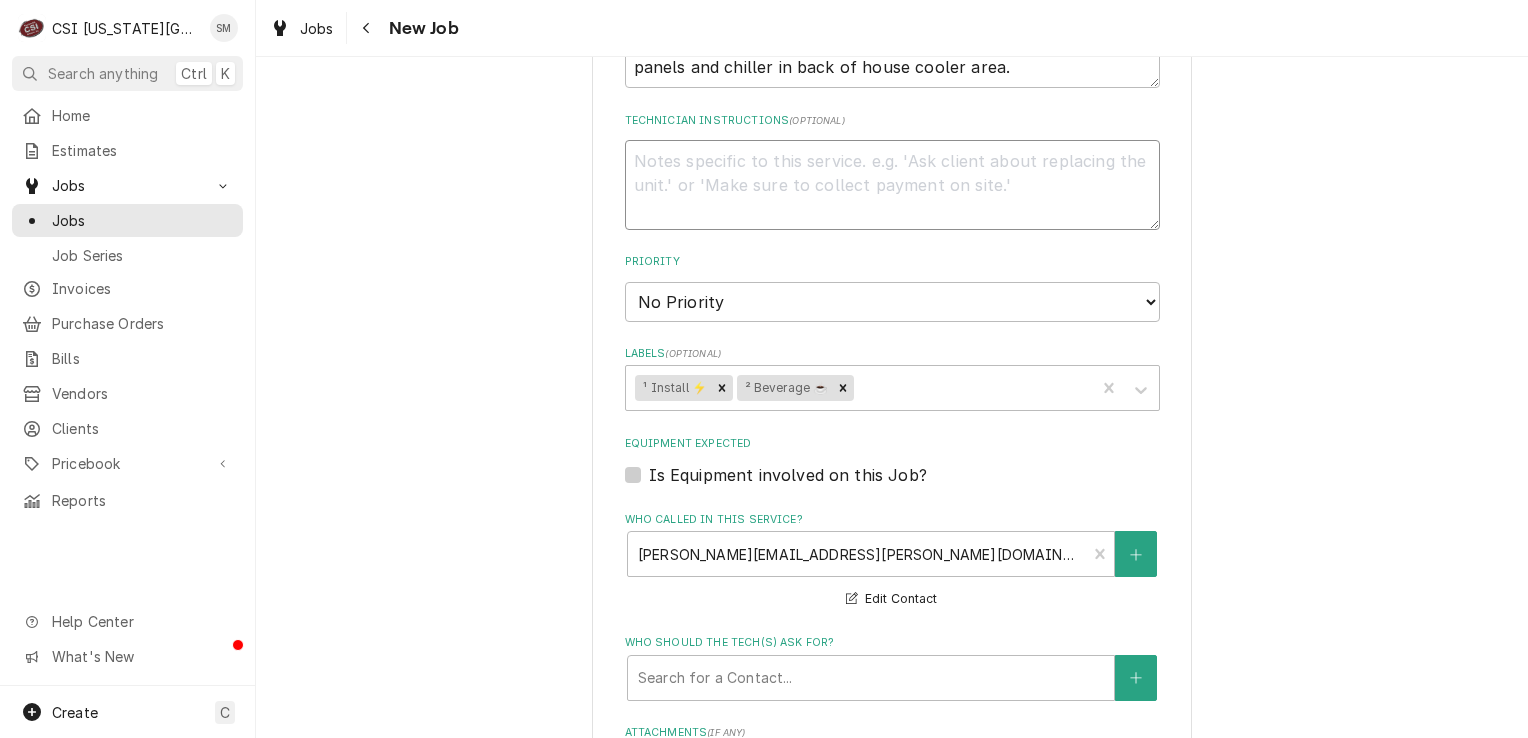 type on "x" 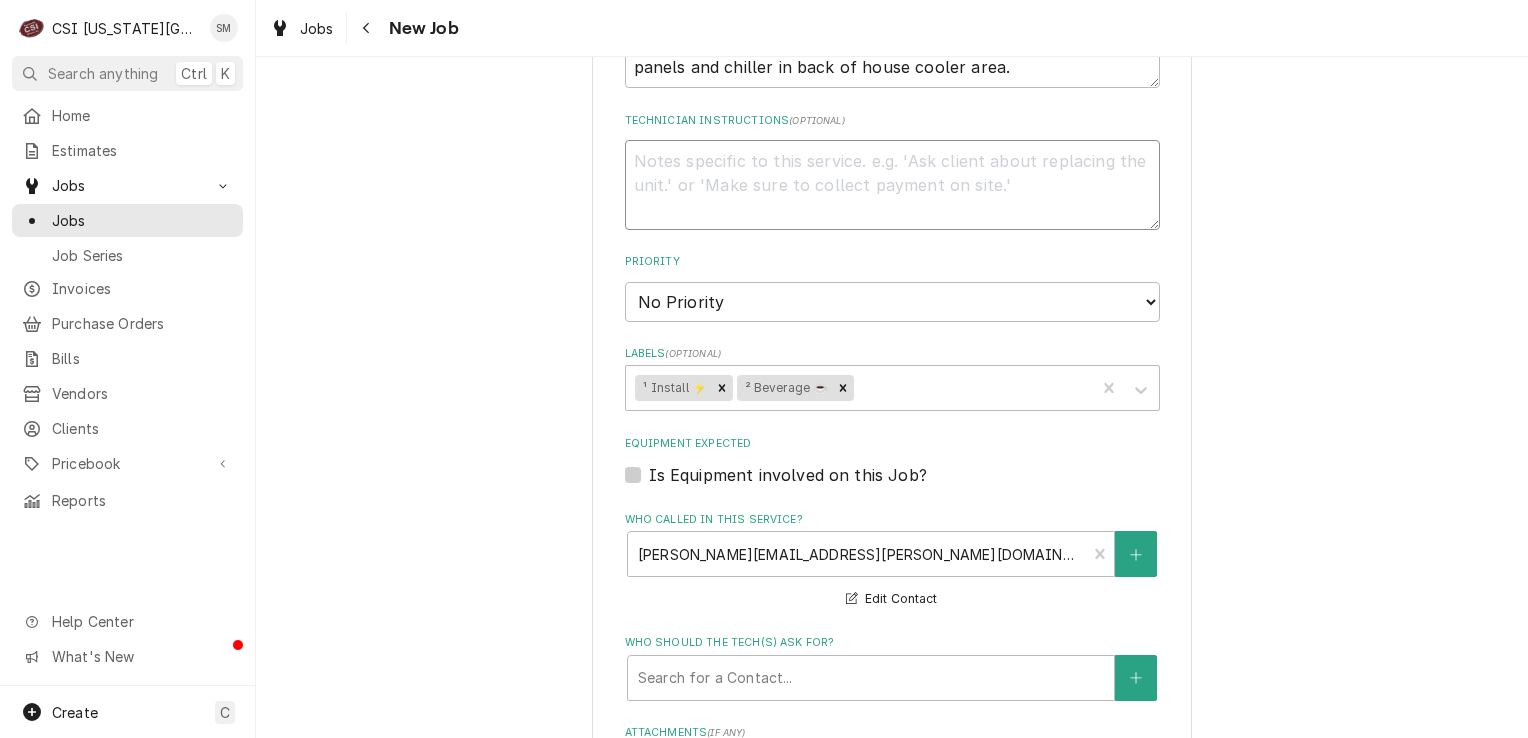type on "F" 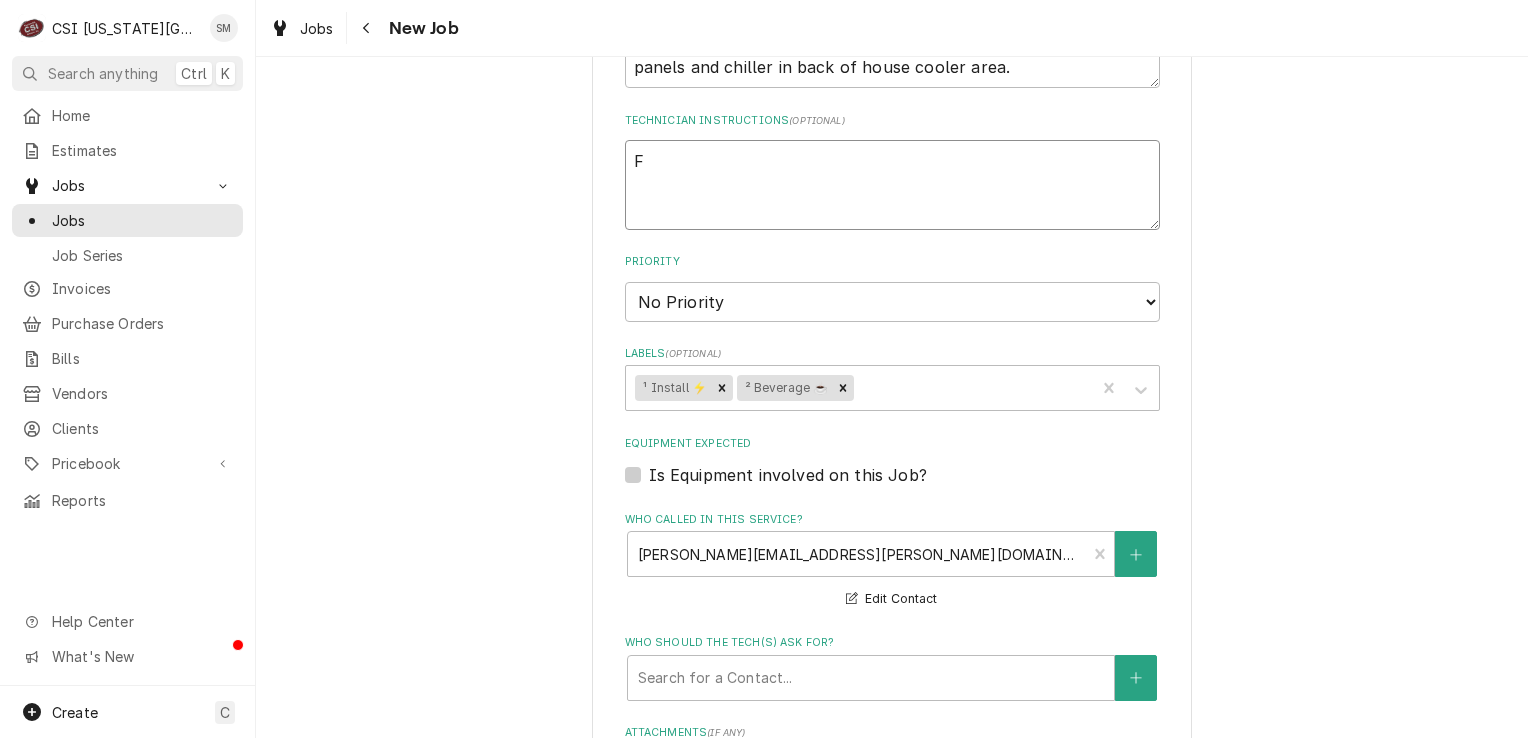 type on "x" 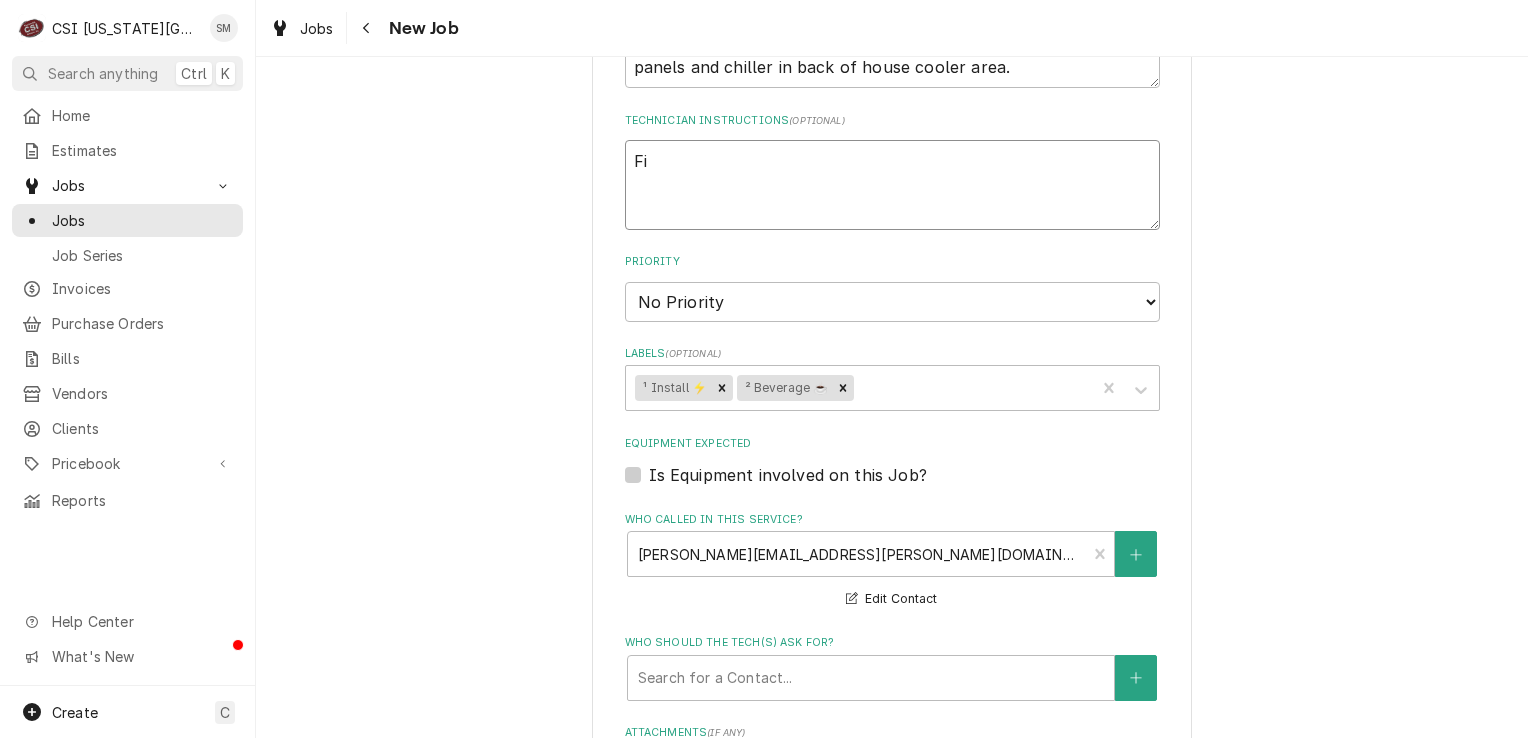 type on "x" 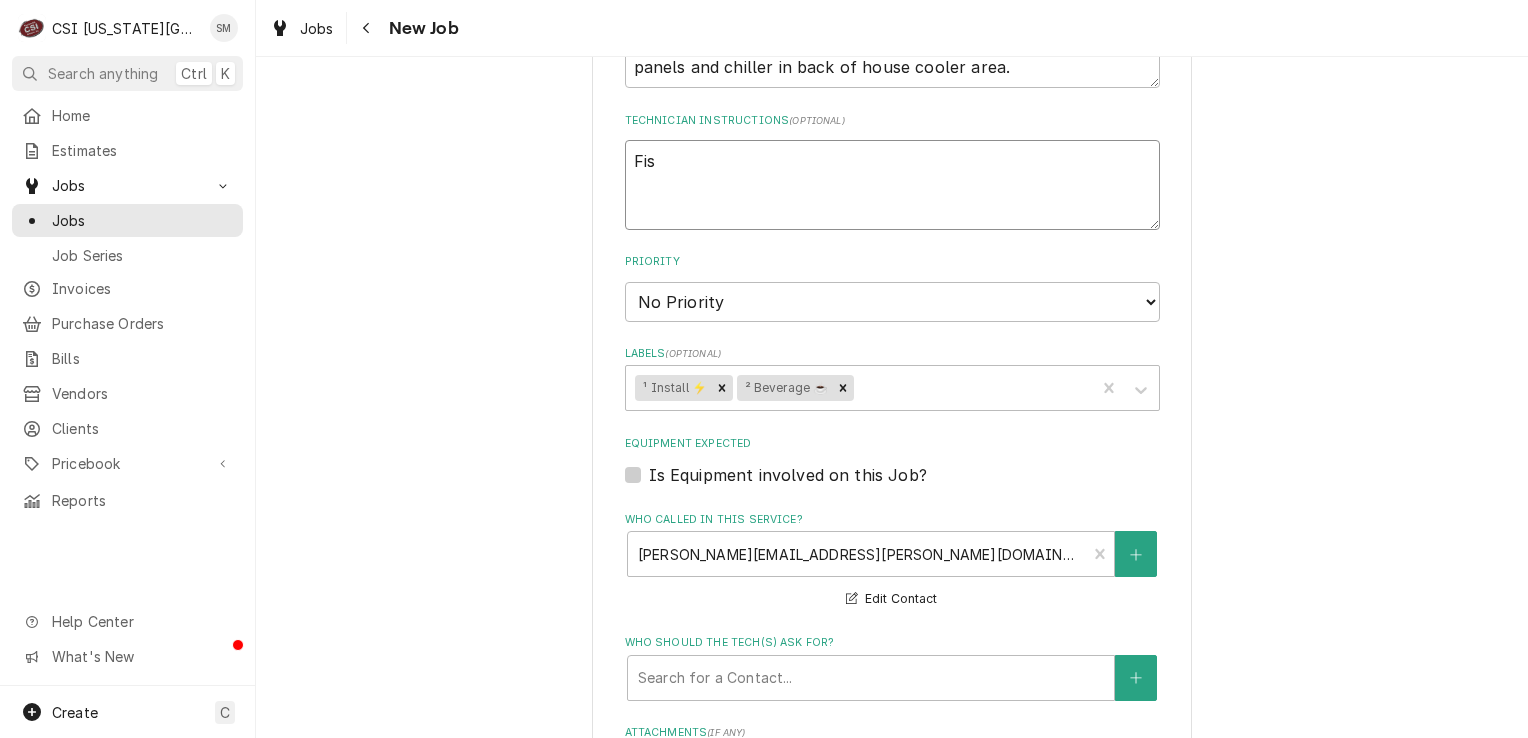 type on "x" 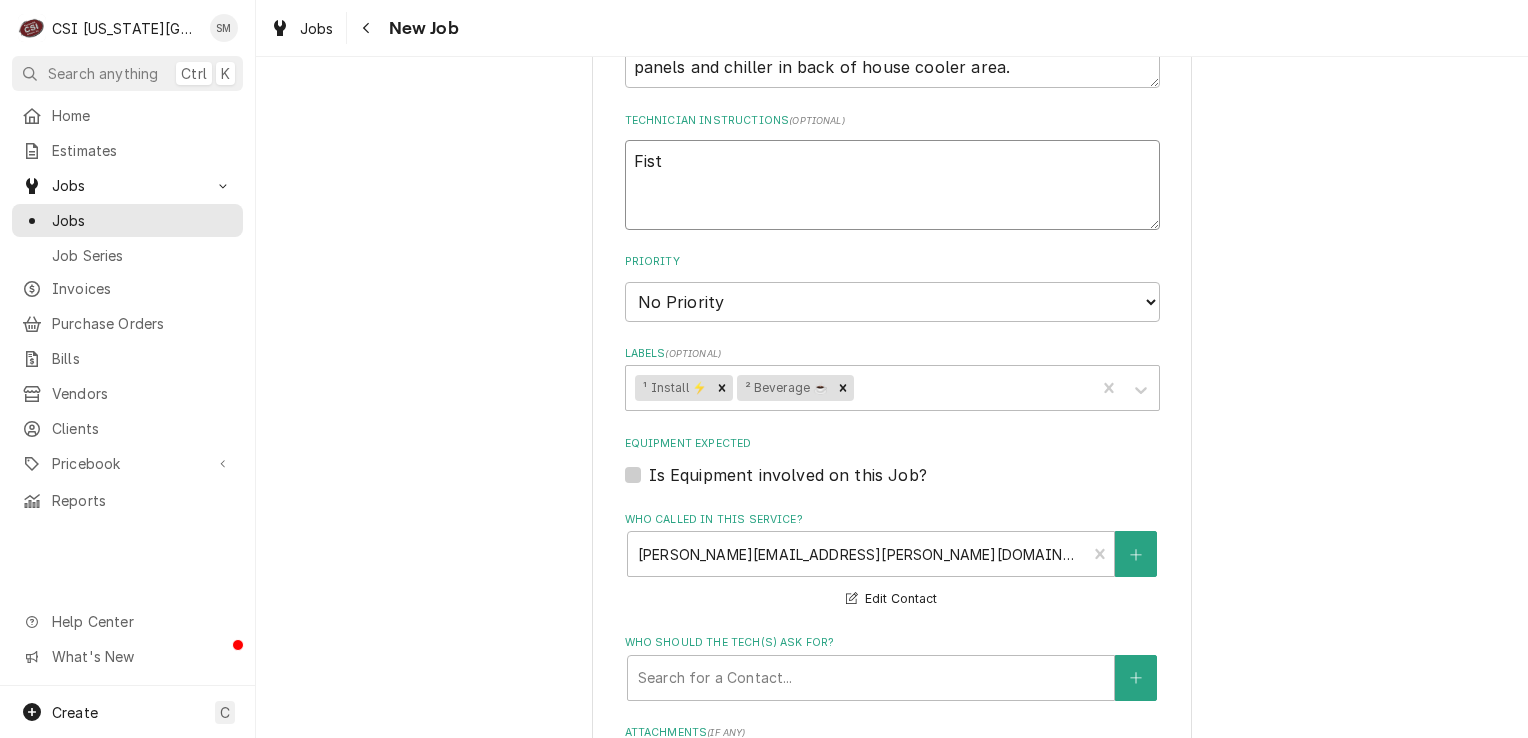 type on "x" 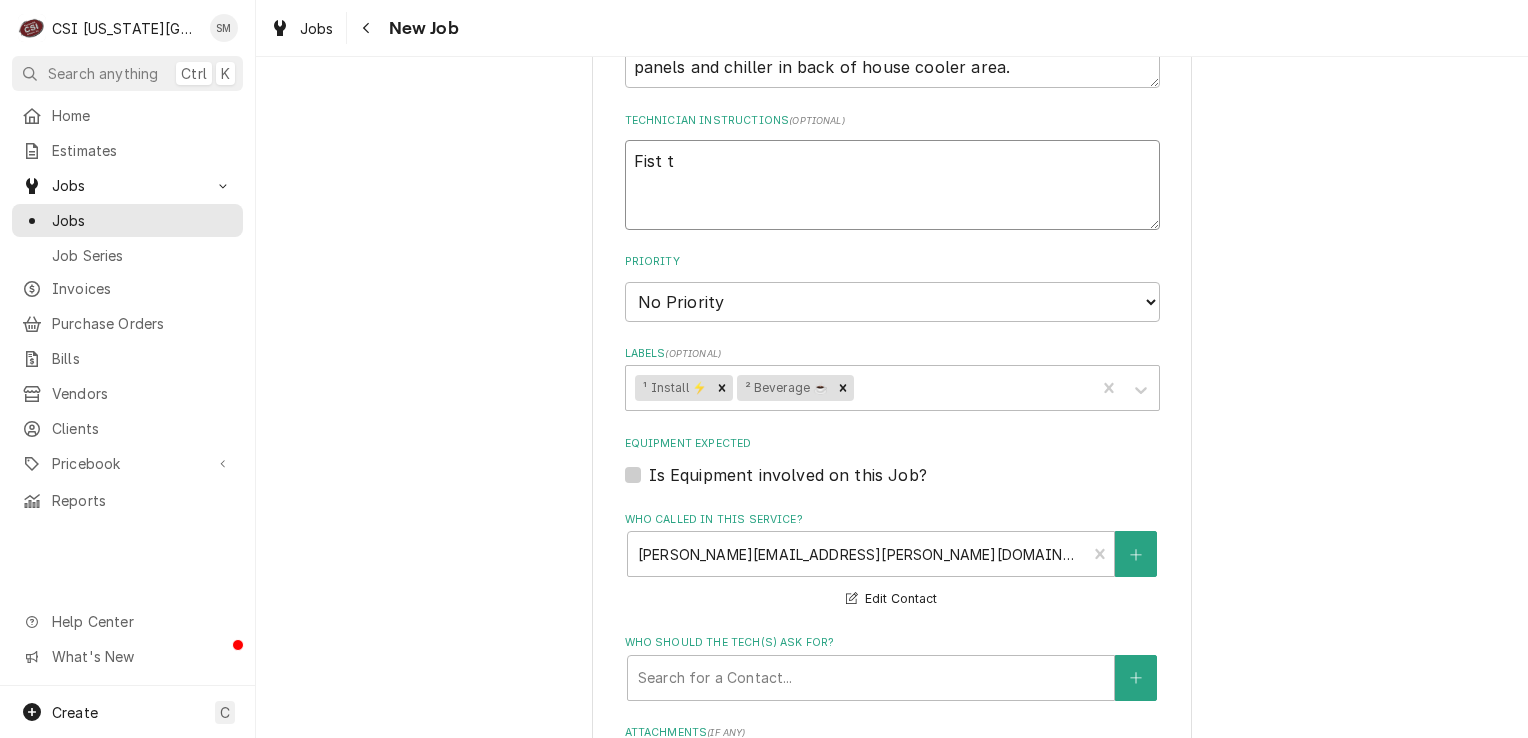 type on "x" 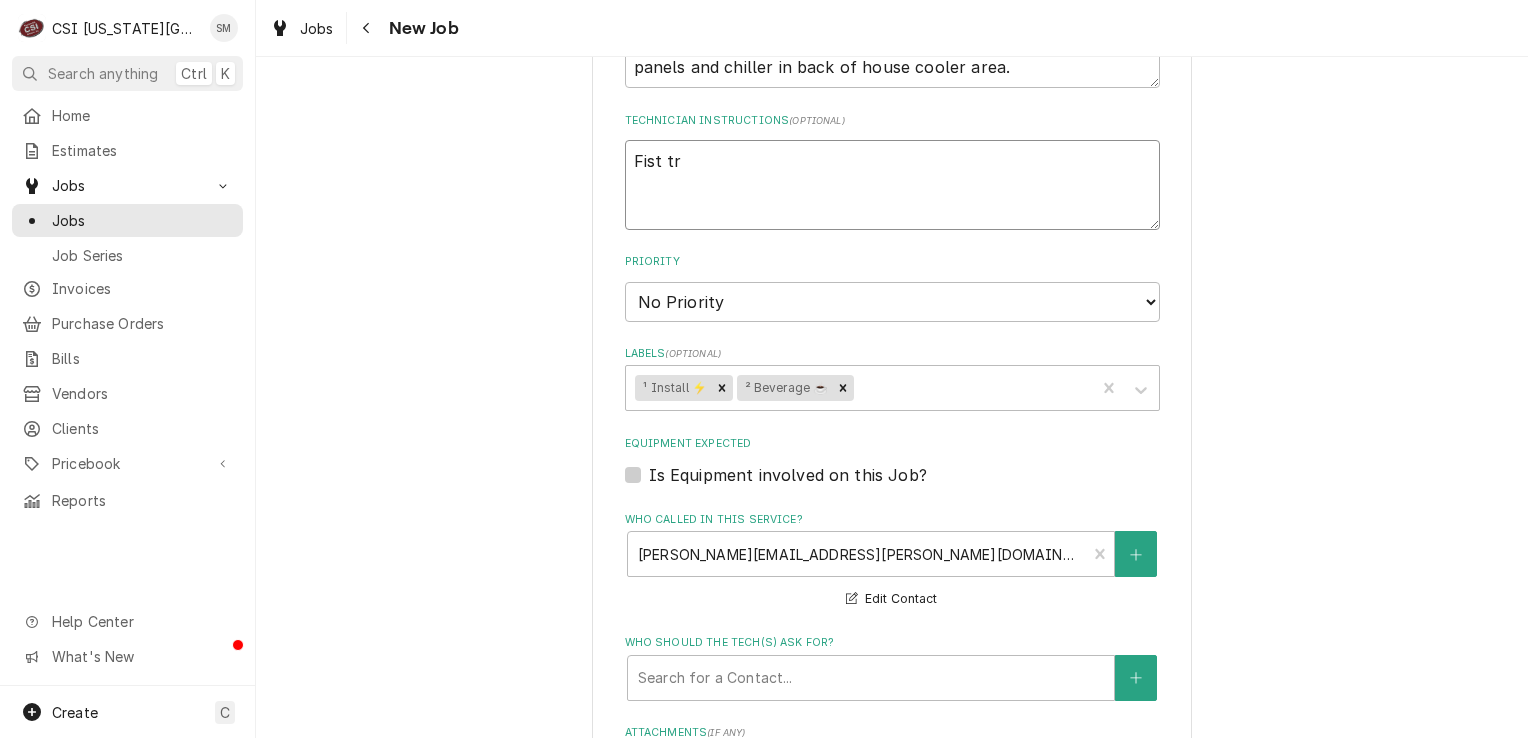 type on "x" 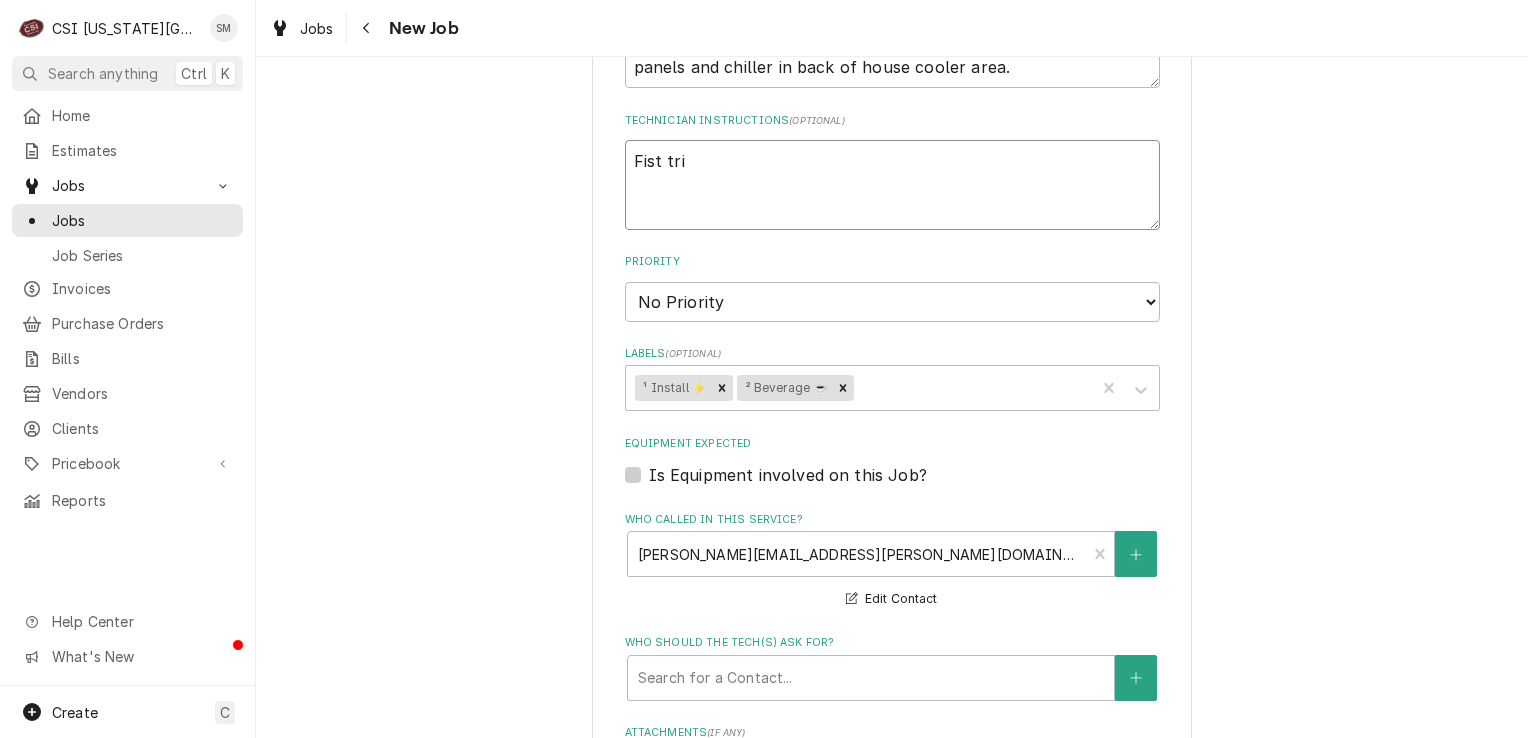 type on "x" 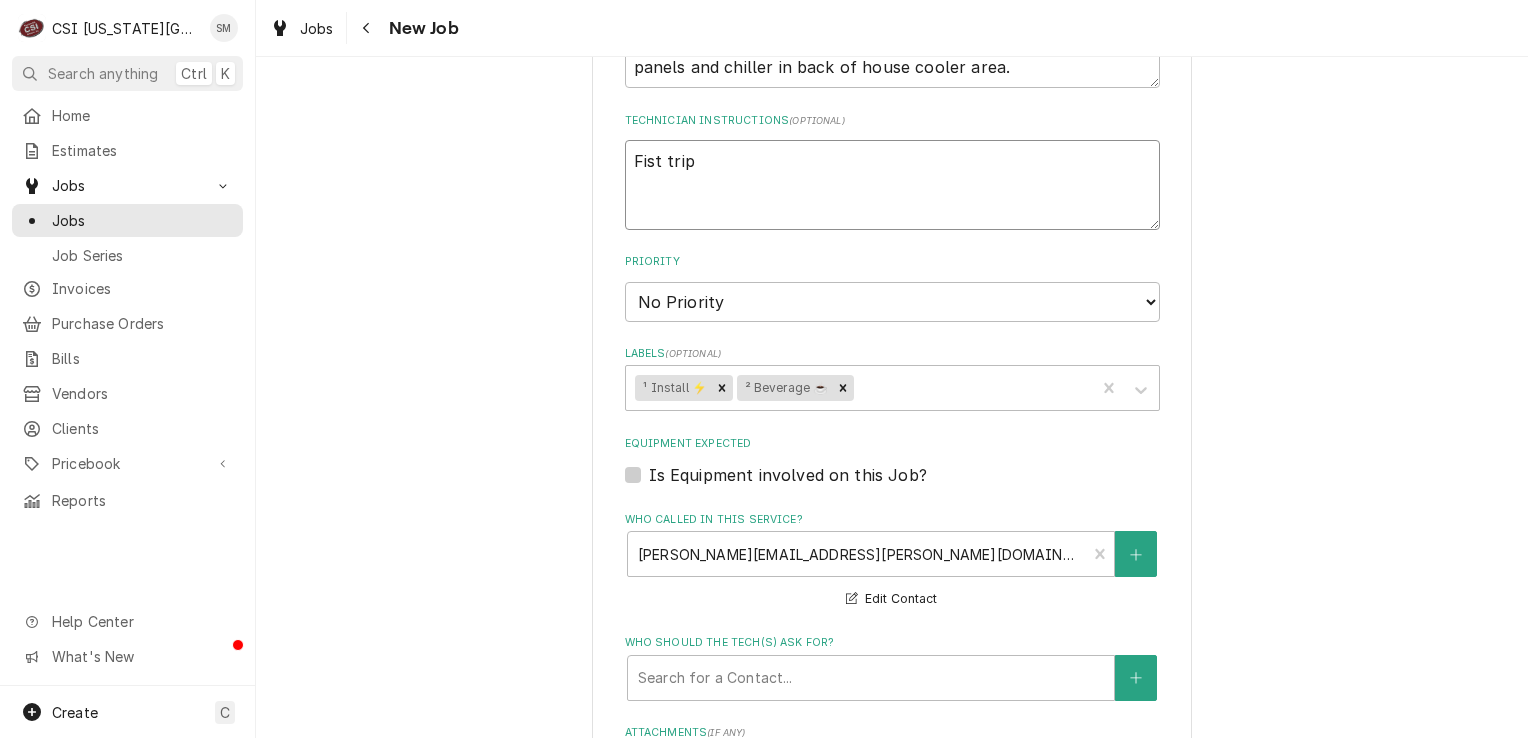 type on "x" 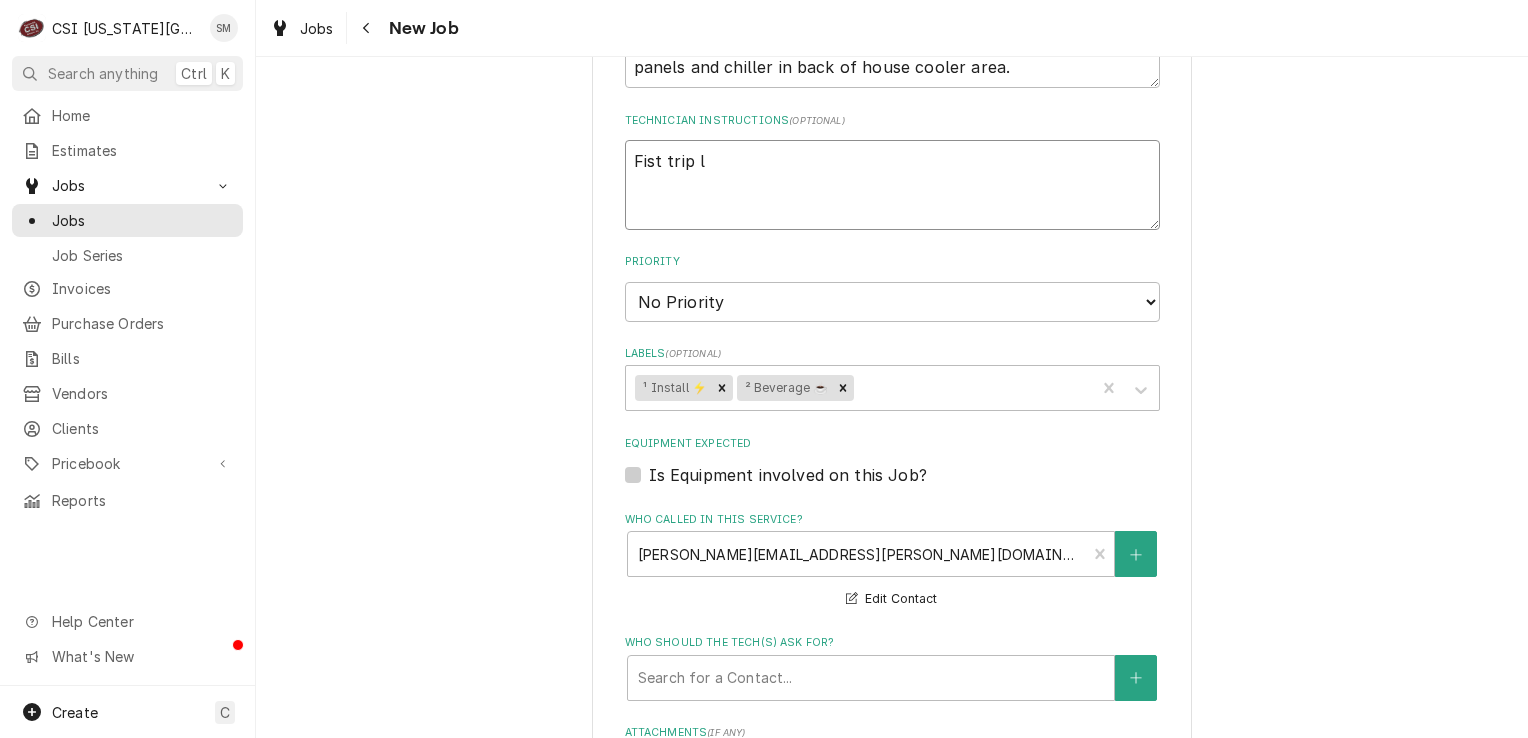 type on "x" 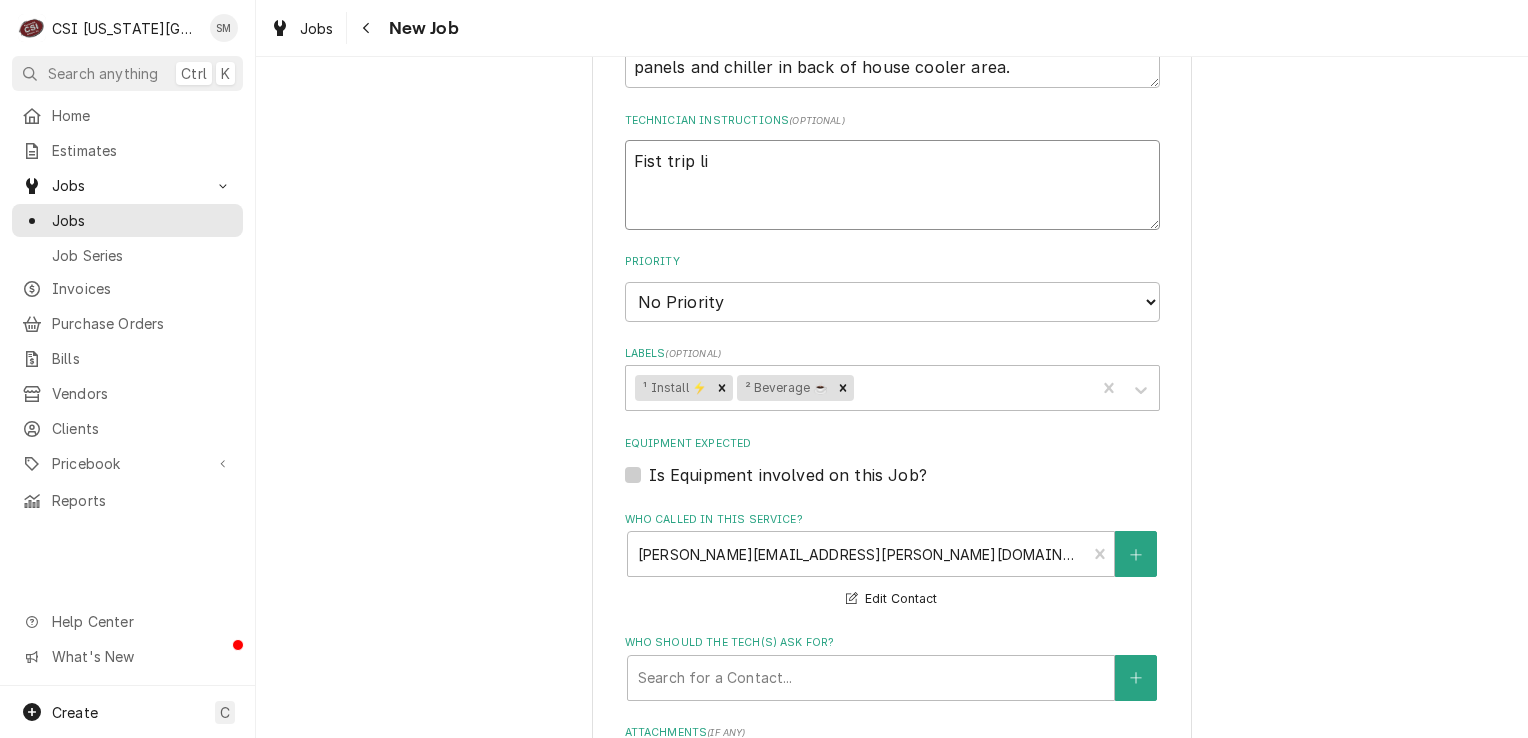 type on "x" 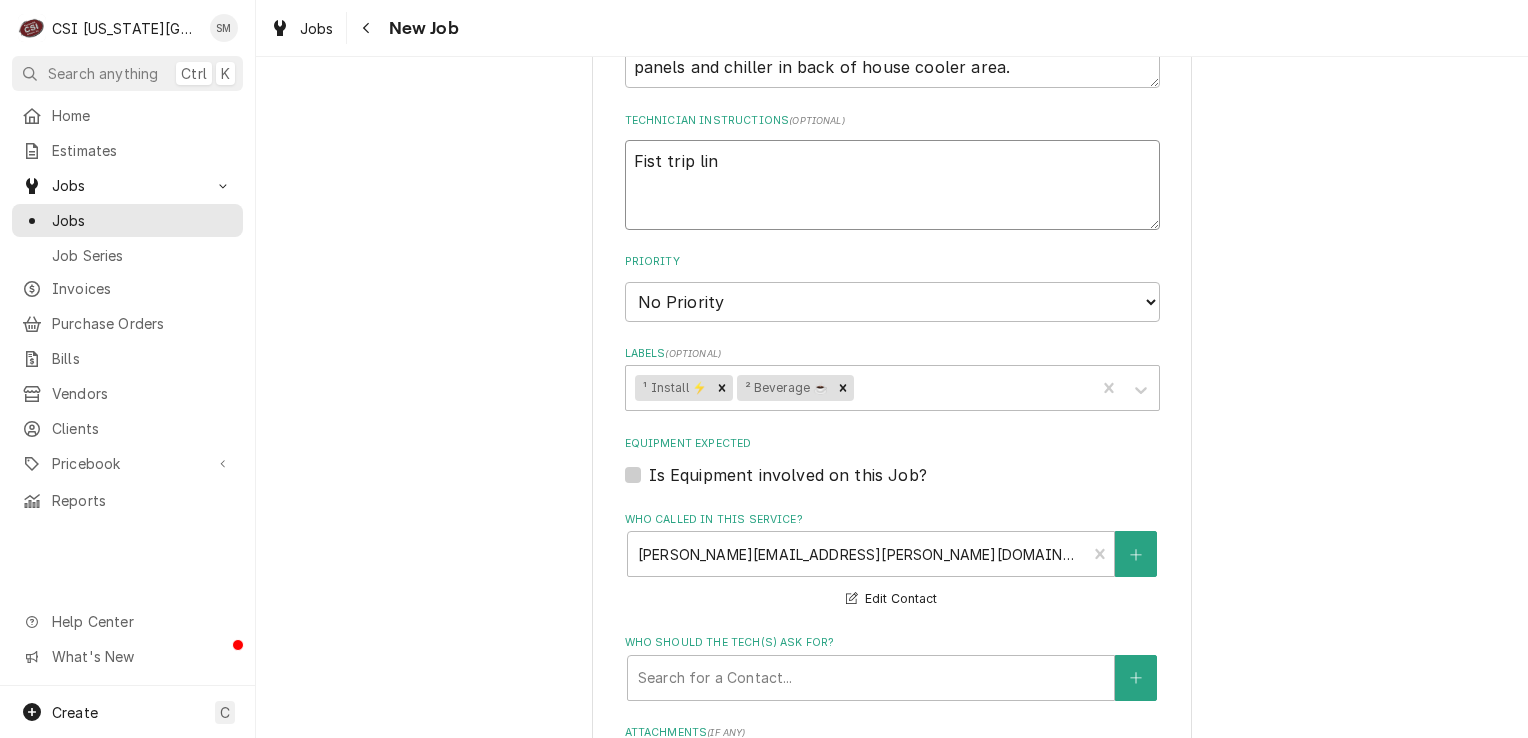 type on "x" 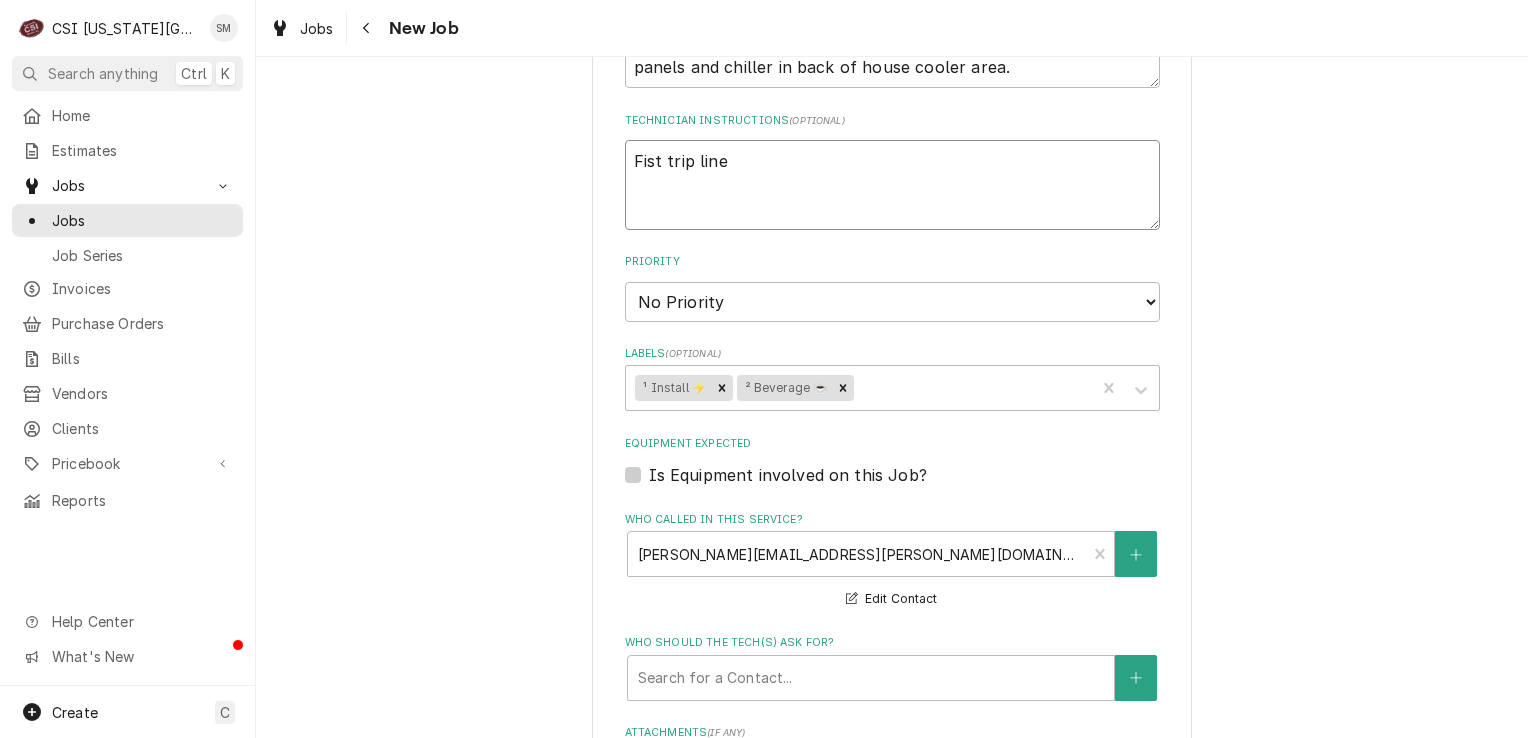 type on "x" 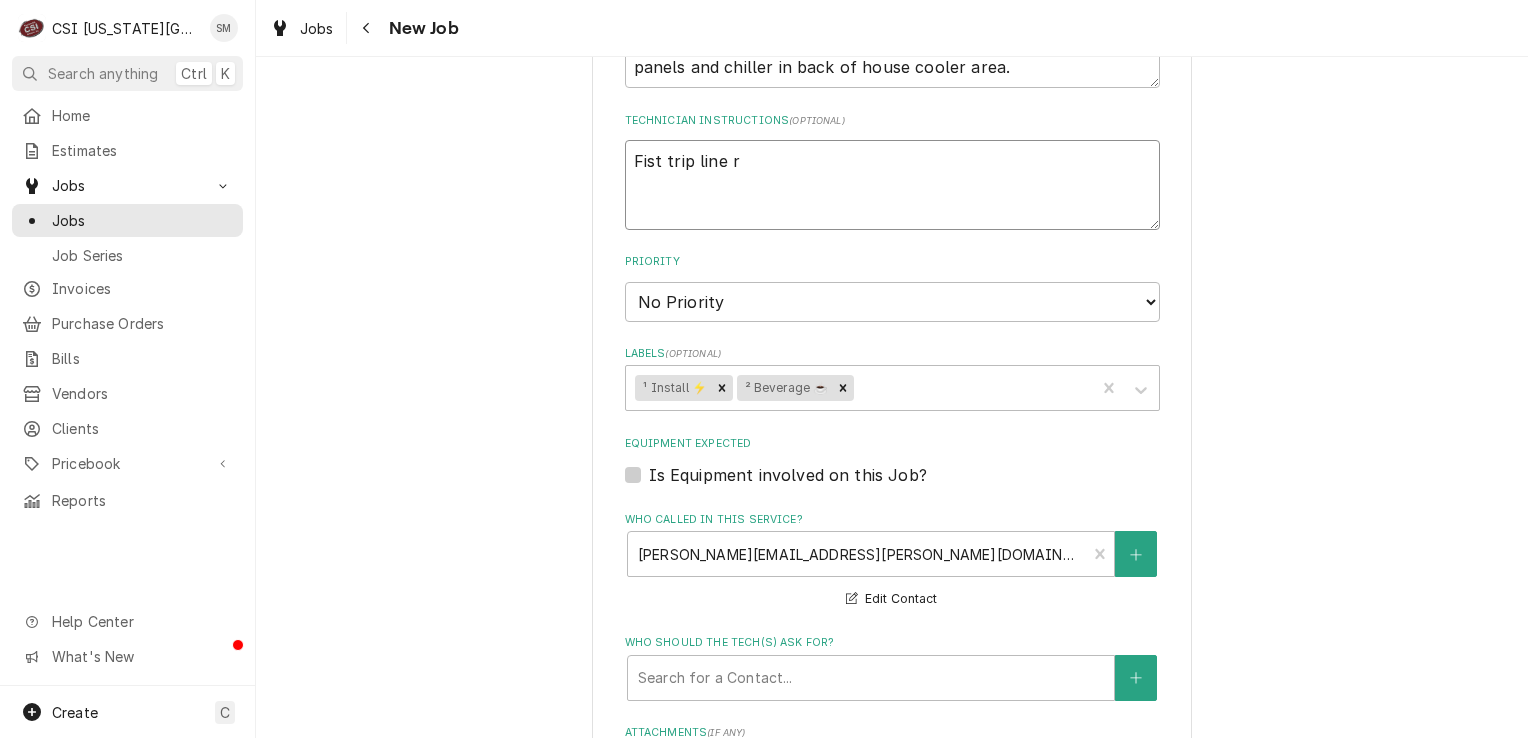 type on "x" 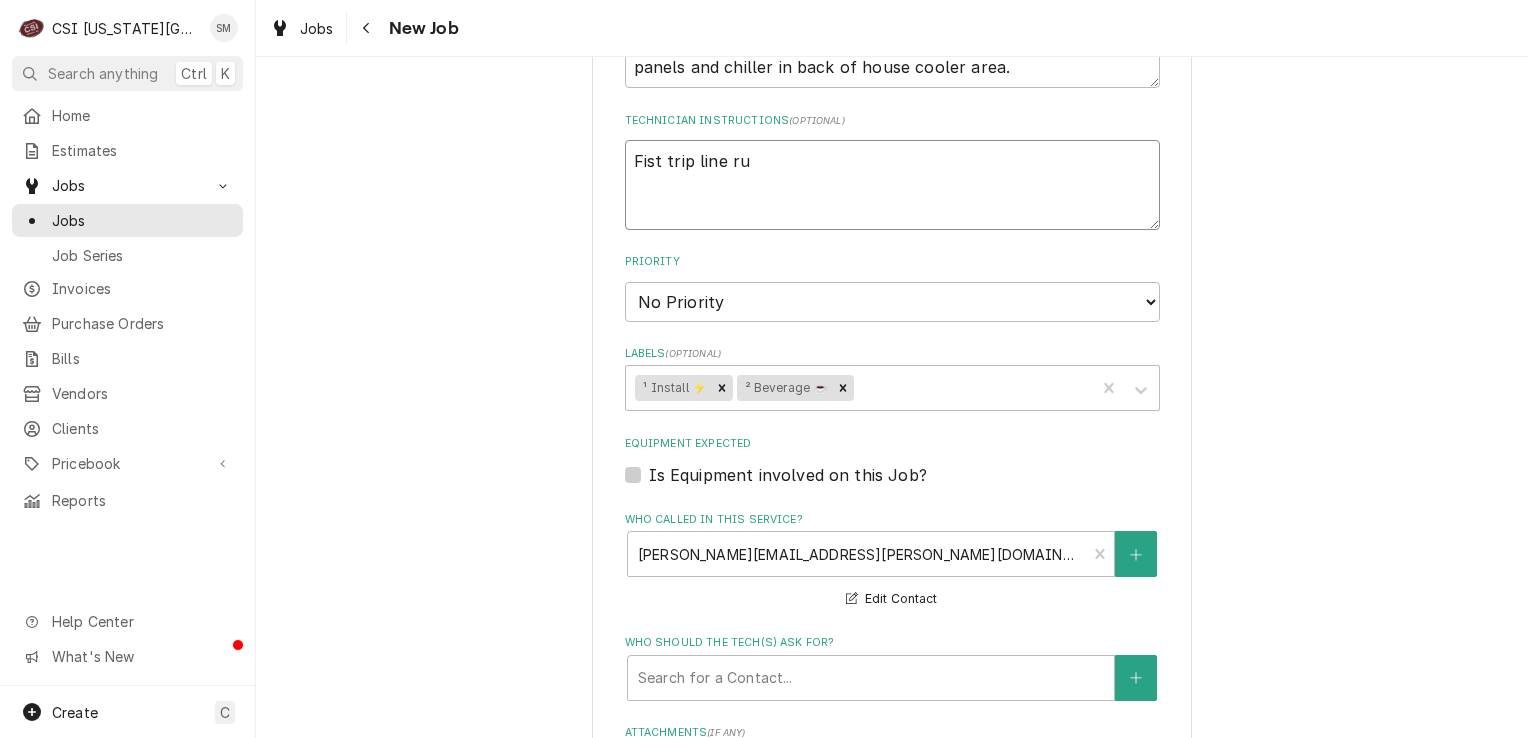 type on "x" 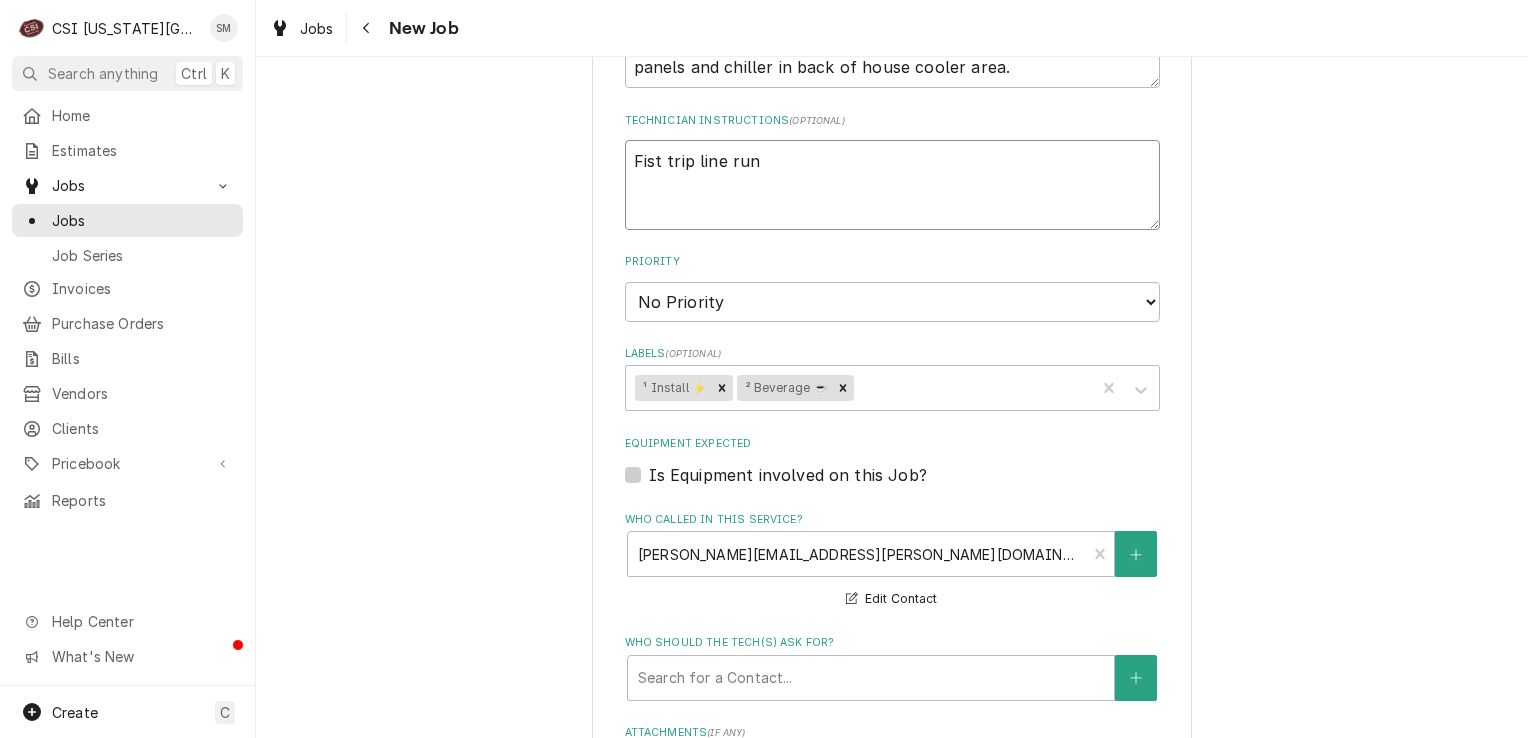 type on "x" 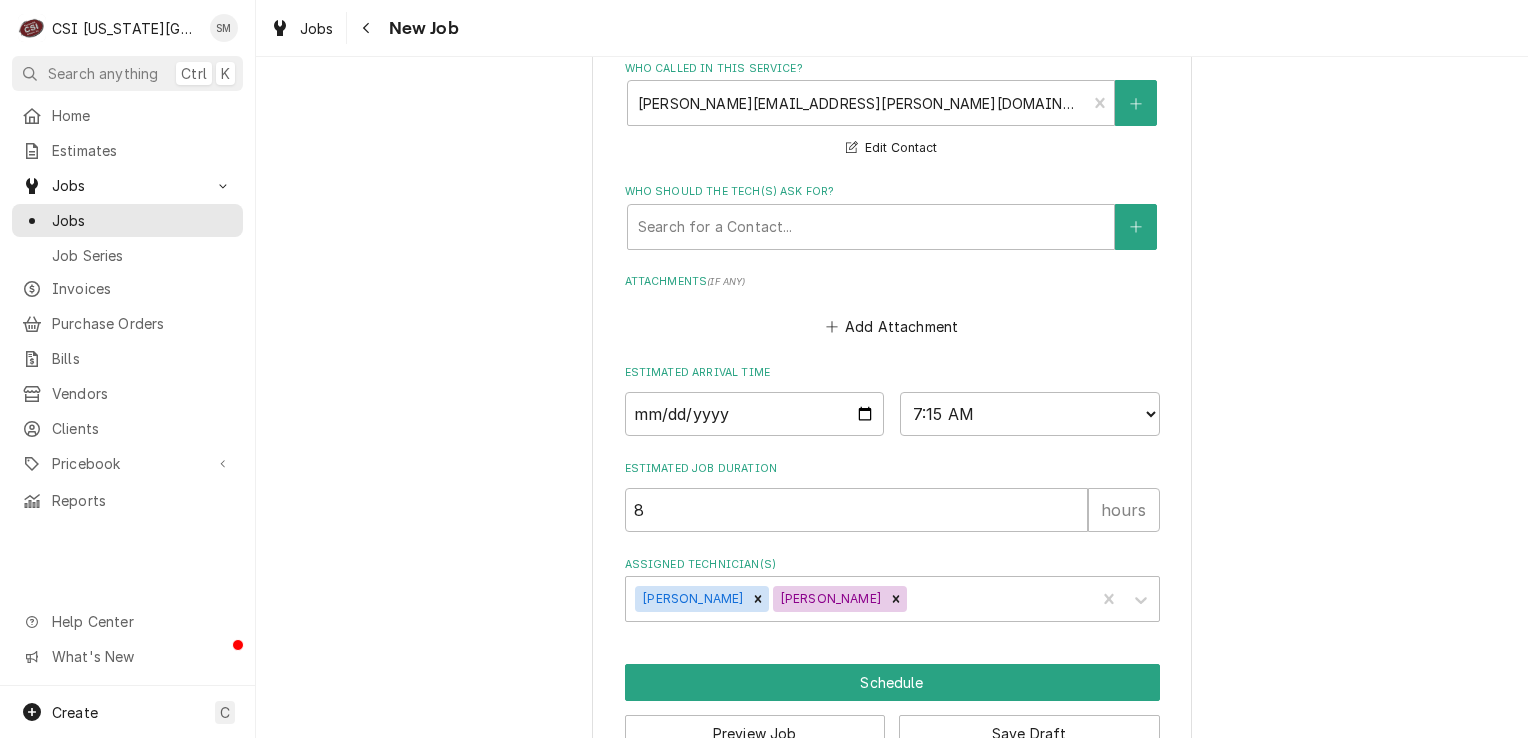 scroll, scrollTop: 1468, scrollLeft: 0, axis: vertical 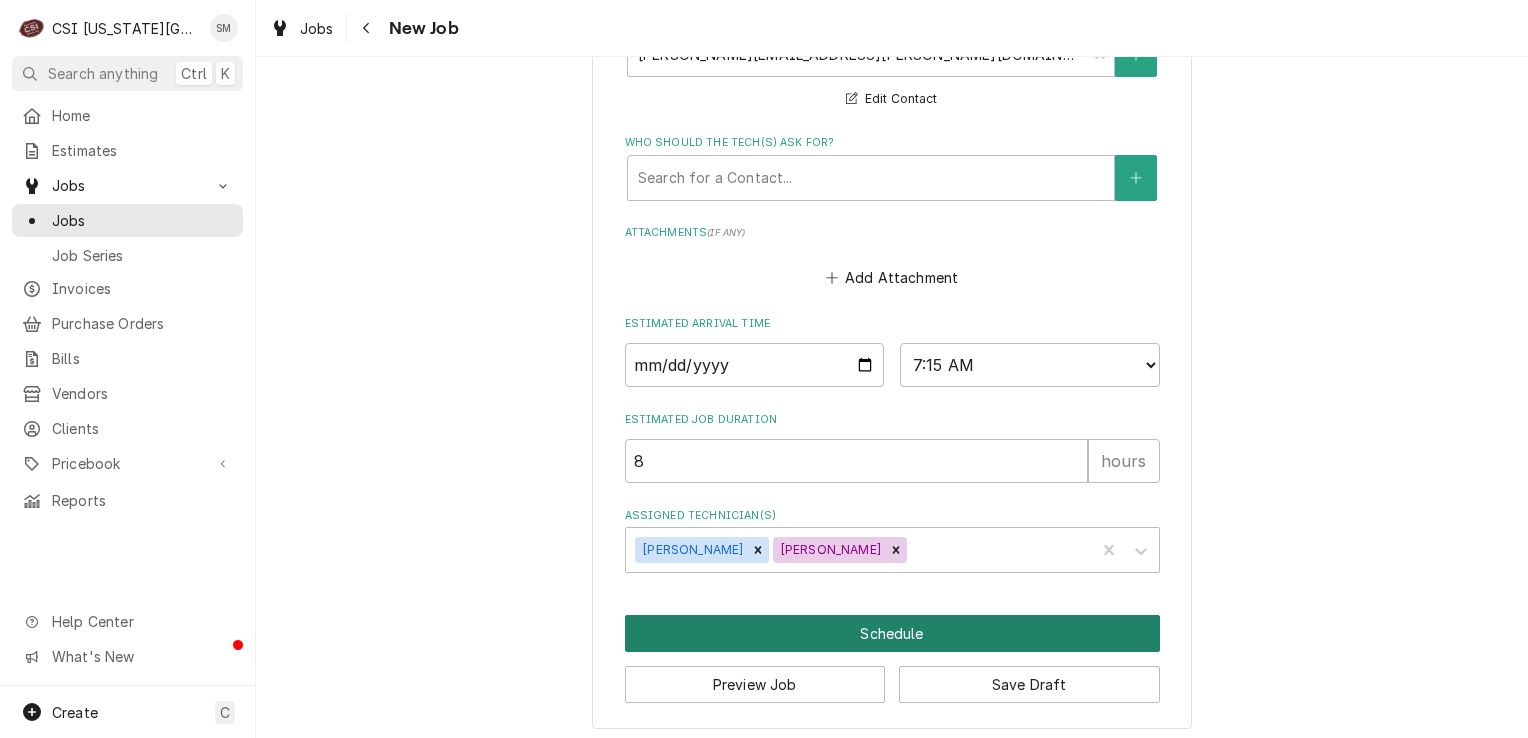 type on "Fist trip line run" 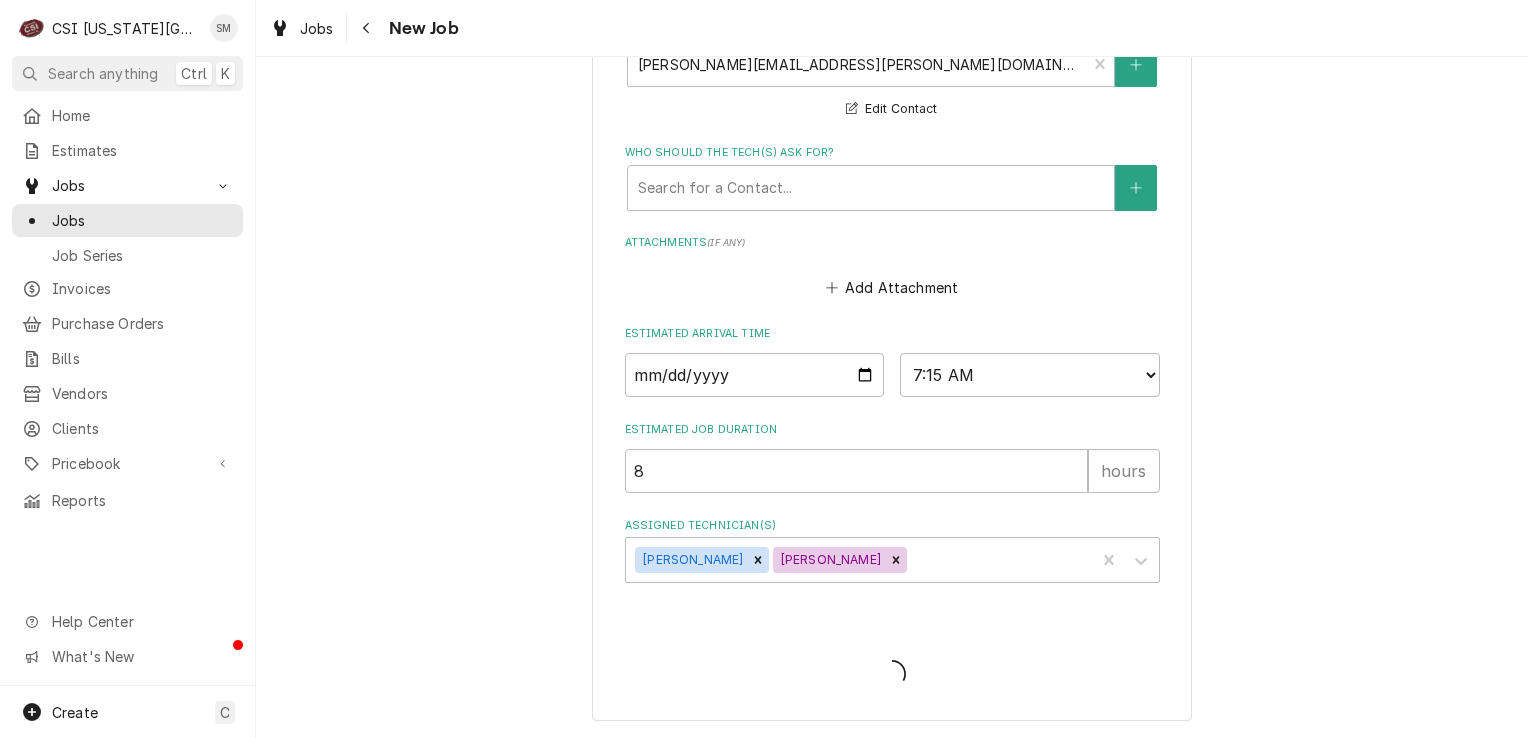 scroll, scrollTop: 1450, scrollLeft: 0, axis: vertical 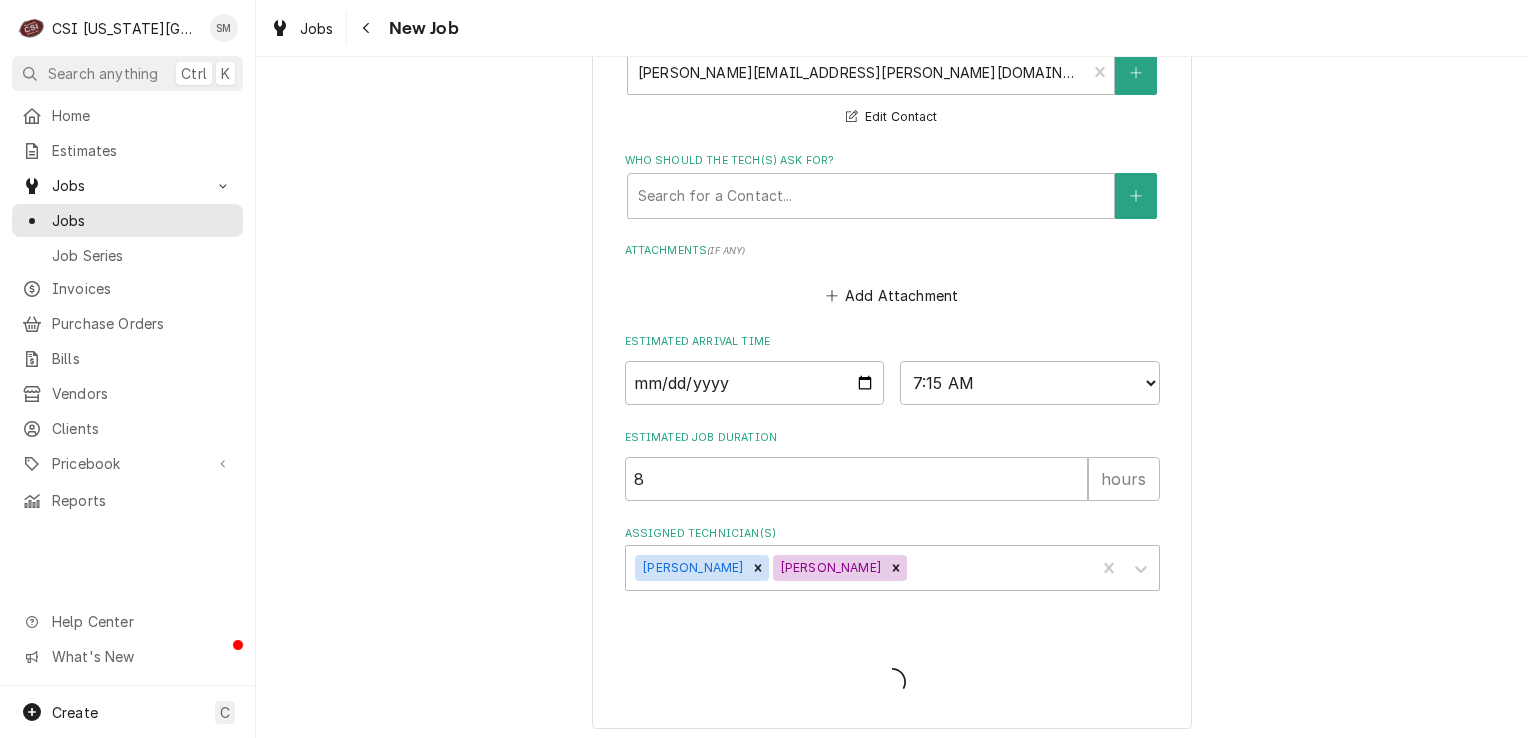 type on "x" 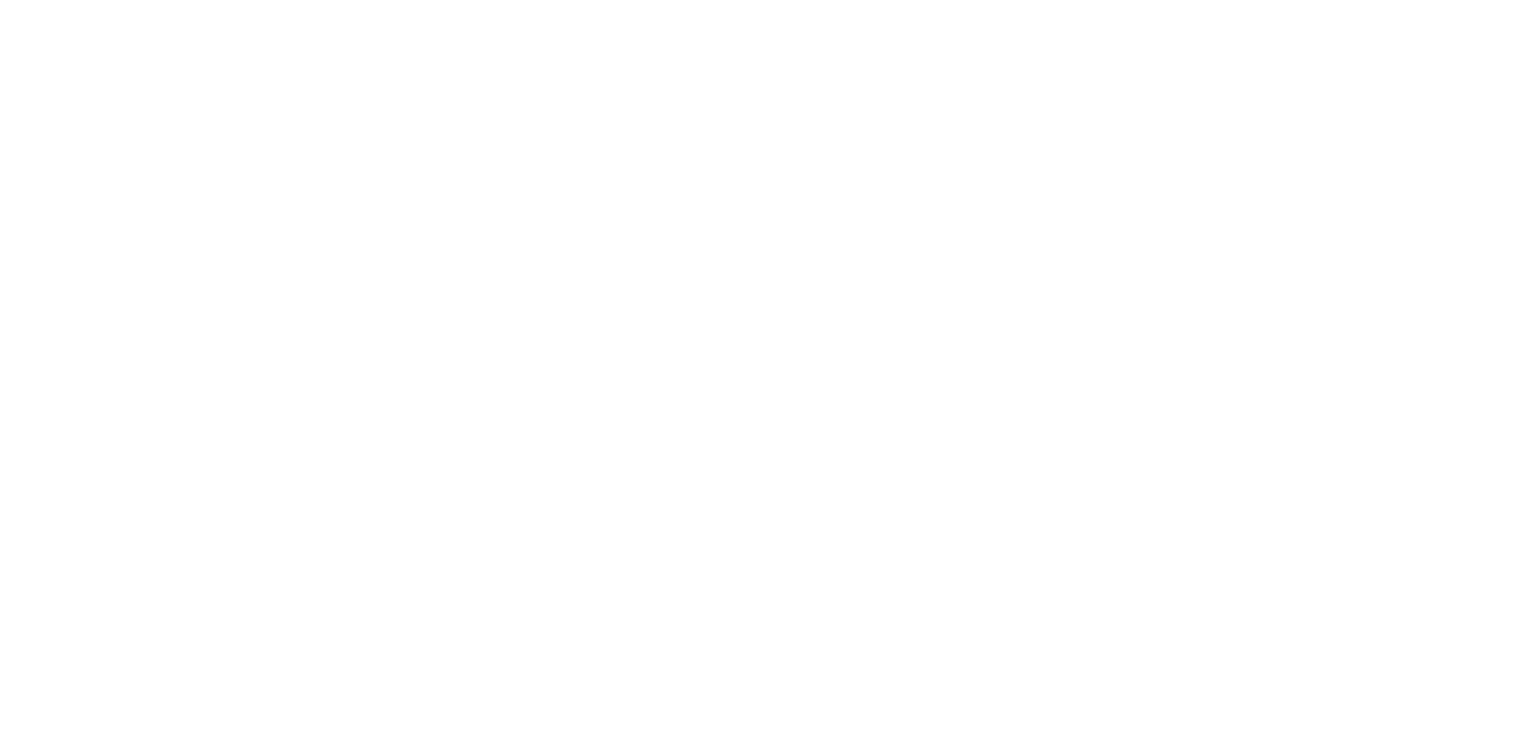 scroll, scrollTop: 0, scrollLeft: 0, axis: both 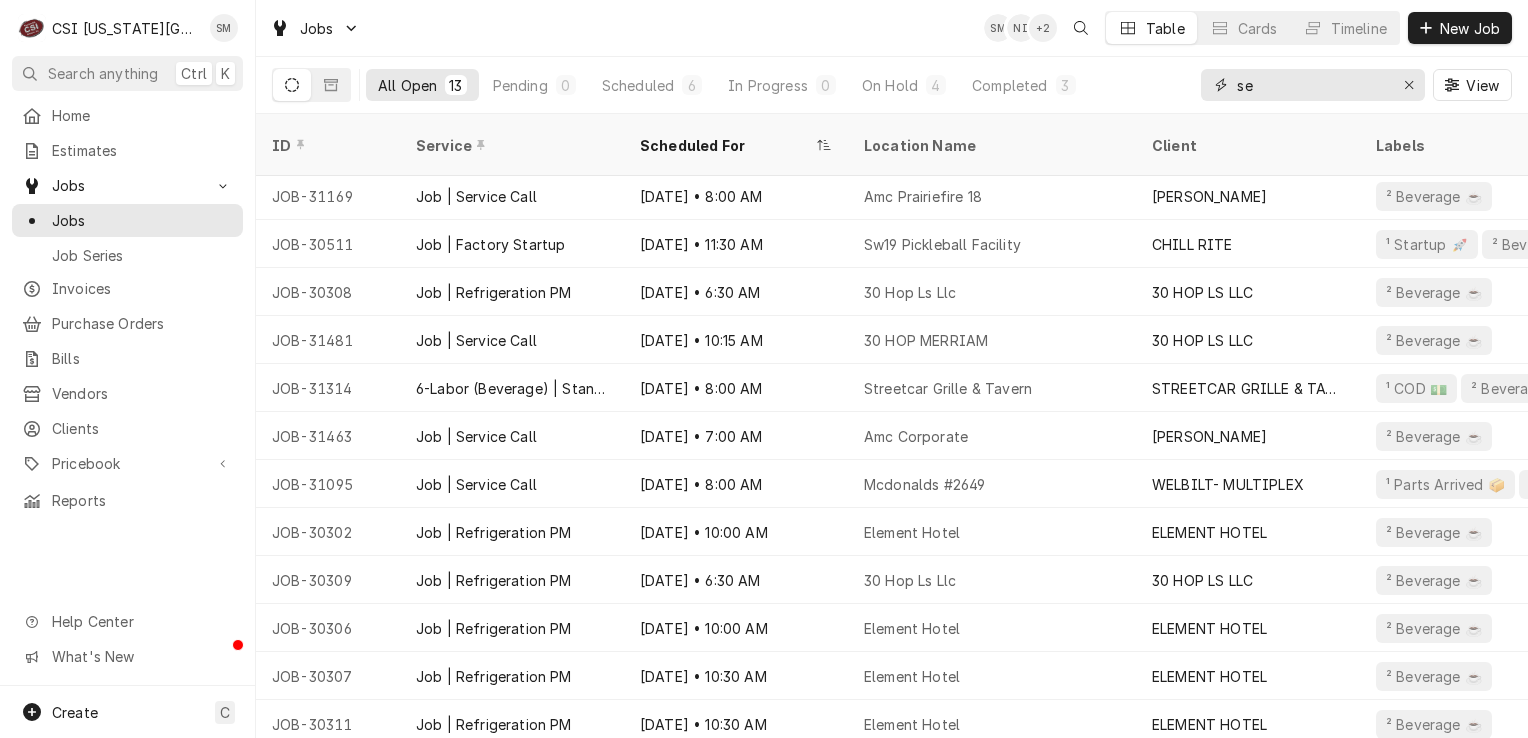 type on "s" 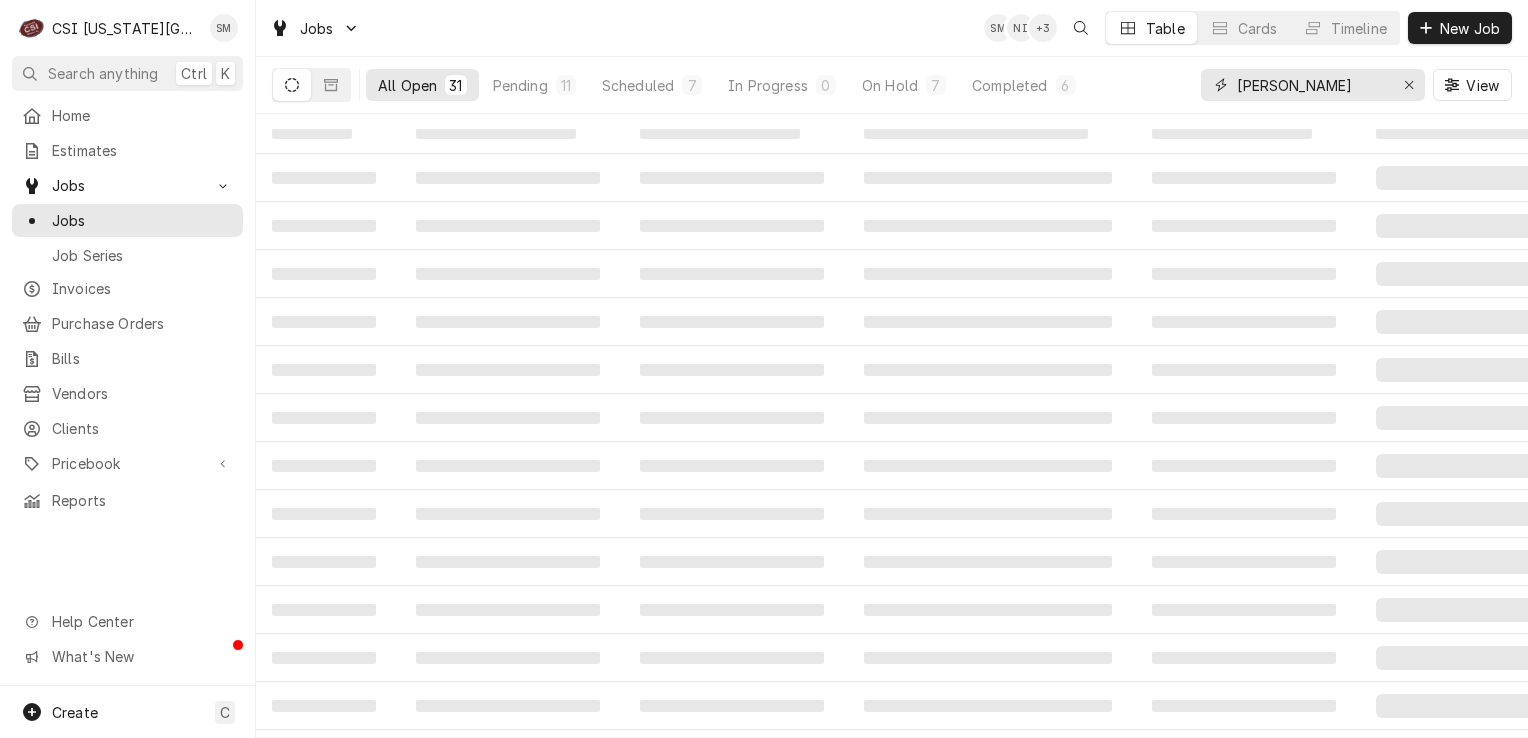 type on "bev" 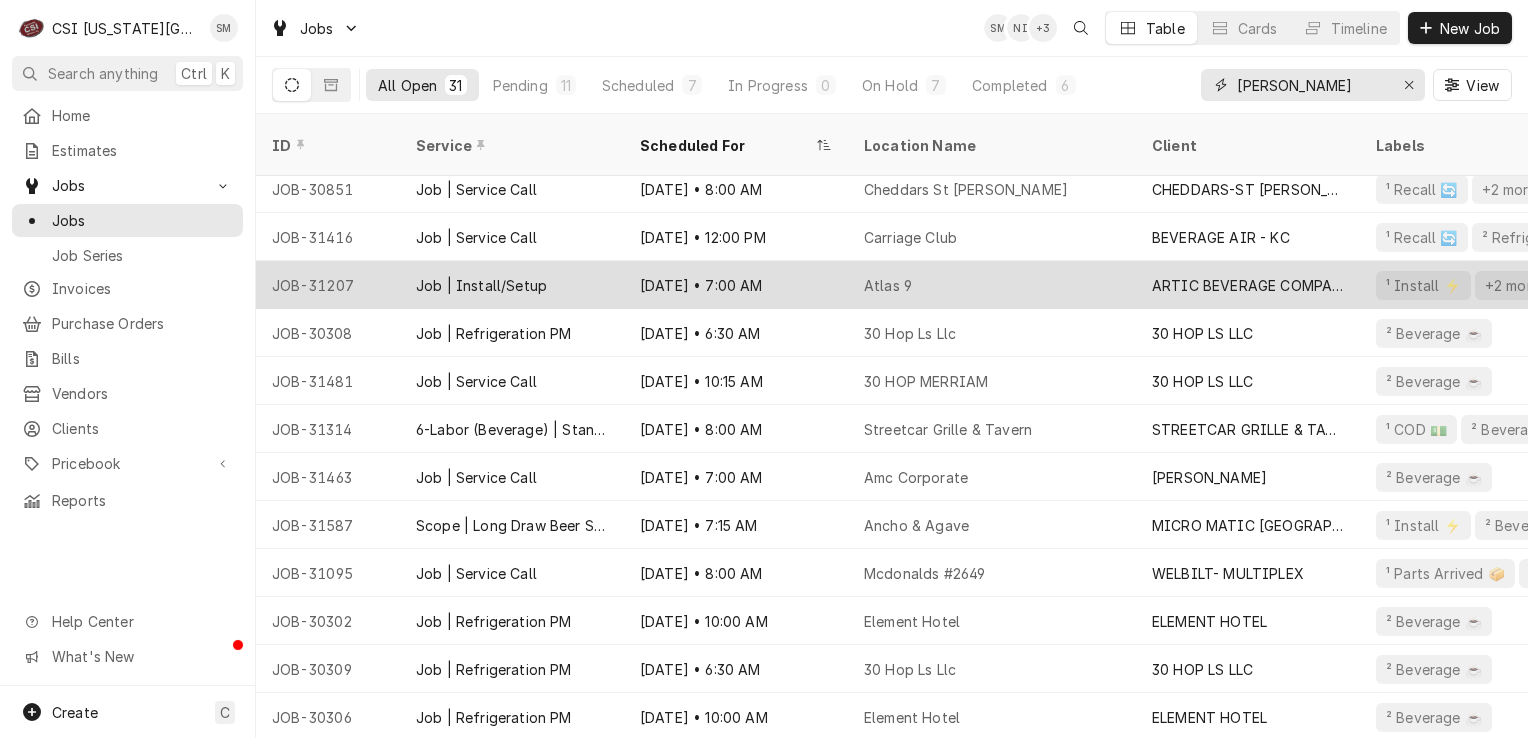 scroll, scrollTop: 300, scrollLeft: 0, axis: vertical 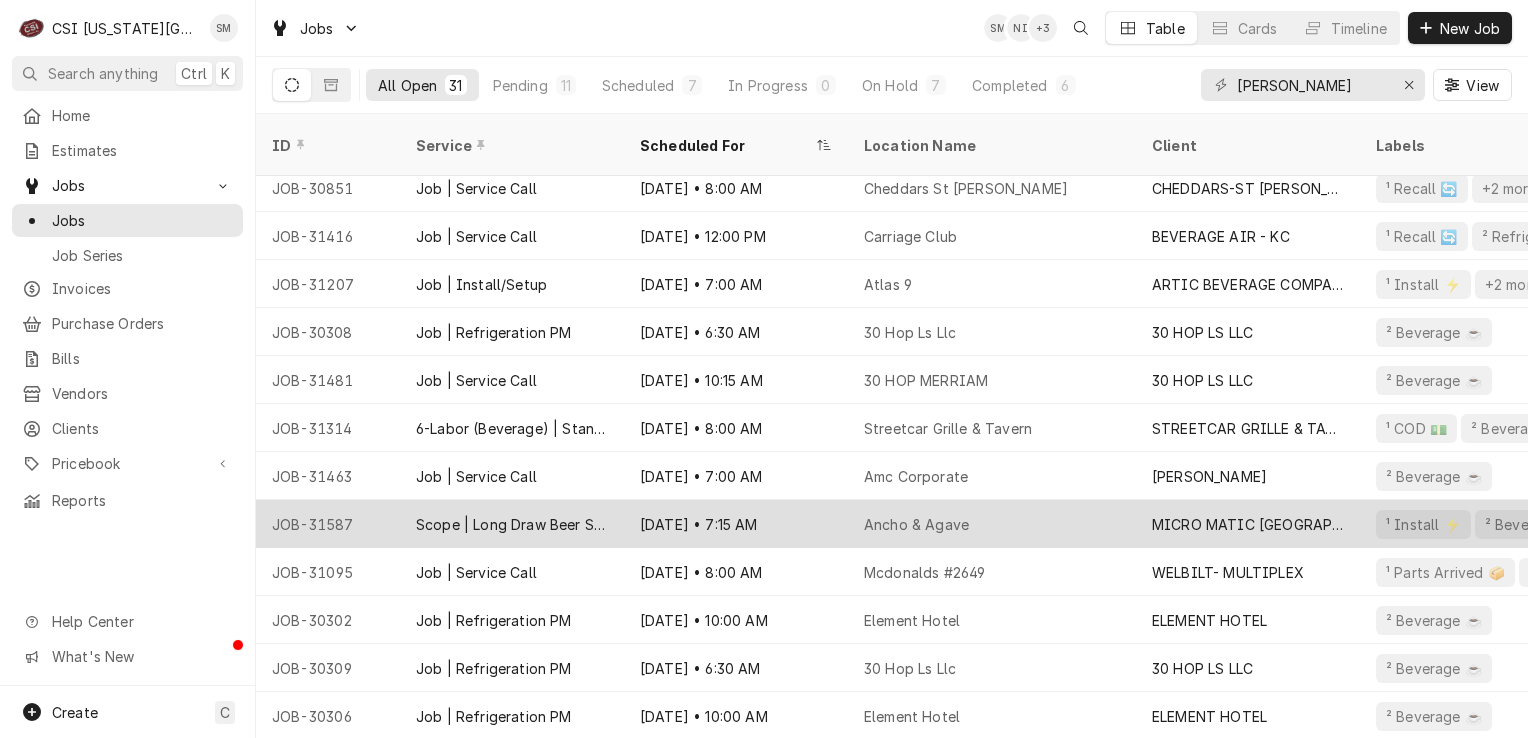 click on "Ancho & Agave" at bounding box center [916, 524] 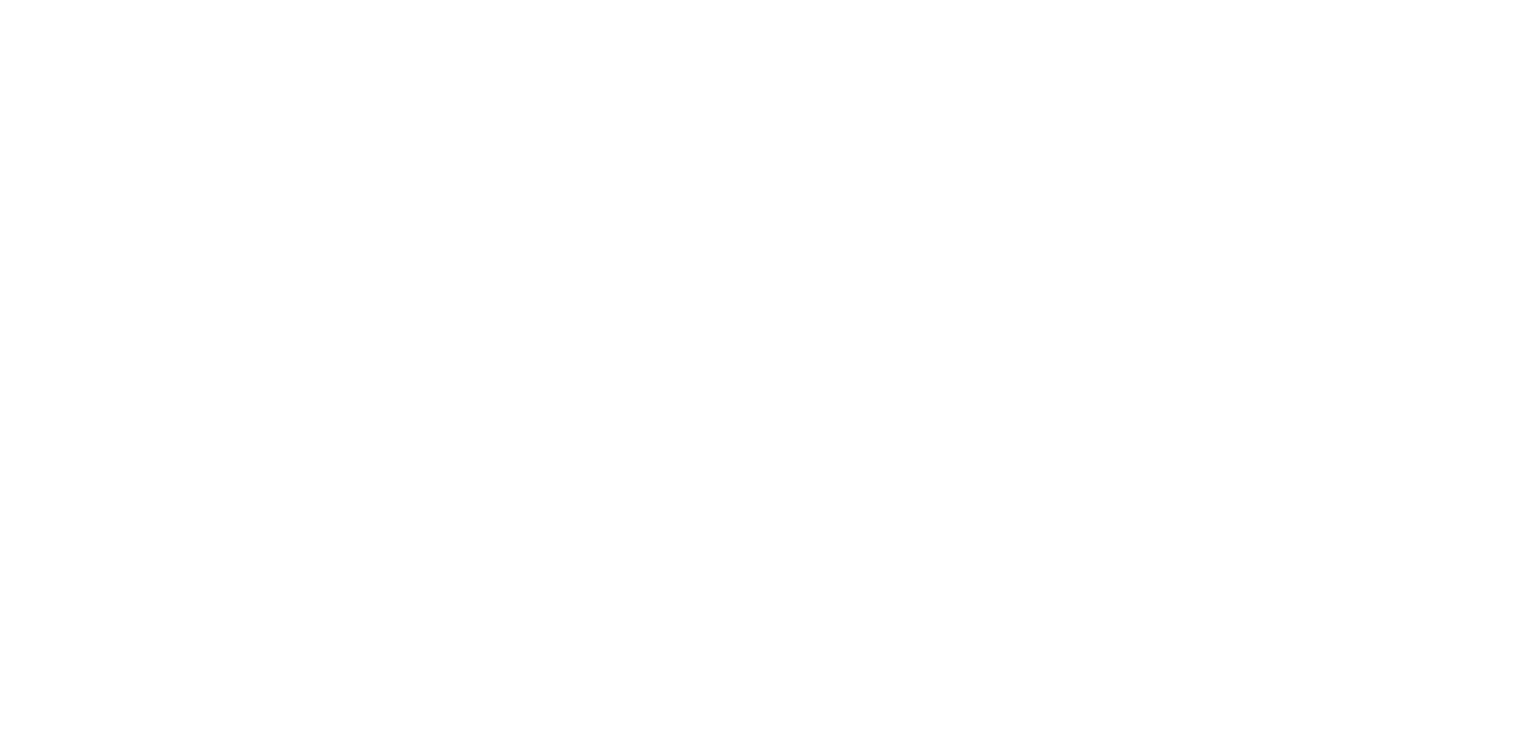 scroll, scrollTop: 0, scrollLeft: 0, axis: both 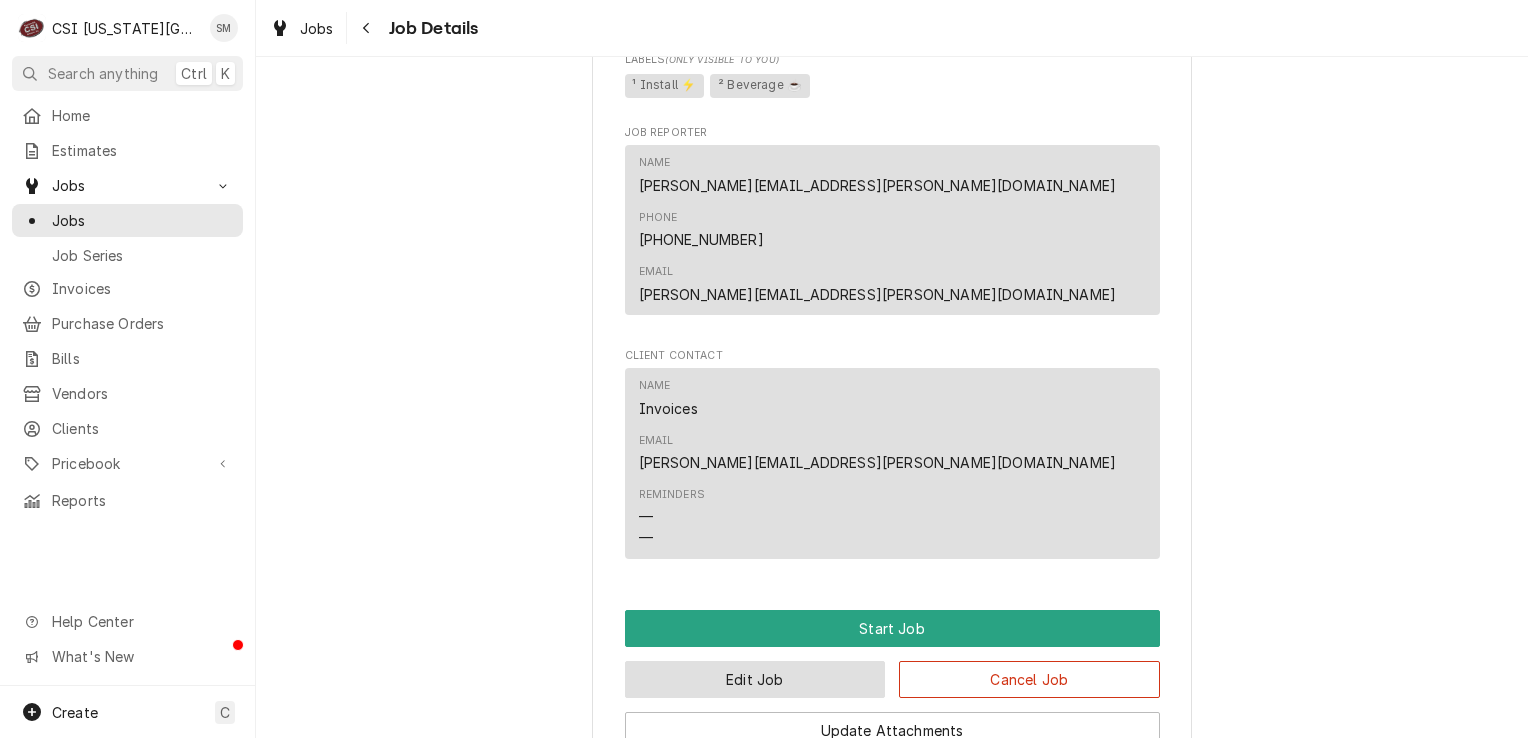 click on "Edit Job" at bounding box center [755, 679] 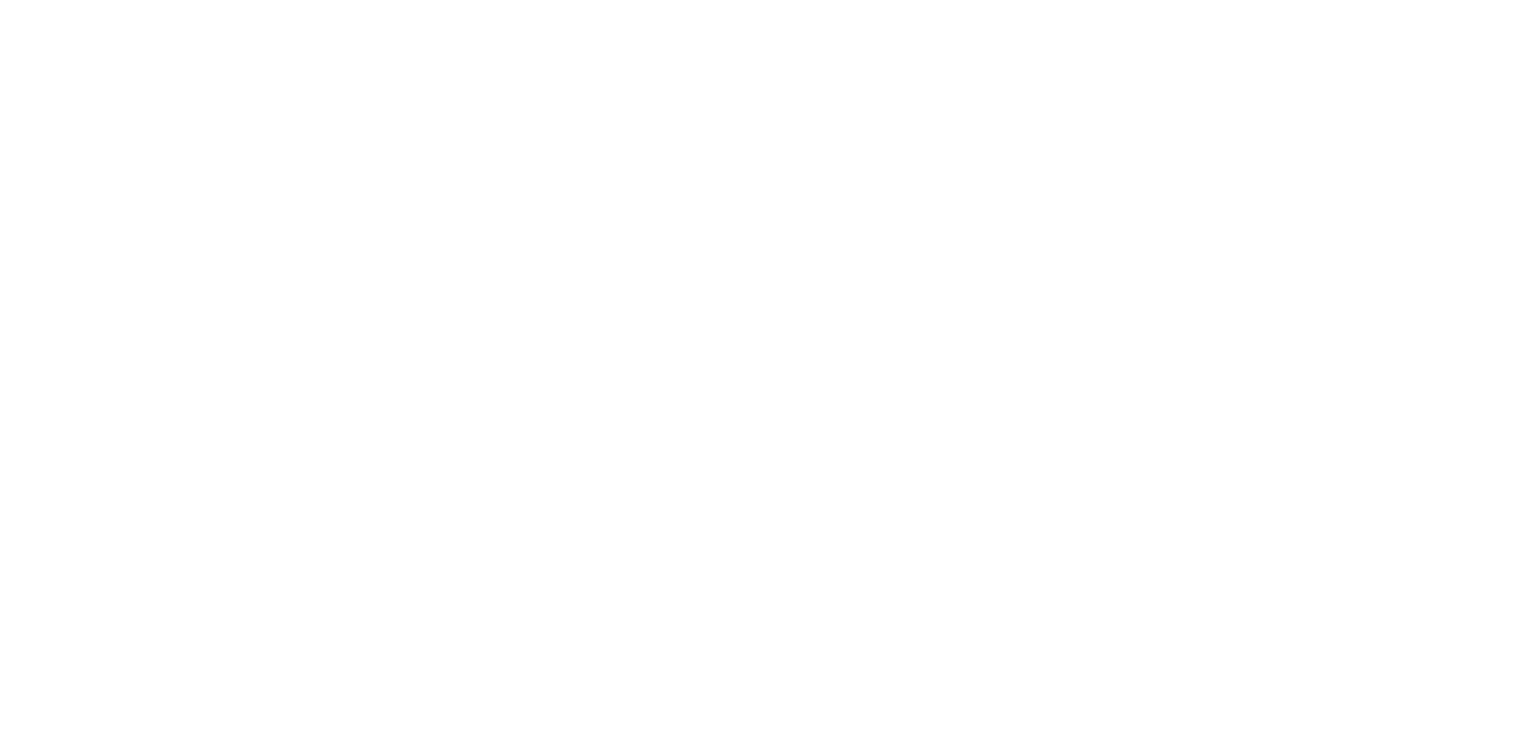 scroll, scrollTop: 0, scrollLeft: 0, axis: both 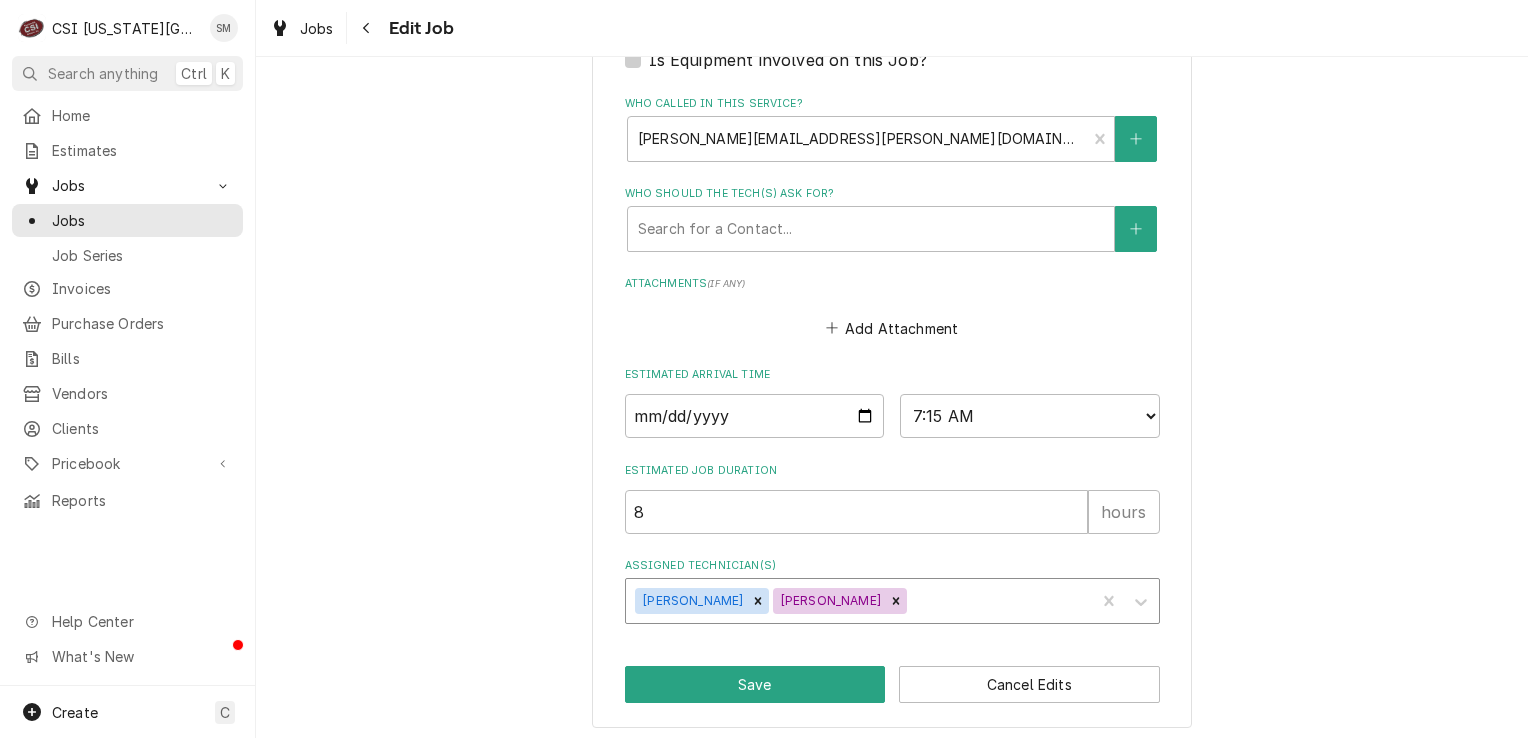 click at bounding box center (998, 601) 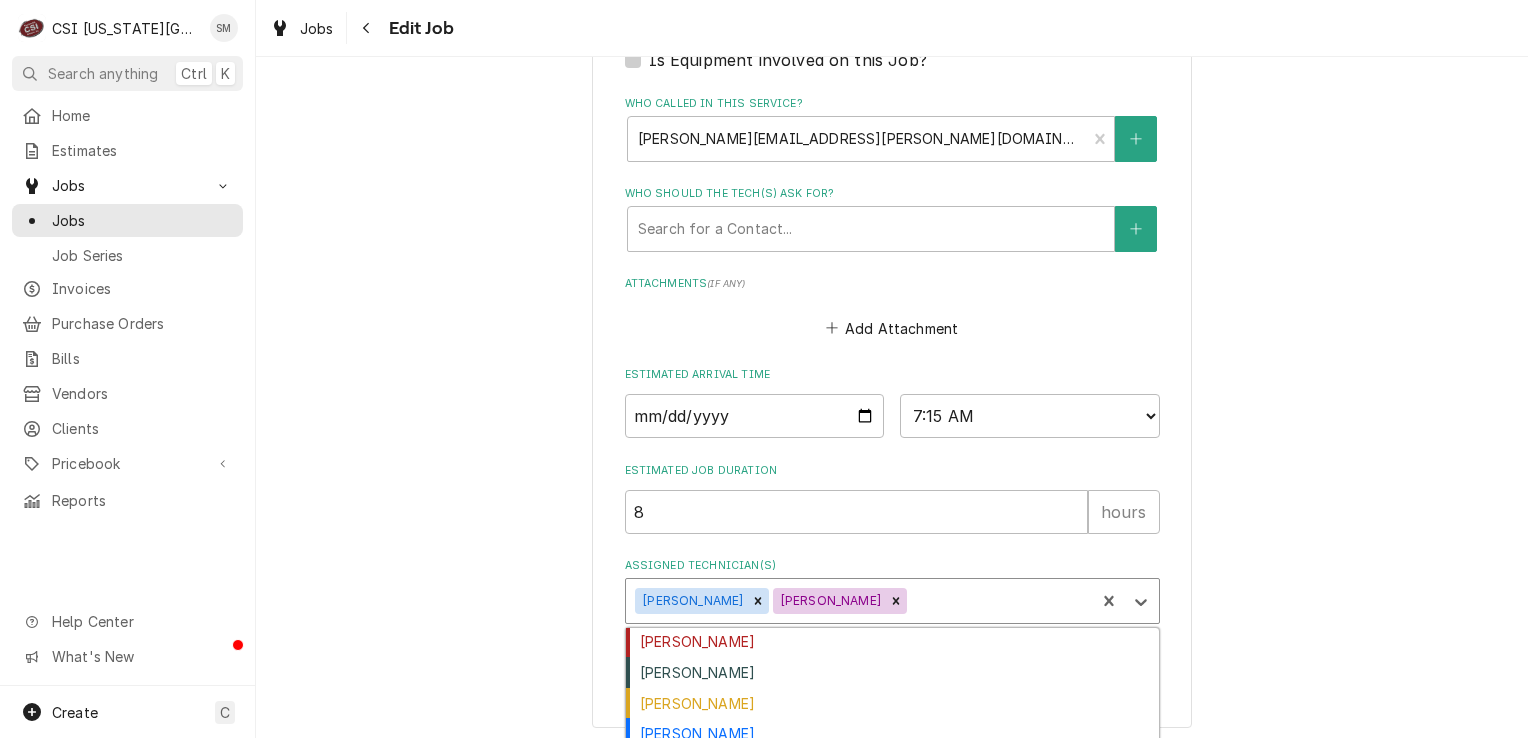 scroll, scrollTop: 526, scrollLeft: 0, axis: vertical 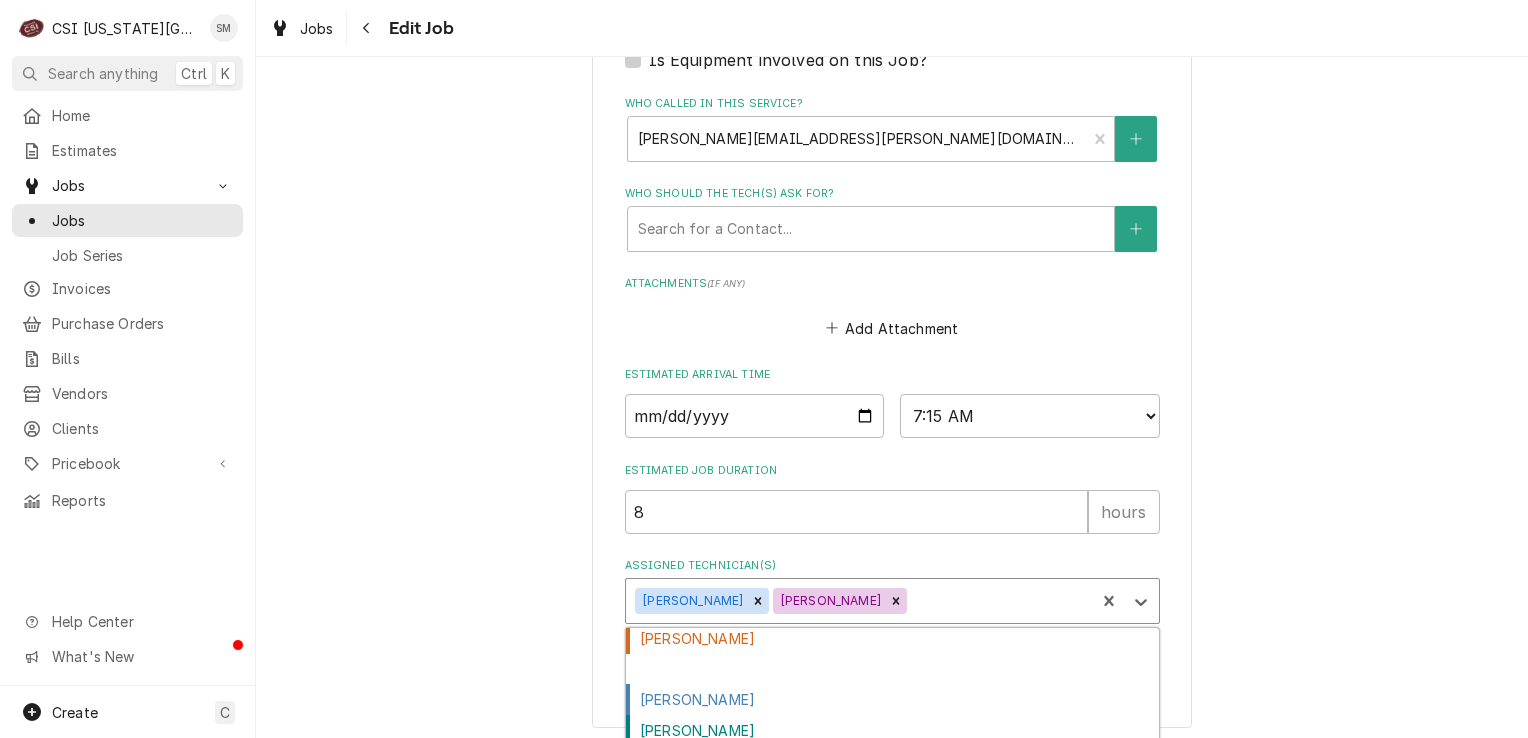 click on "Sean Mckelvey" at bounding box center (892, 669) 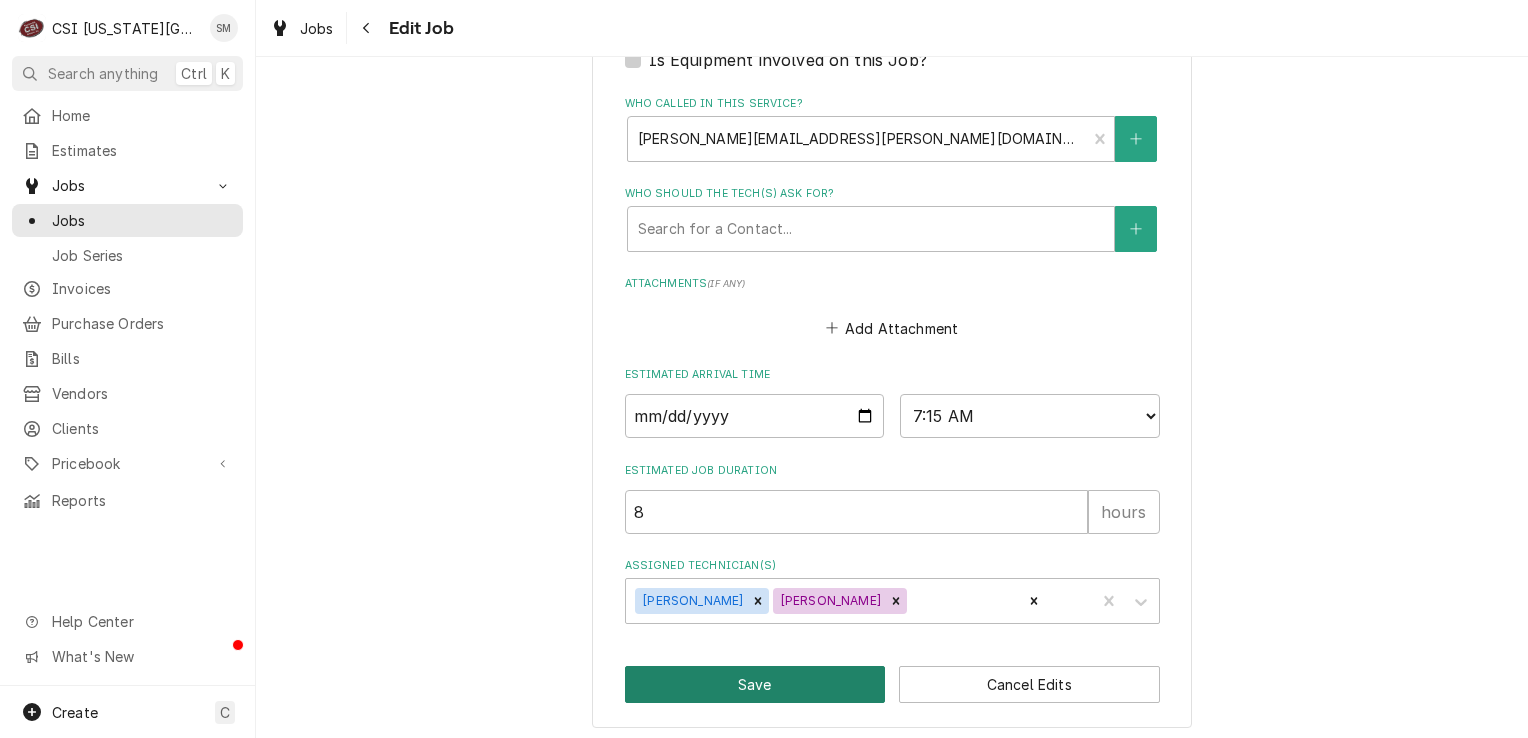 click on "Save" at bounding box center [755, 684] 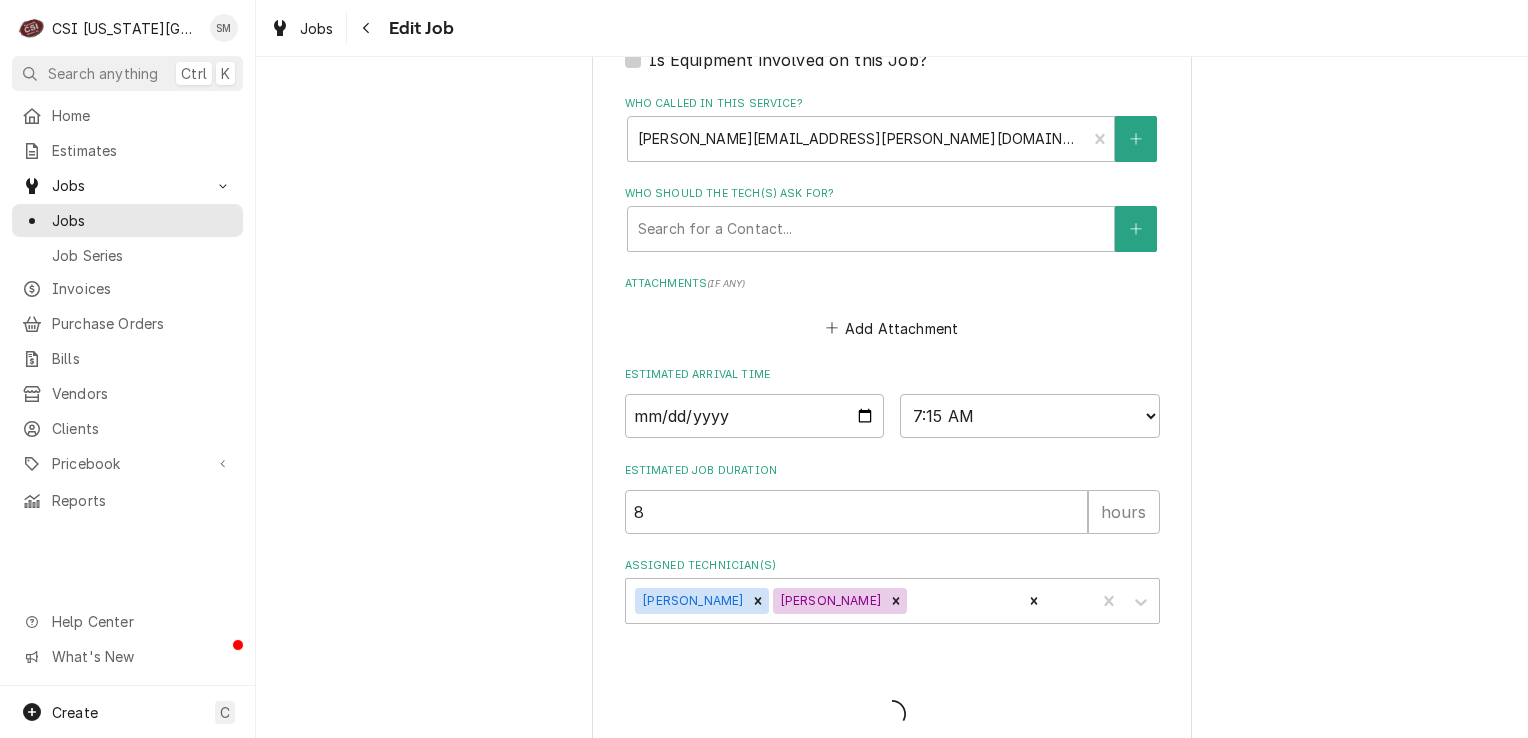 type on "x" 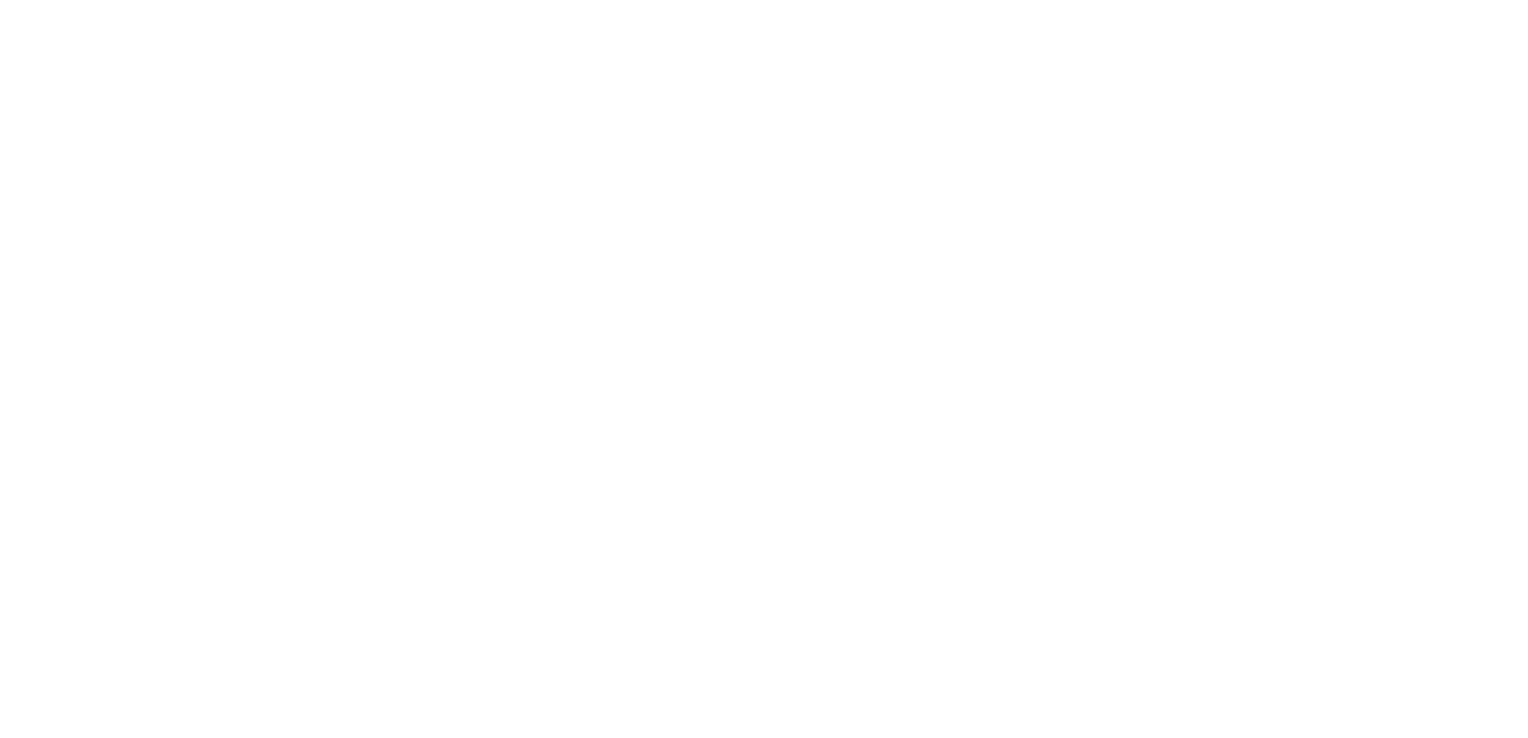 scroll, scrollTop: 0, scrollLeft: 0, axis: both 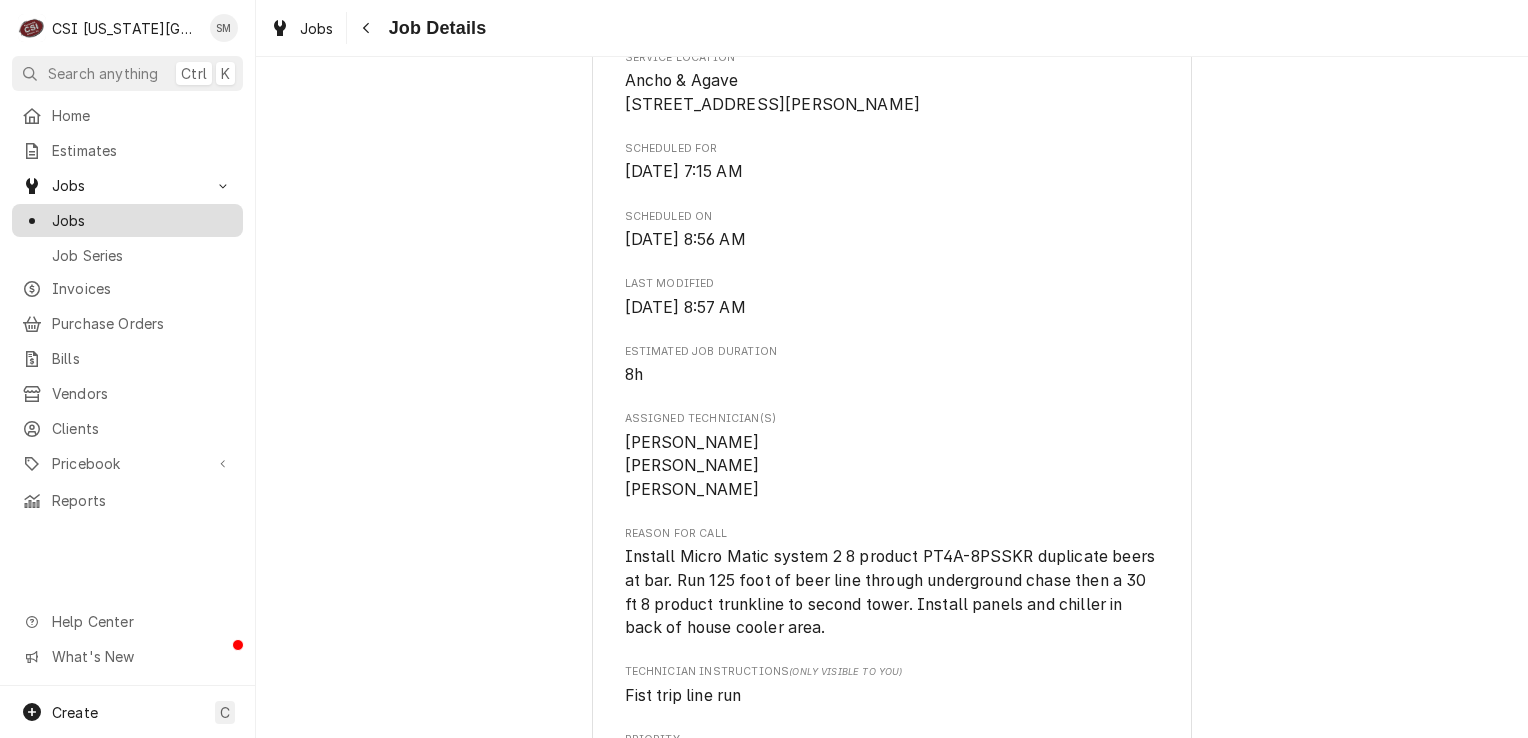 click on "Jobs" at bounding box center (142, 220) 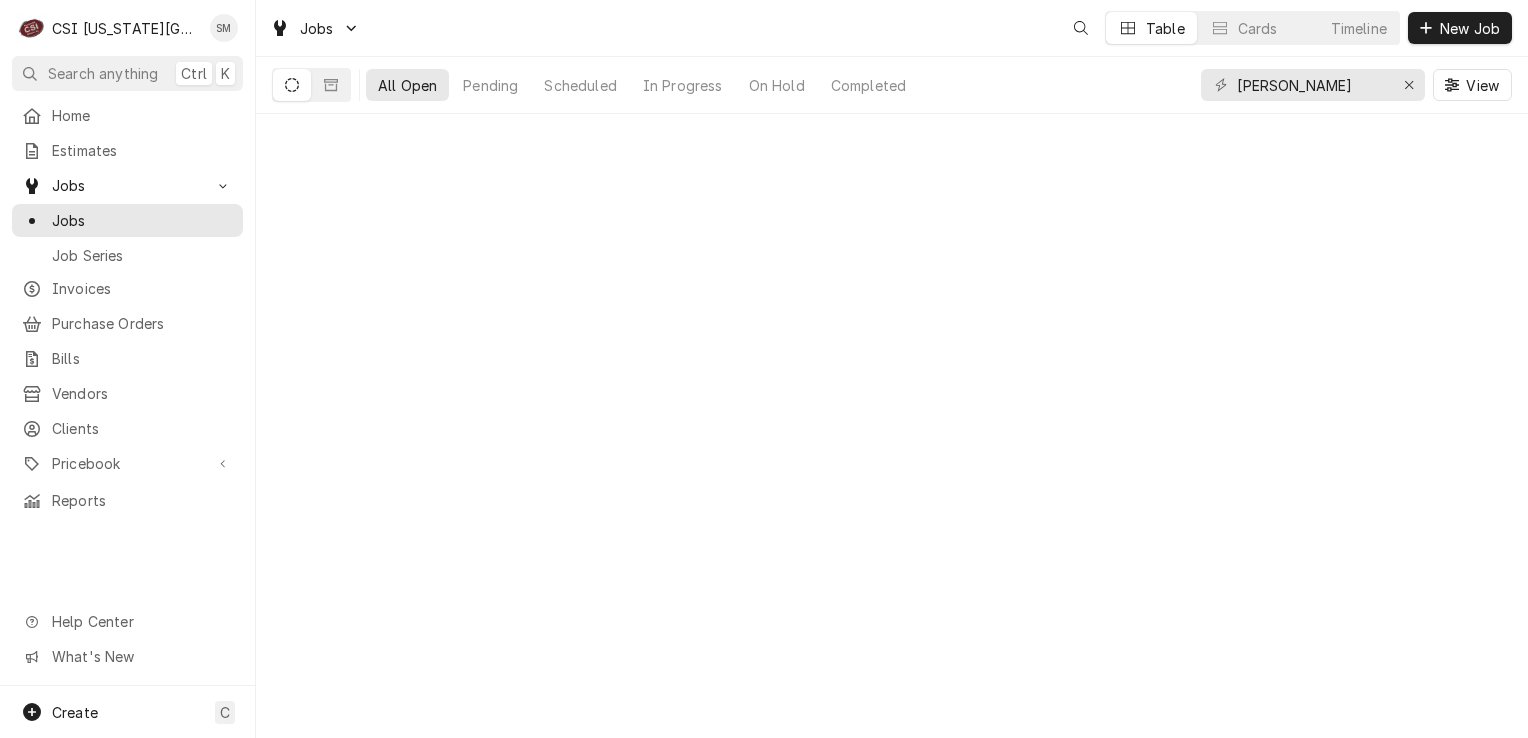scroll, scrollTop: 0, scrollLeft: 0, axis: both 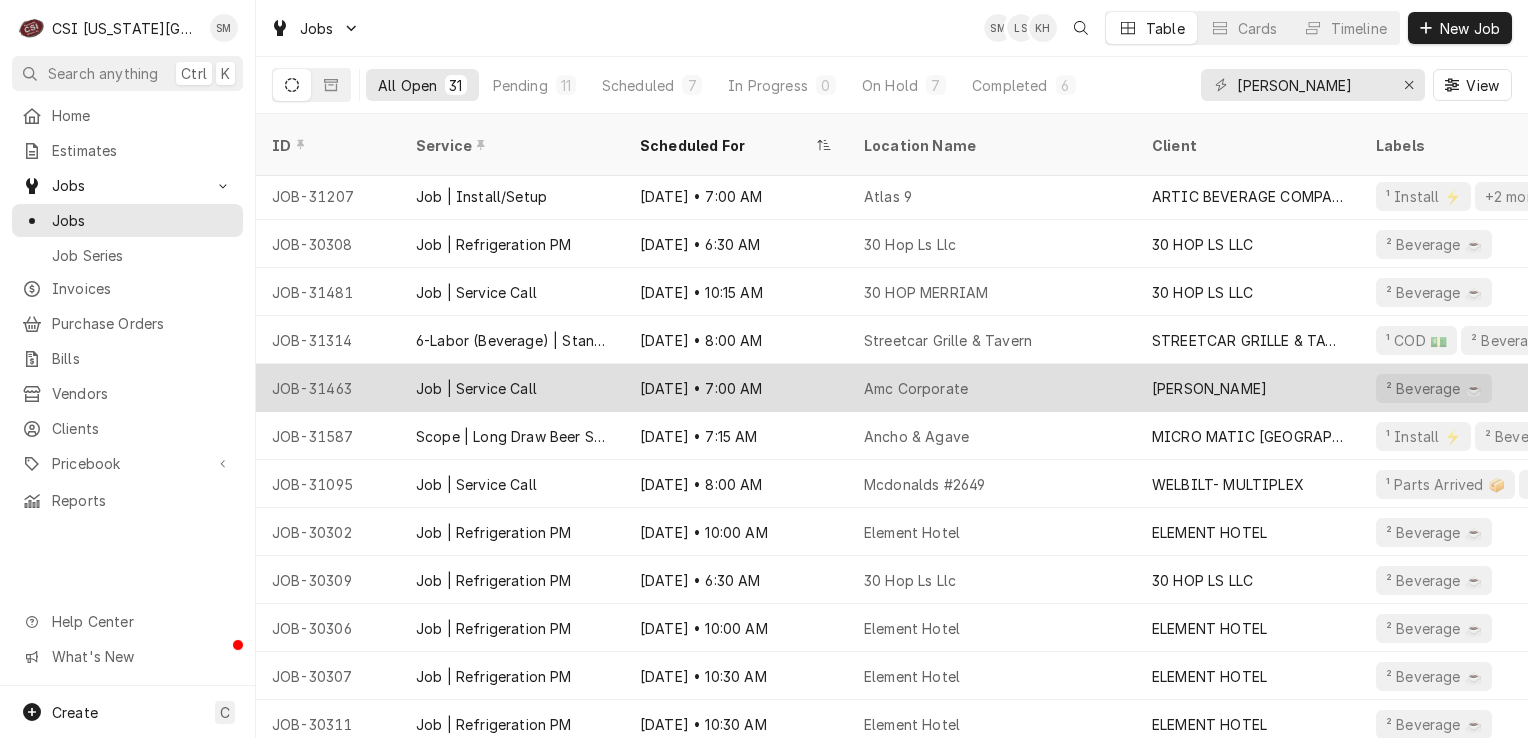 click on "Jul 25   • 7:00 AM" at bounding box center [736, 388] 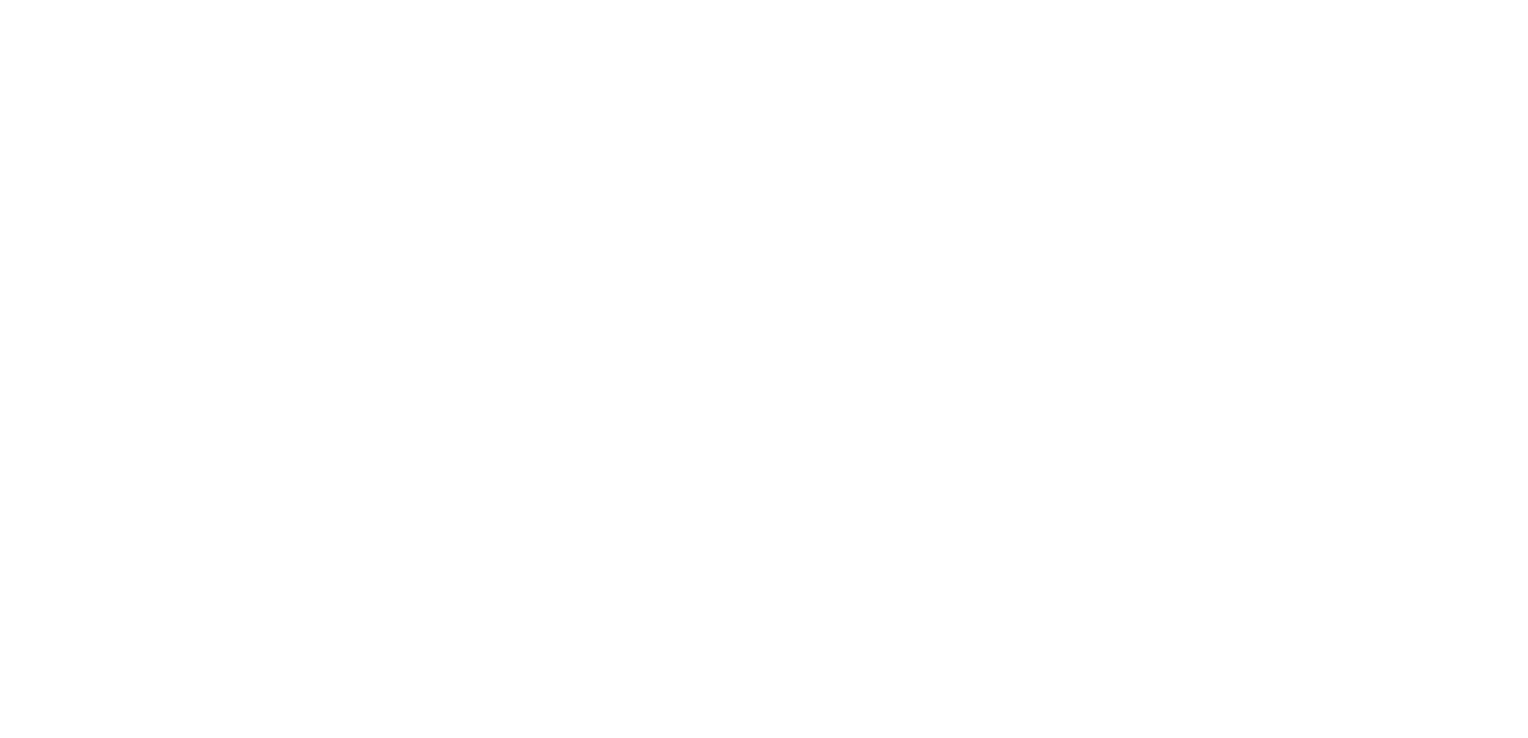 scroll, scrollTop: 0, scrollLeft: 0, axis: both 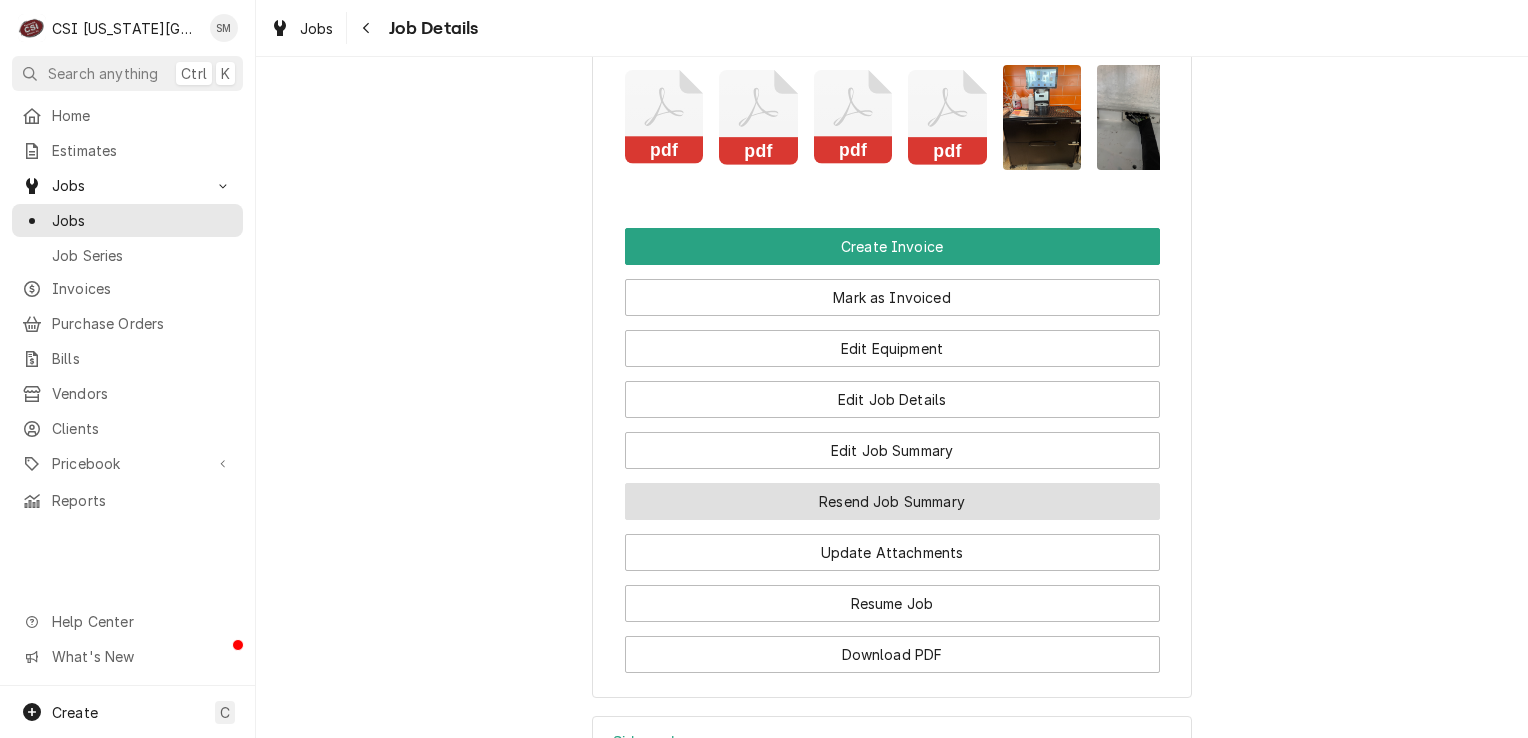 click on "Resend Job Summary" at bounding box center (892, 501) 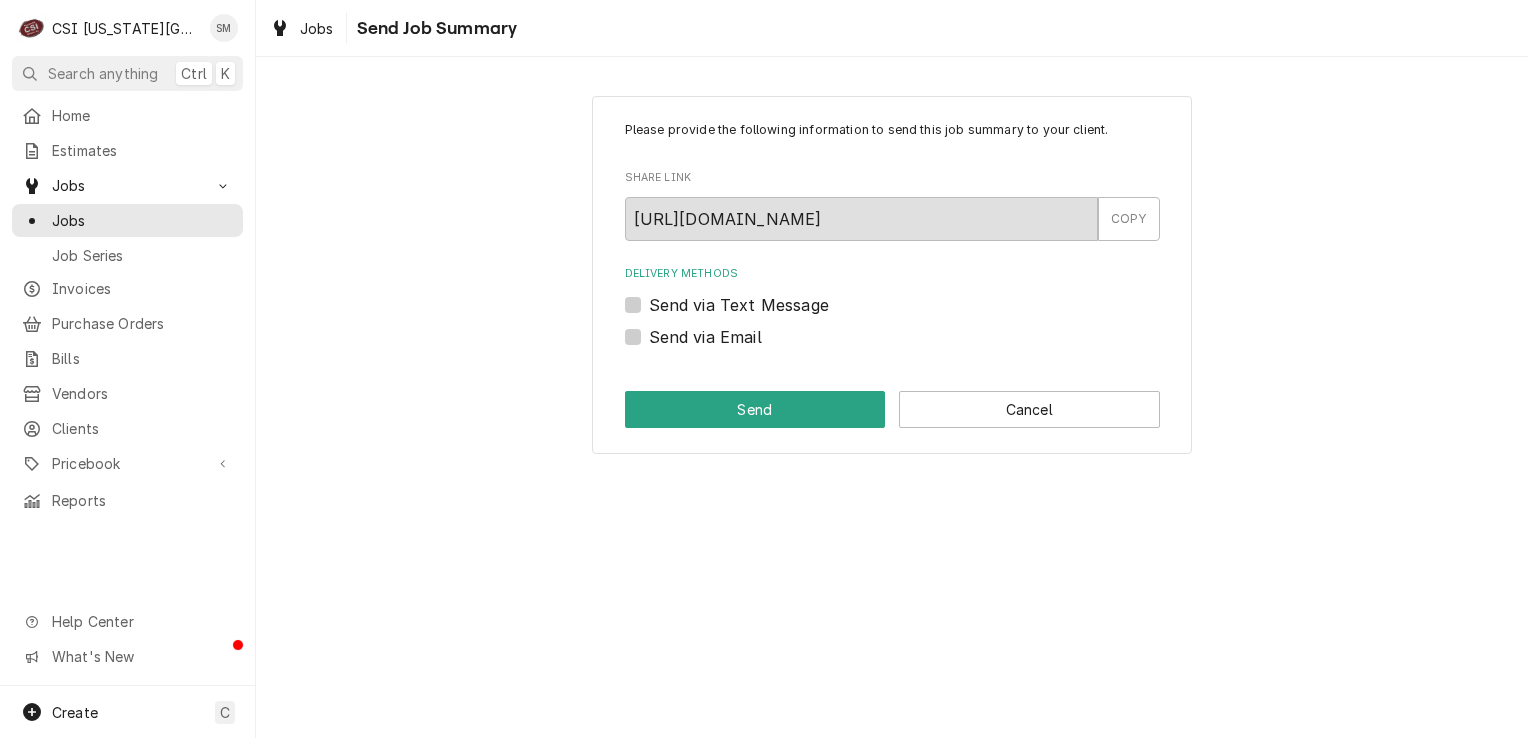 click on "Send via Email" at bounding box center (705, 337) 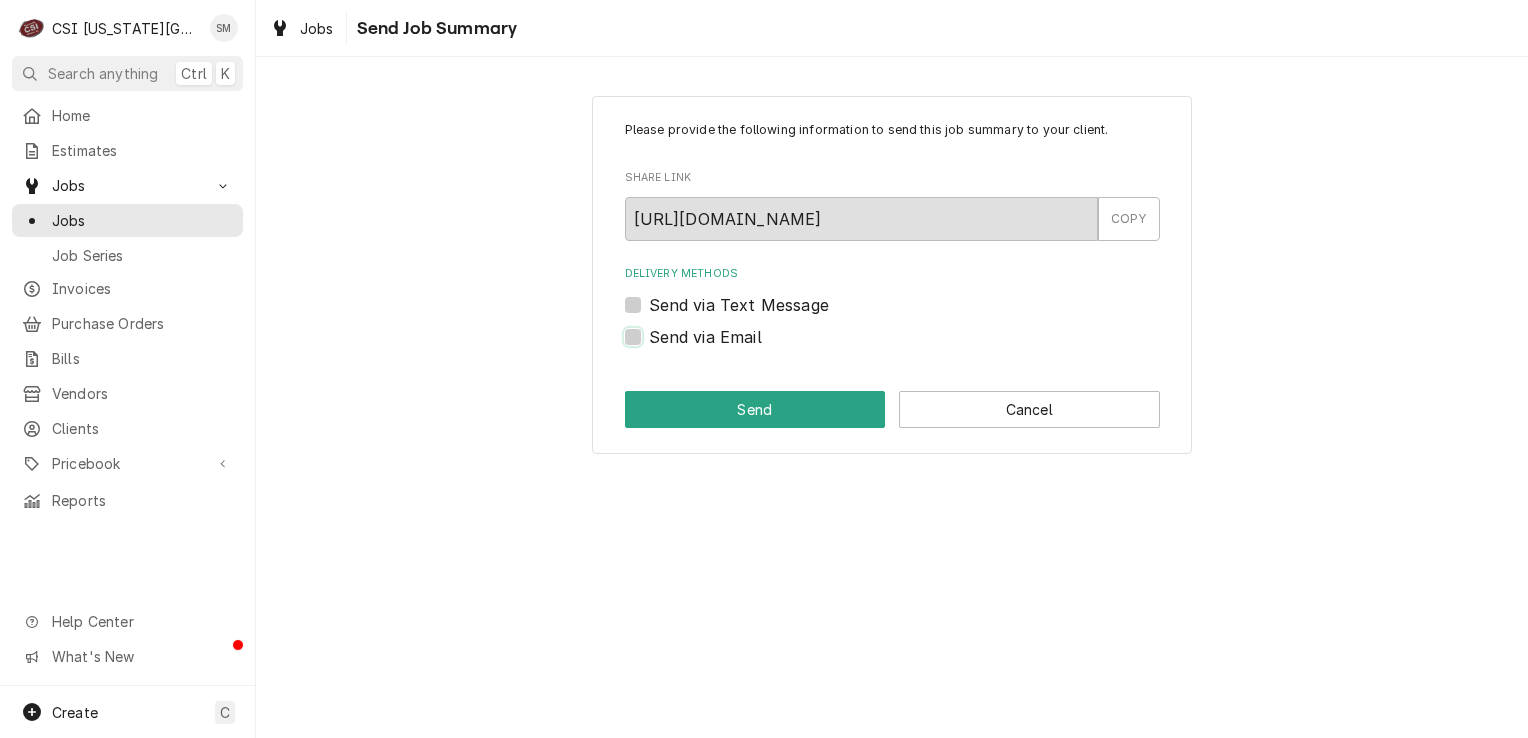 click on "Send via Email" at bounding box center (916, 347) 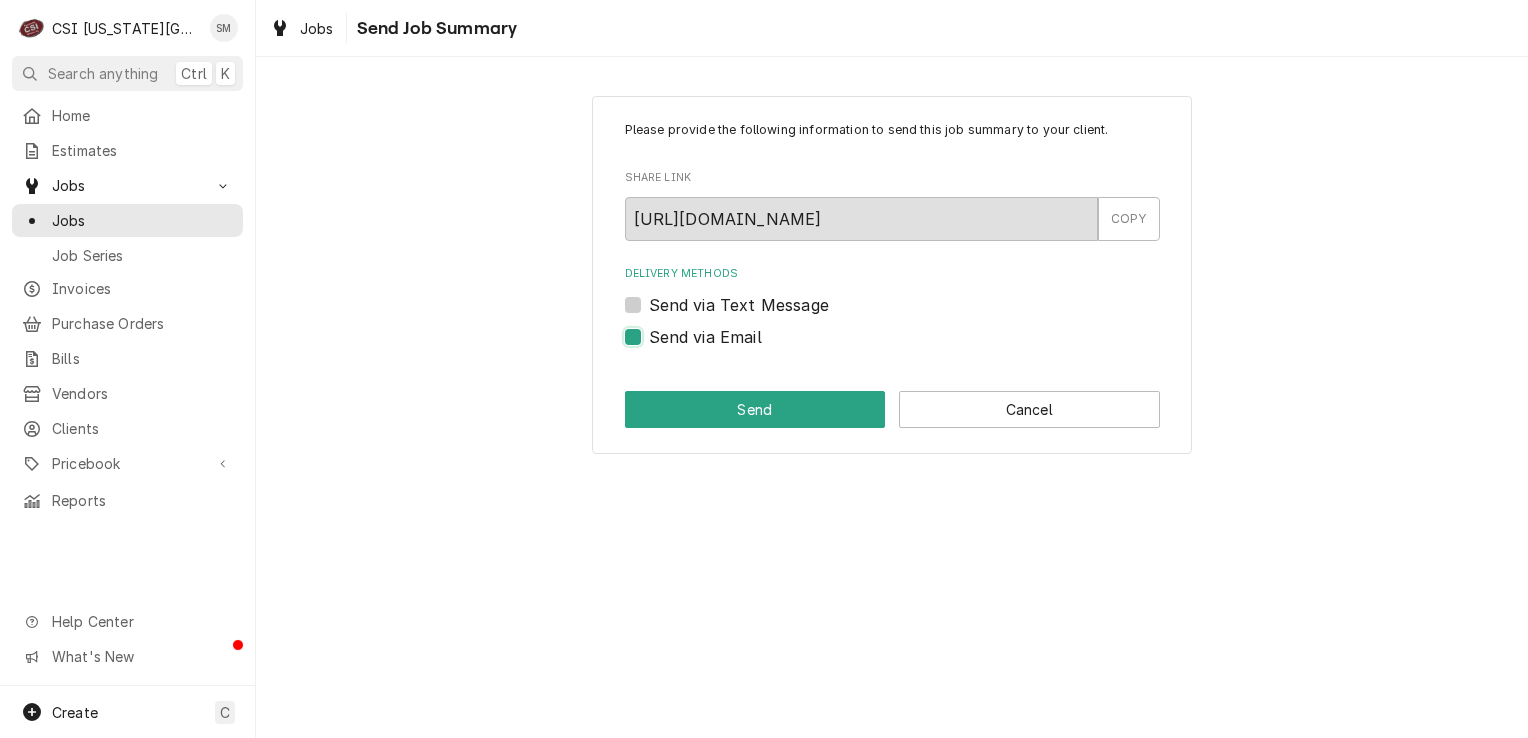 checkbox on "true" 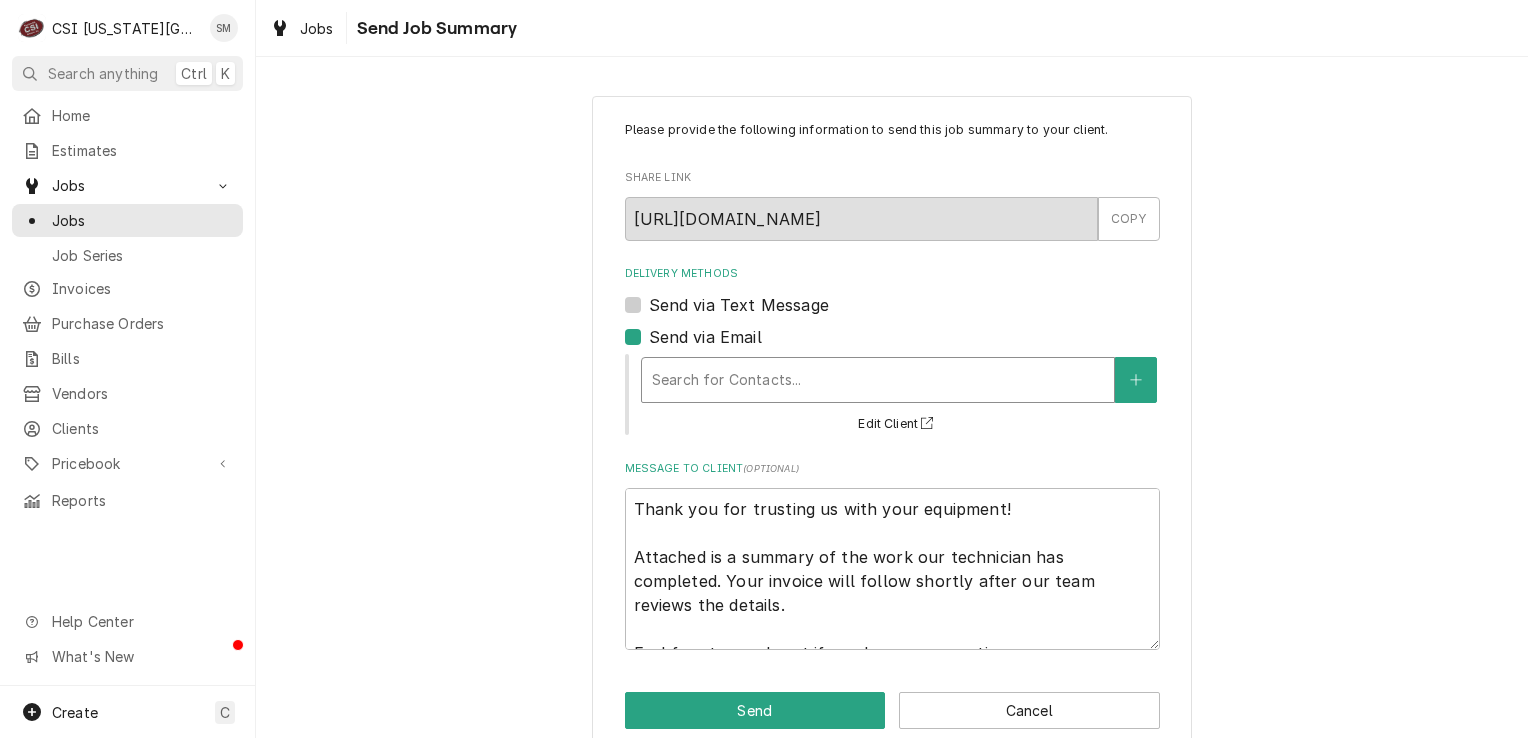 click at bounding box center (878, 380) 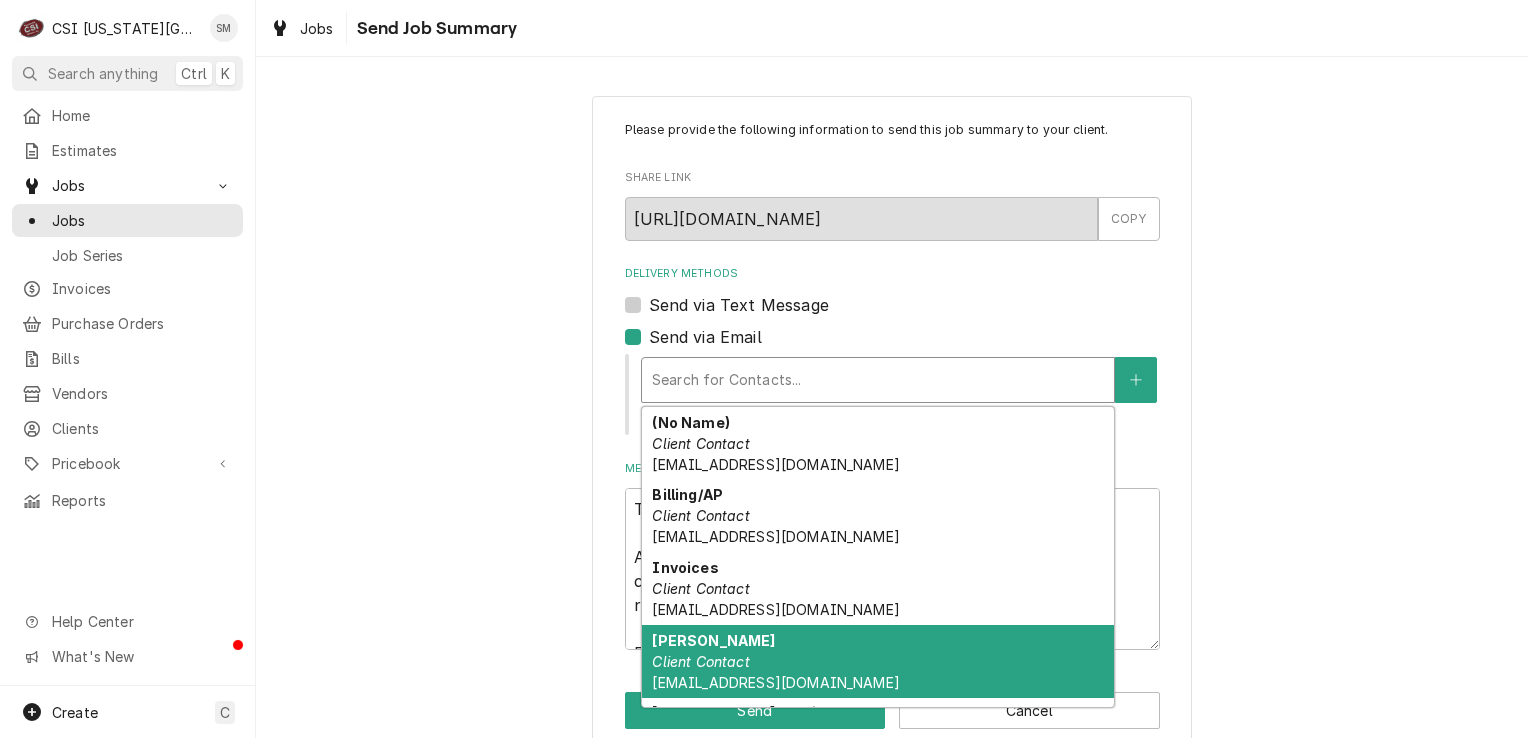 click on "Kurt Prost Client Contact kprost@viviancompany.com" at bounding box center (878, 661) 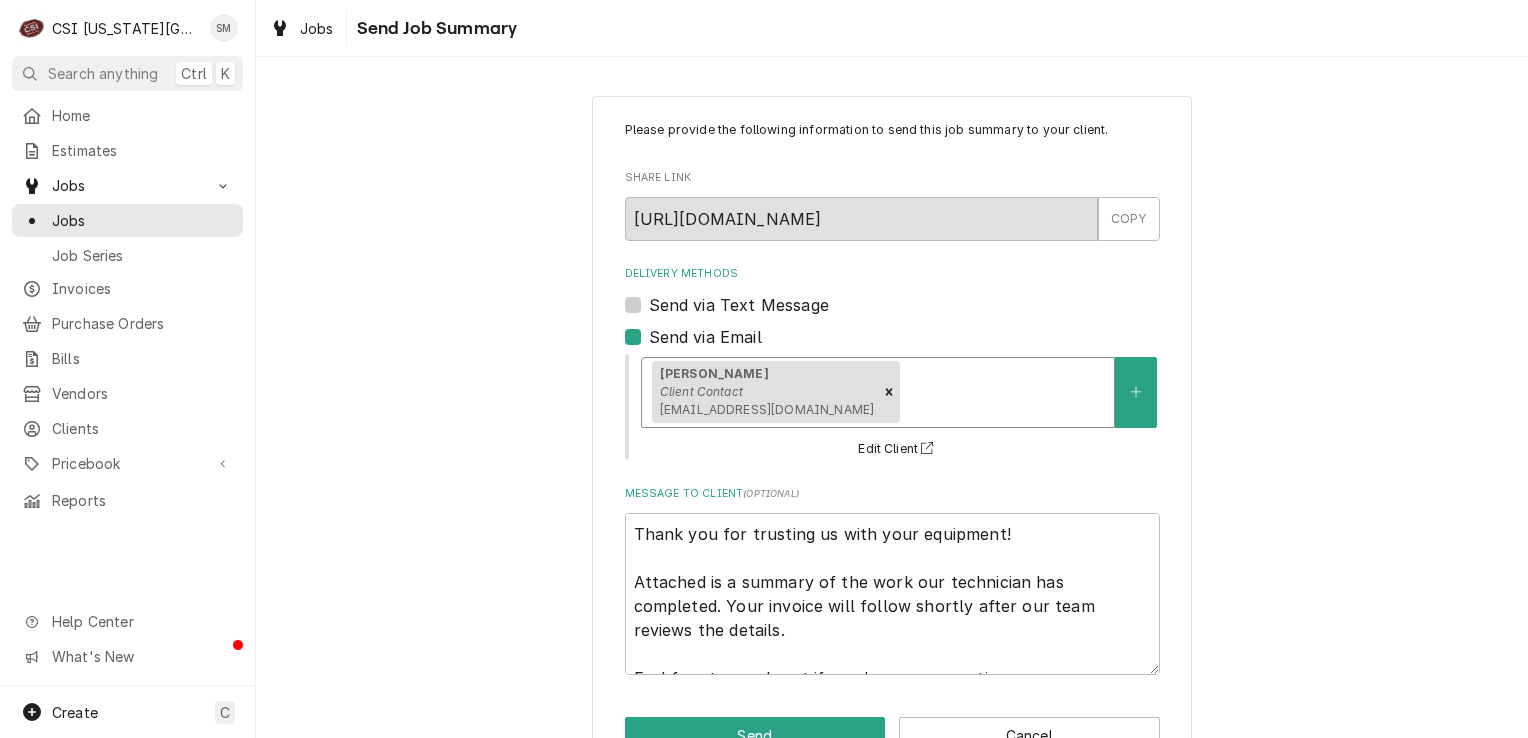 scroll, scrollTop: 56, scrollLeft: 0, axis: vertical 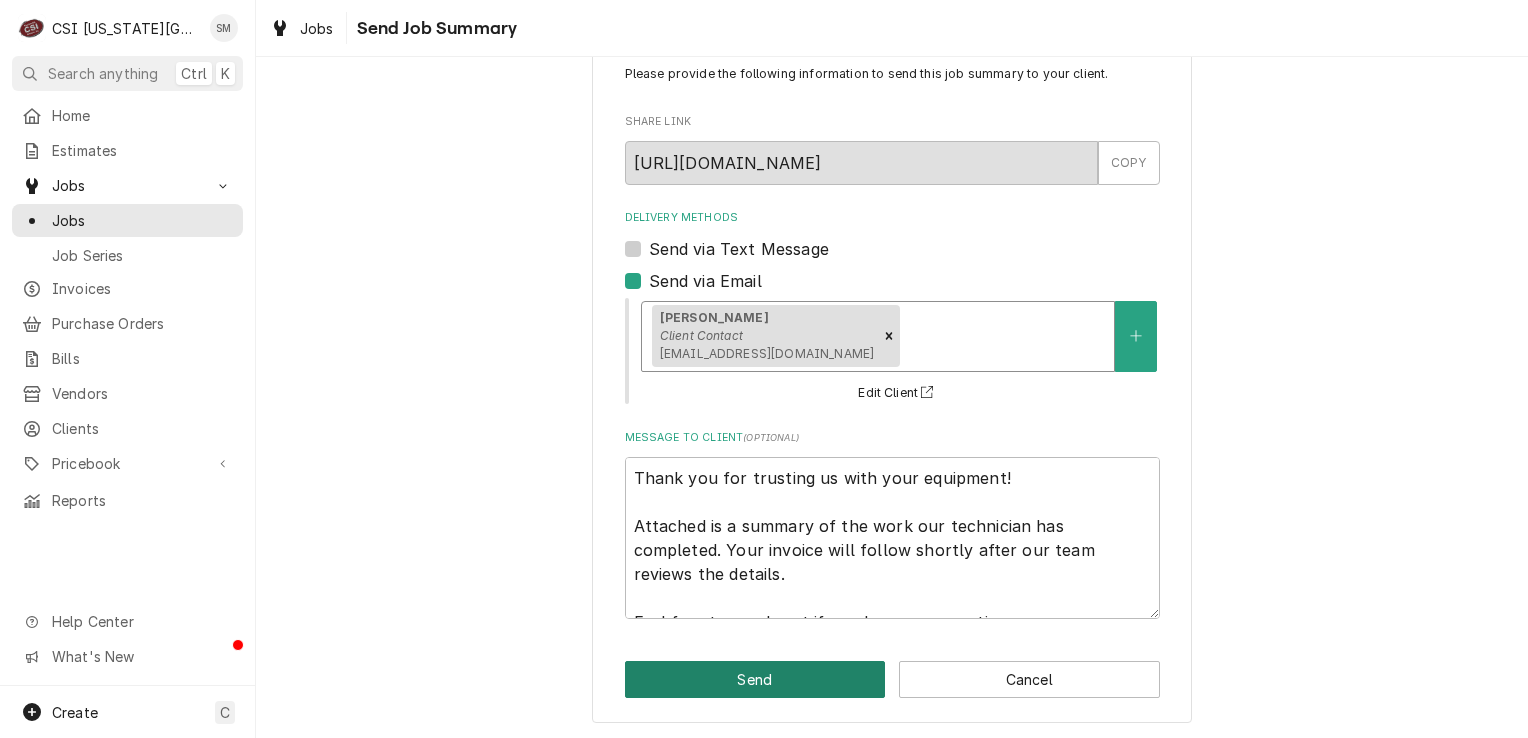 click on "Send" at bounding box center [755, 679] 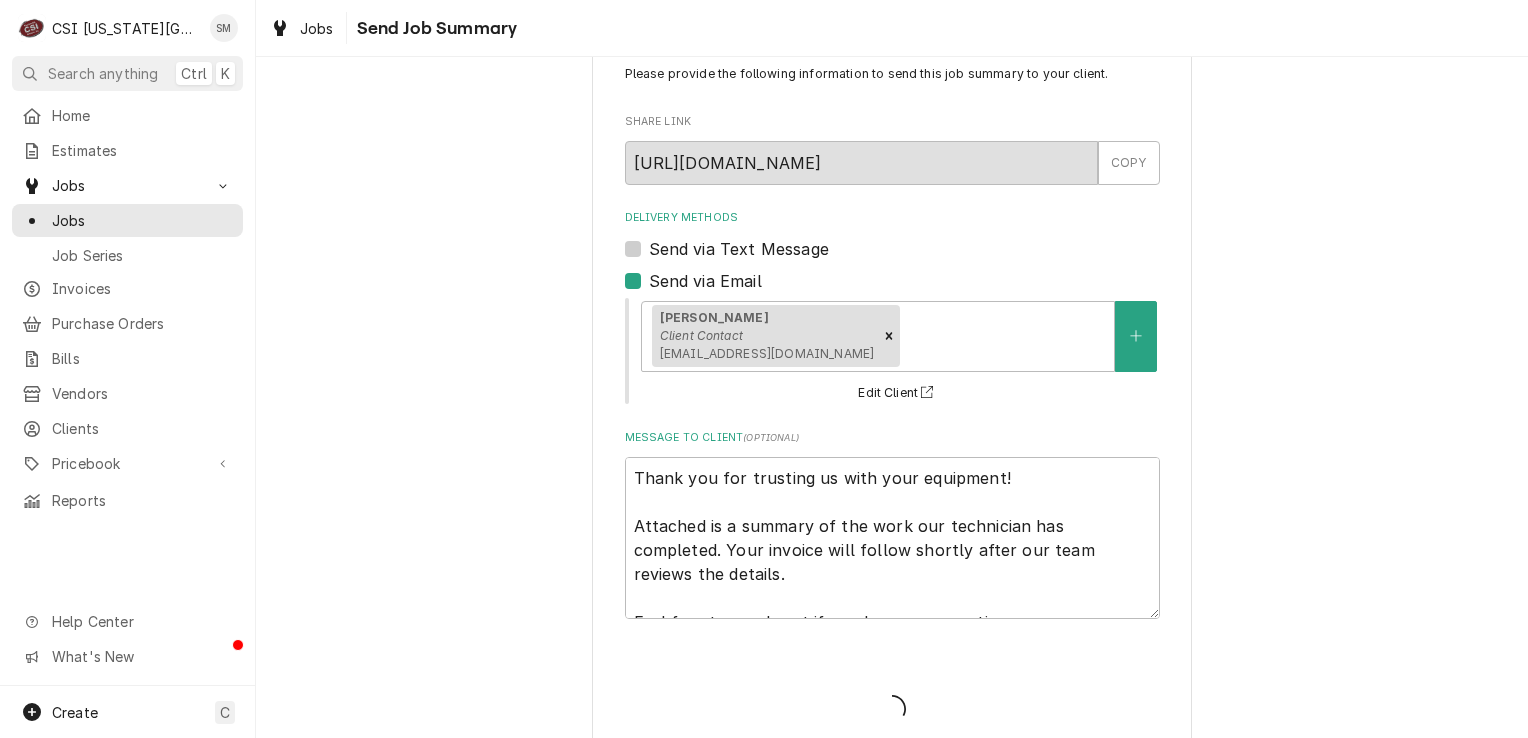 type on "x" 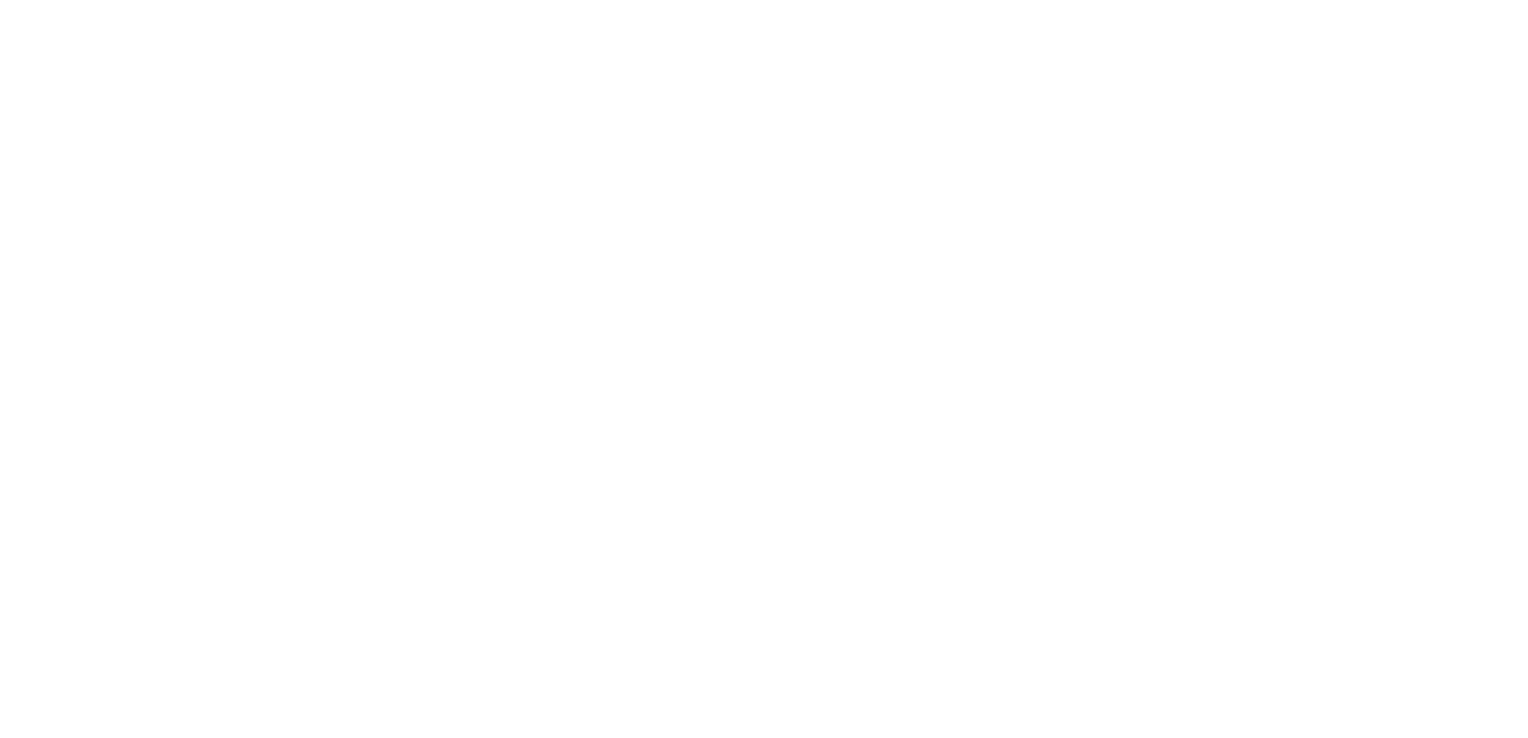 scroll, scrollTop: 0, scrollLeft: 0, axis: both 